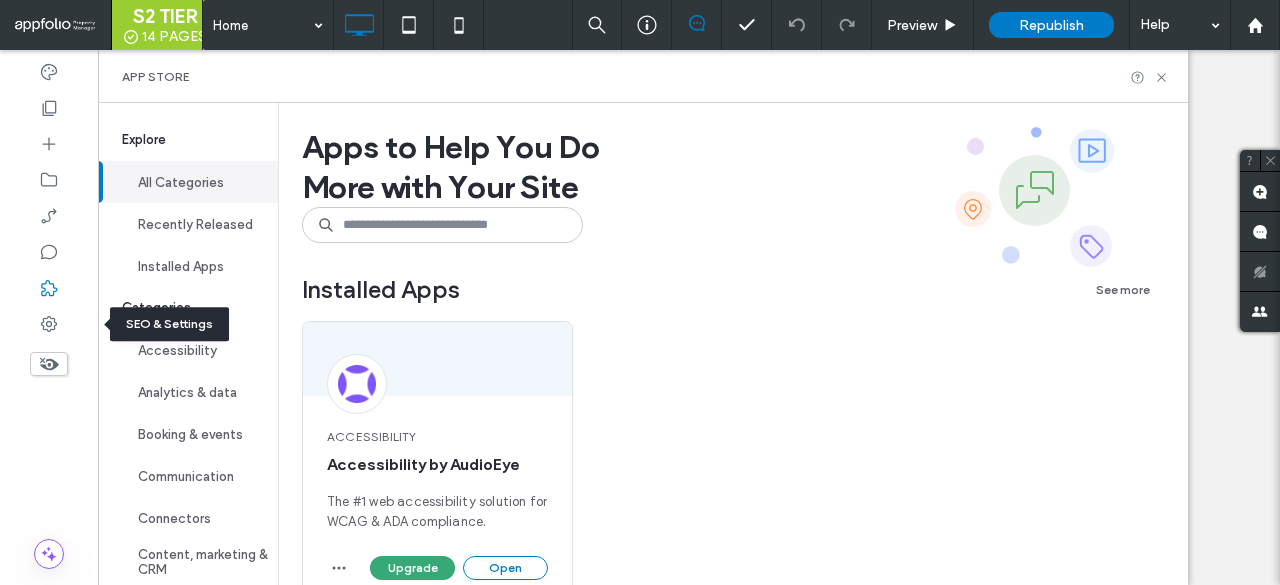 click at bounding box center [49, 324] 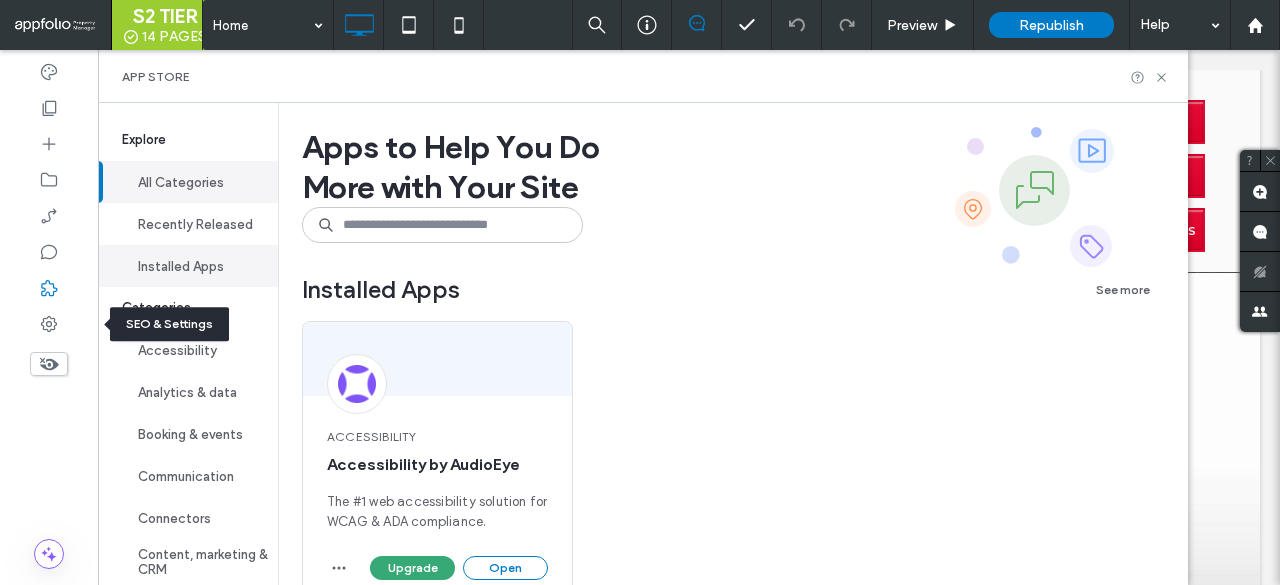scroll, scrollTop: 0, scrollLeft: 0, axis: both 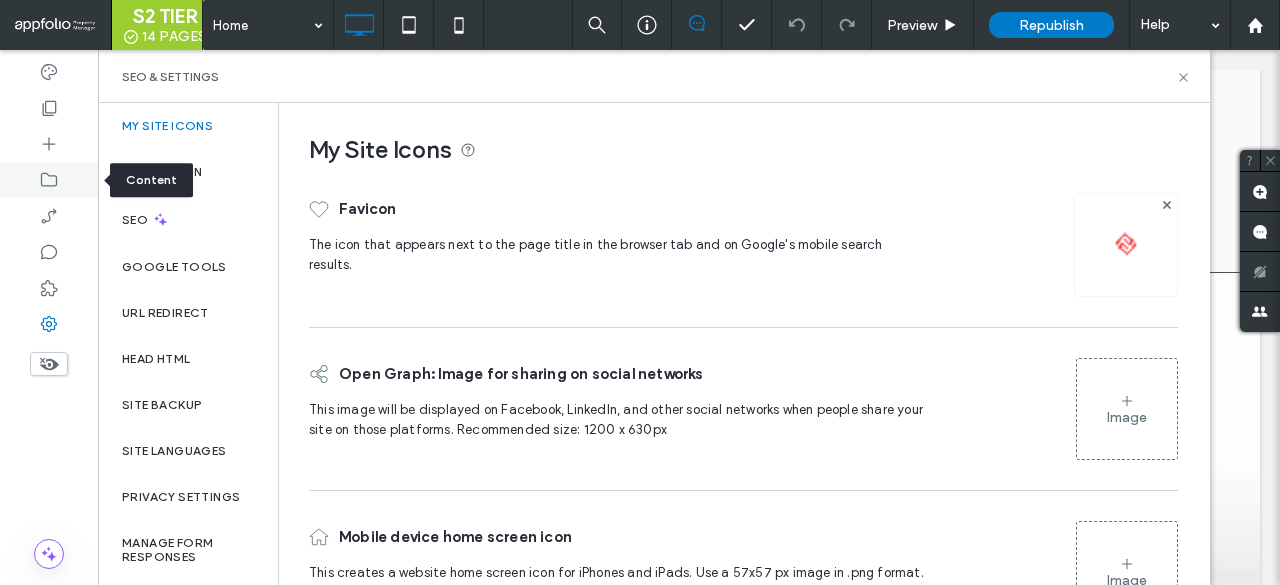 click at bounding box center (49, 180) 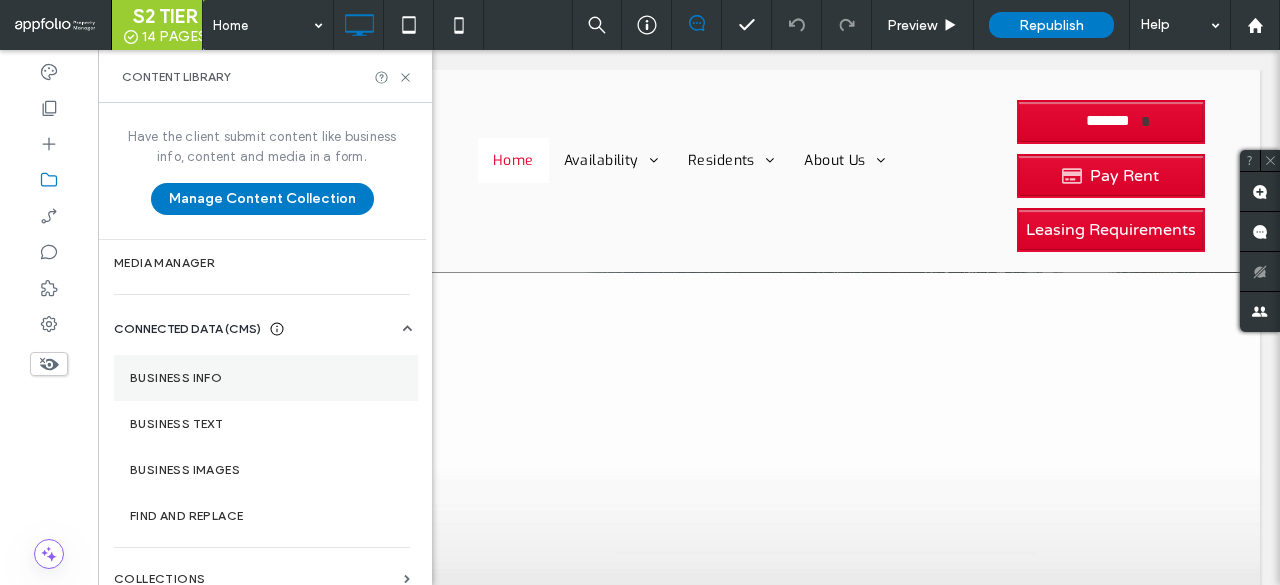 click on "Business Info" at bounding box center [266, 378] 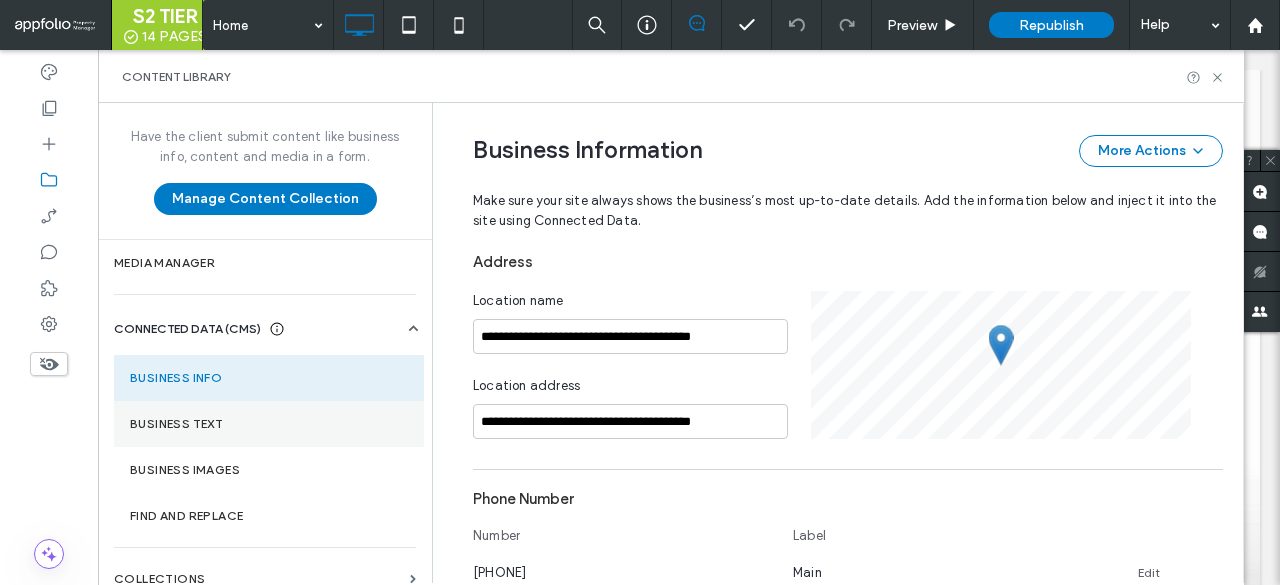 scroll, scrollTop: 343, scrollLeft: 0, axis: vertical 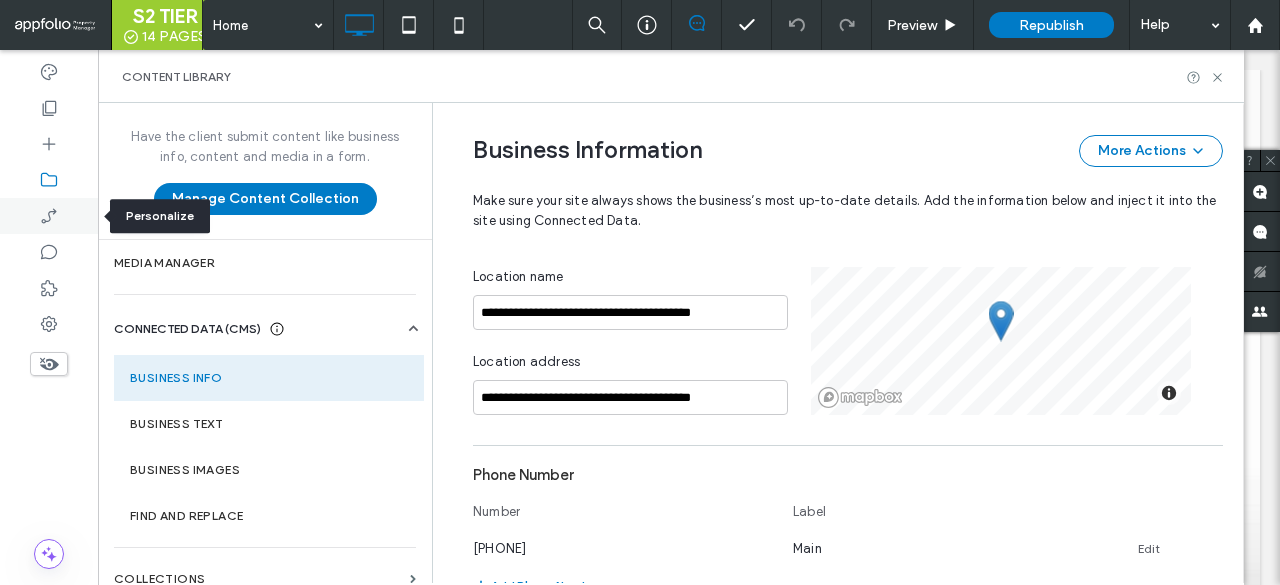 click 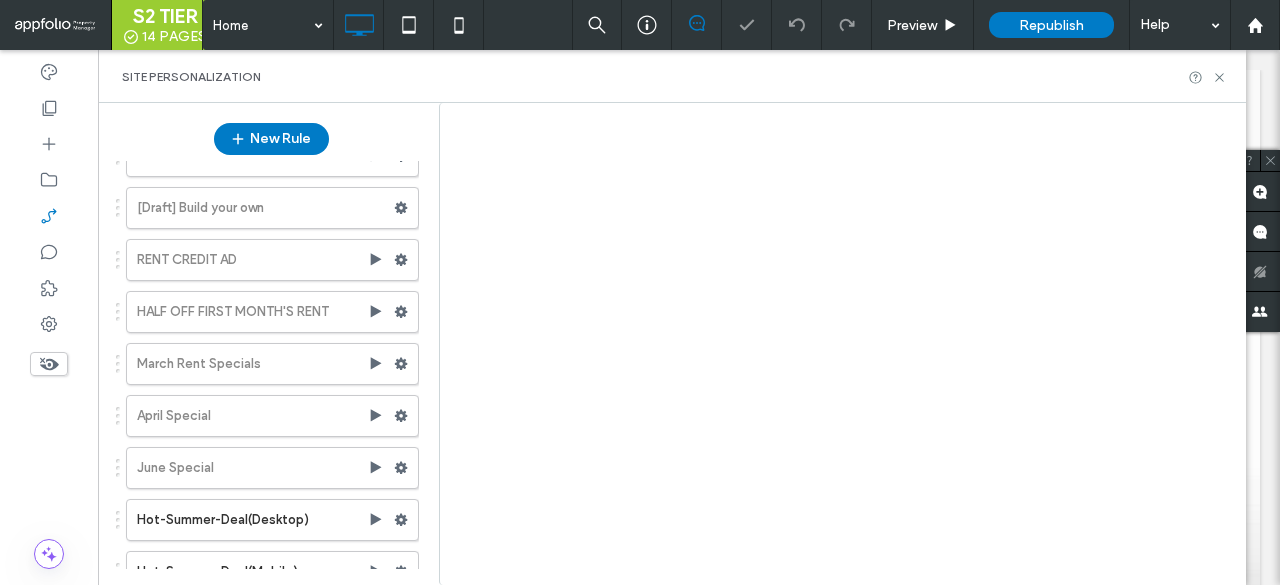 scroll, scrollTop: 55, scrollLeft: 0, axis: vertical 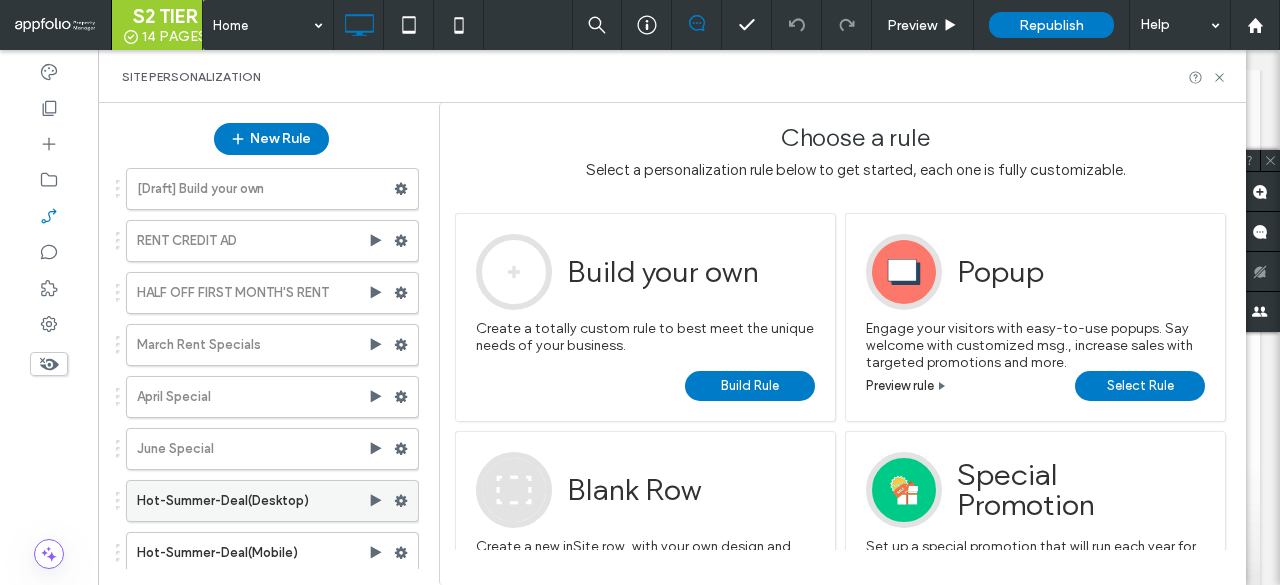click 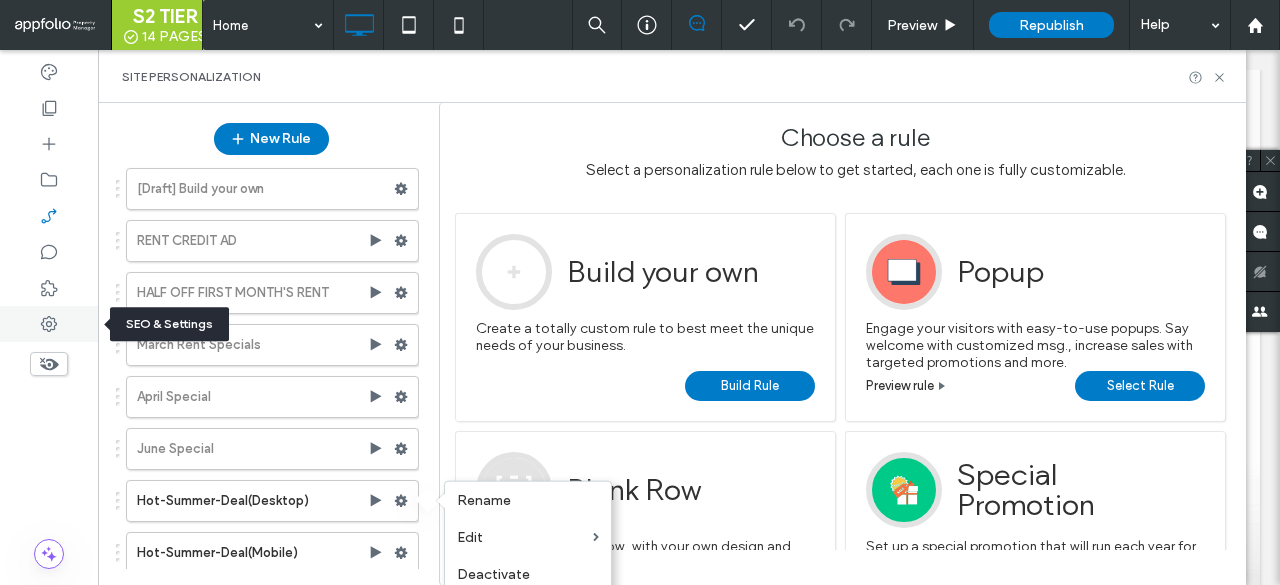 click at bounding box center [49, 324] 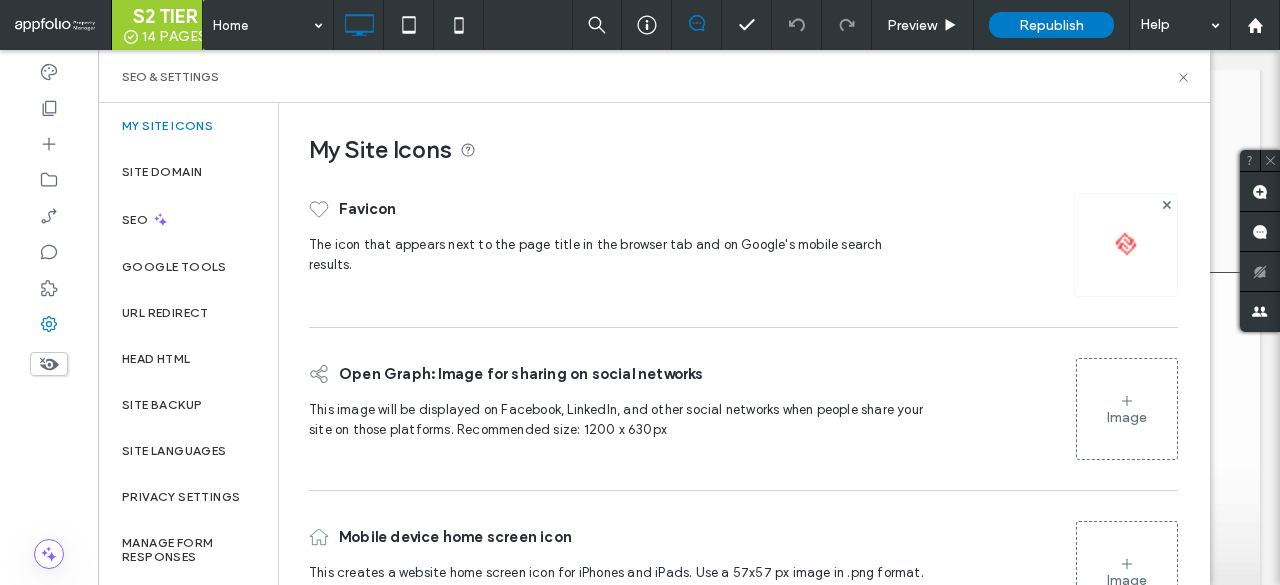 click on "Head HTML" at bounding box center (188, 359) 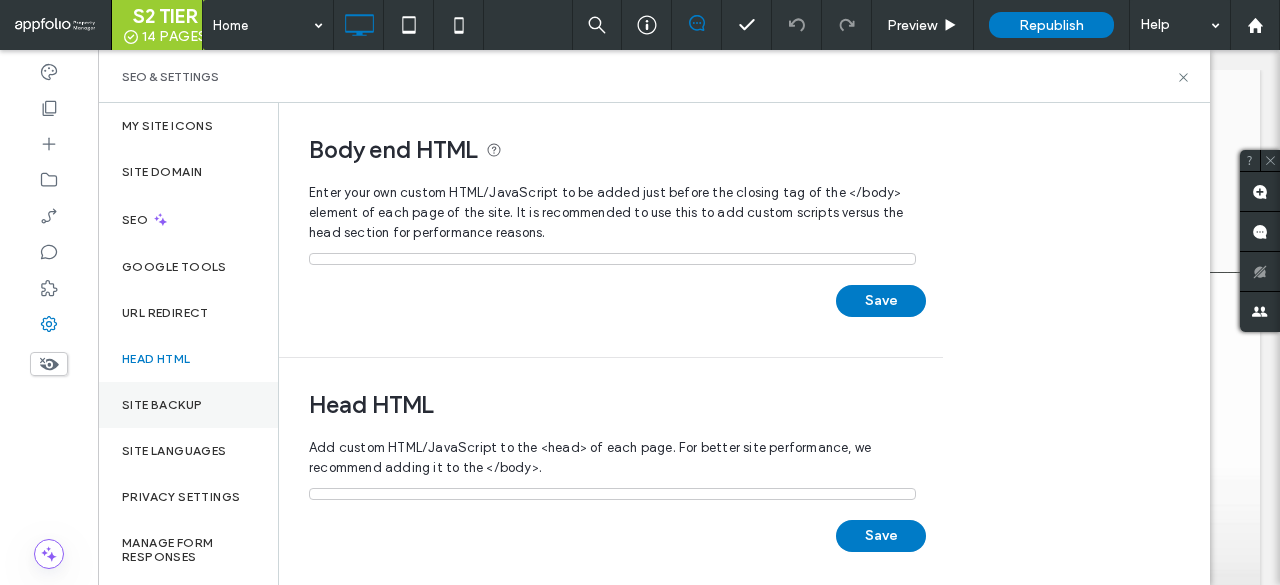 click on "Site Backup" at bounding box center [188, 405] 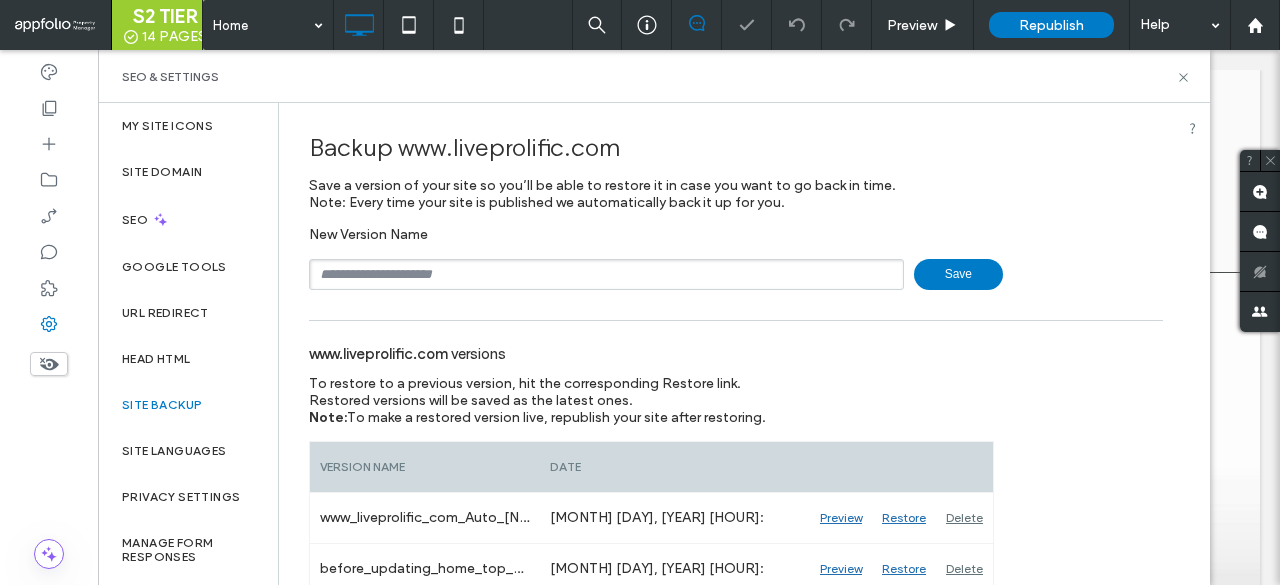 click at bounding box center [606, 274] 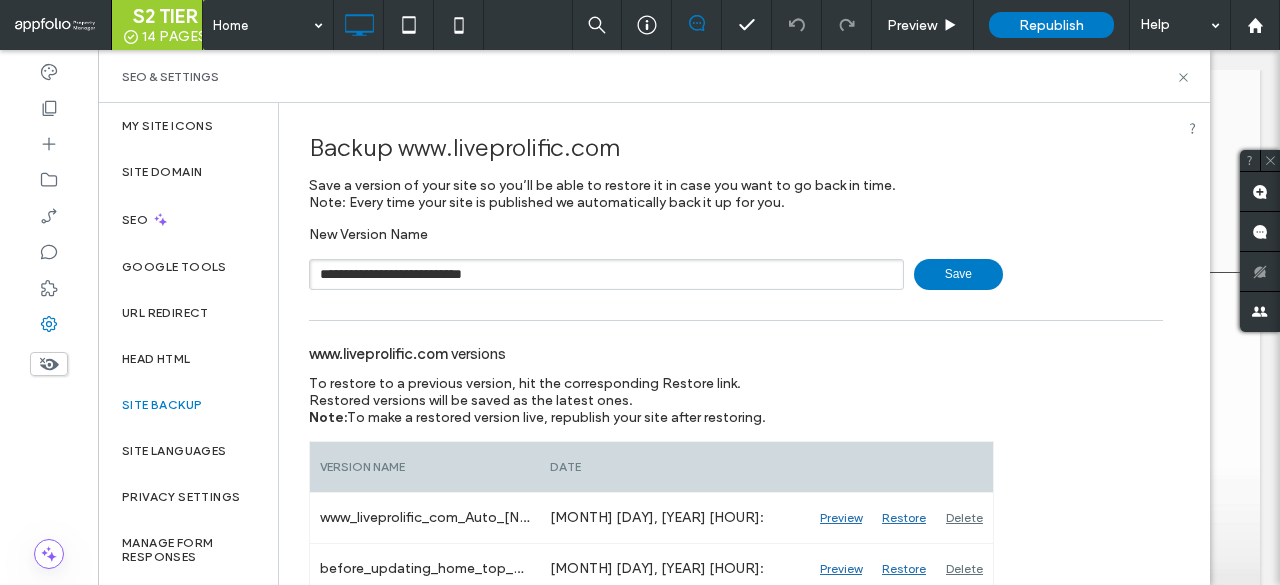 type on "**********" 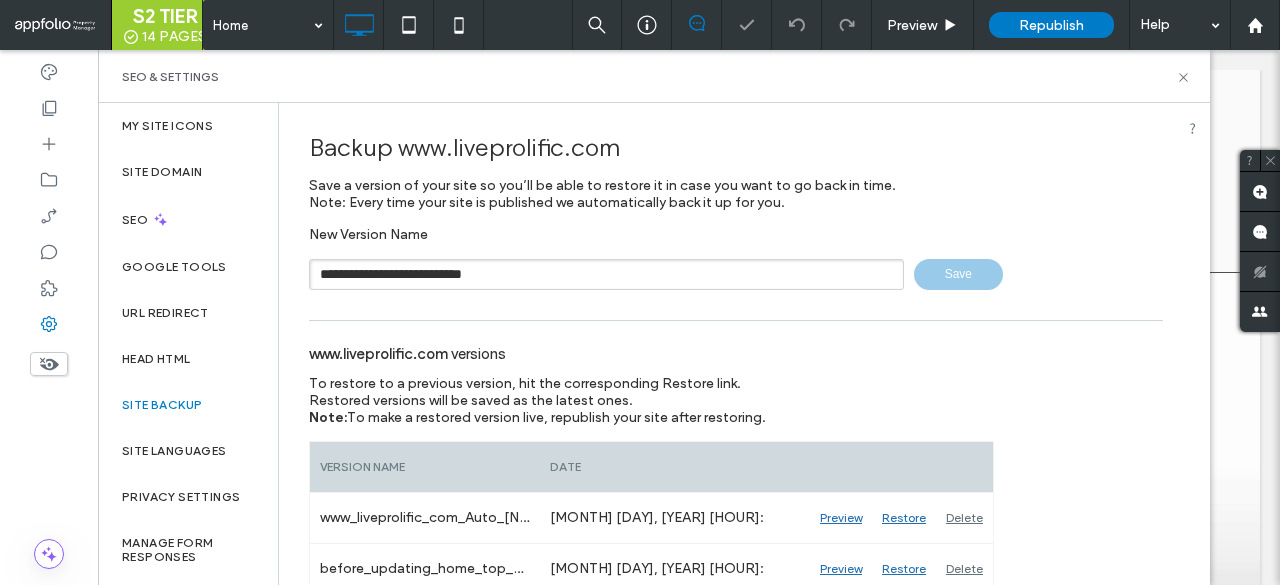 type 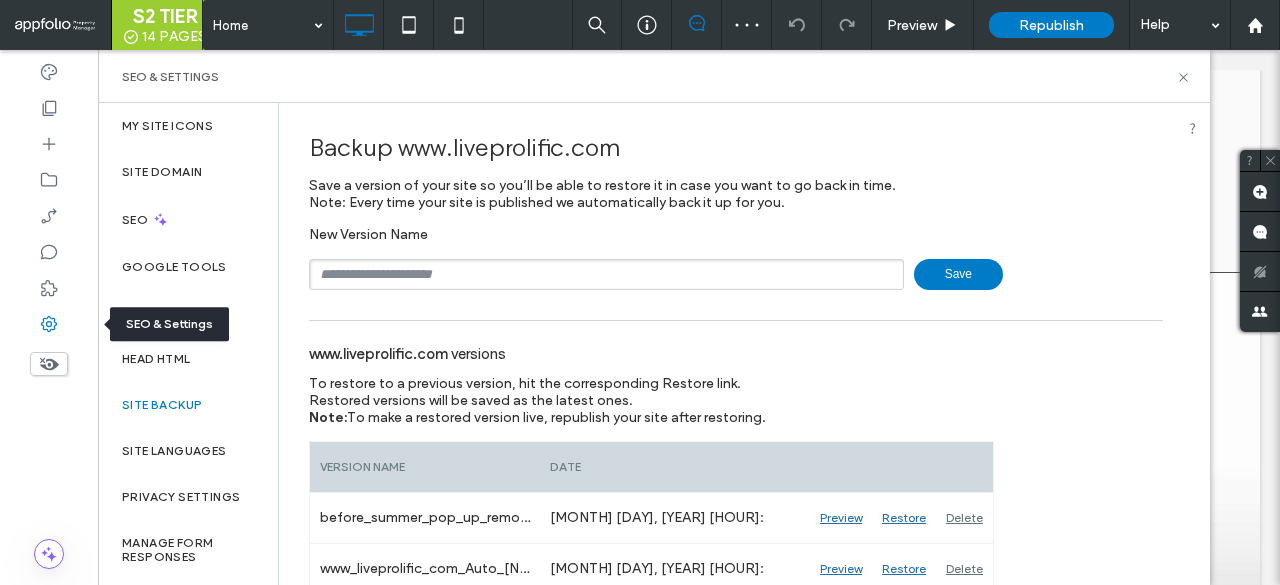 click at bounding box center (49, 324) 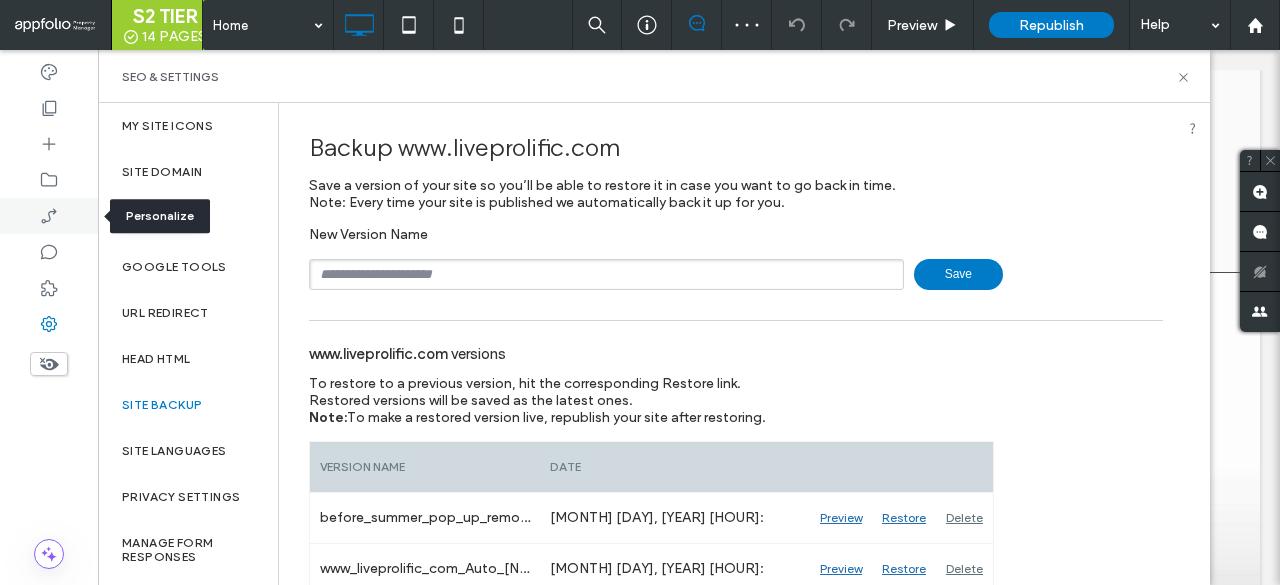 click at bounding box center [49, 216] 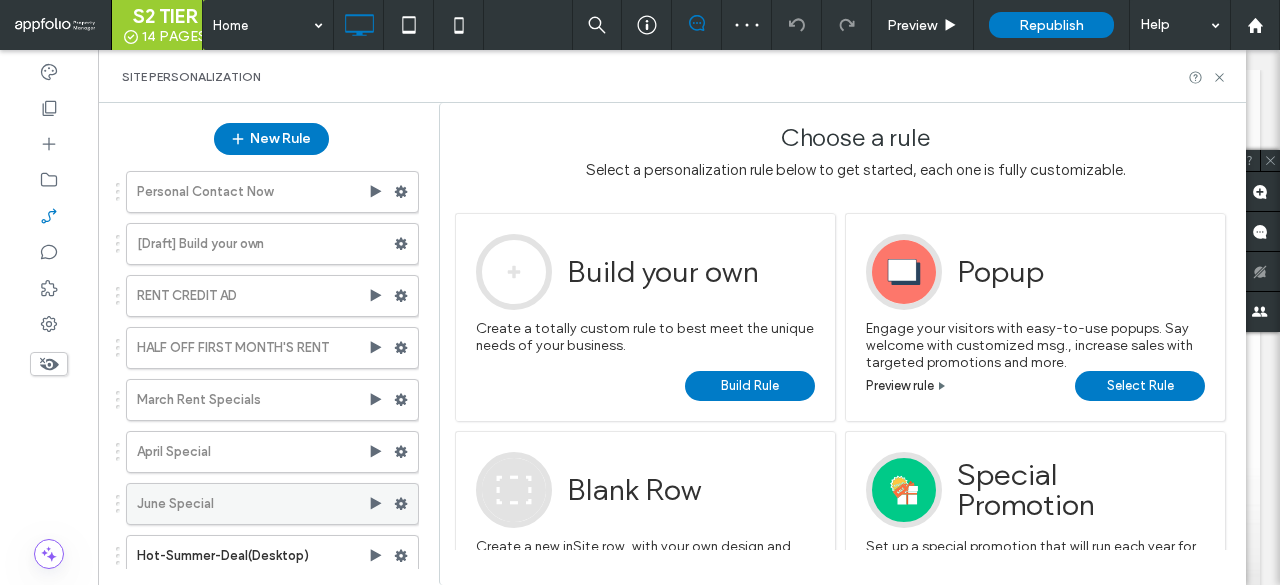 scroll, scrollTop: 55, scrollLeft: 0, axis: vertical 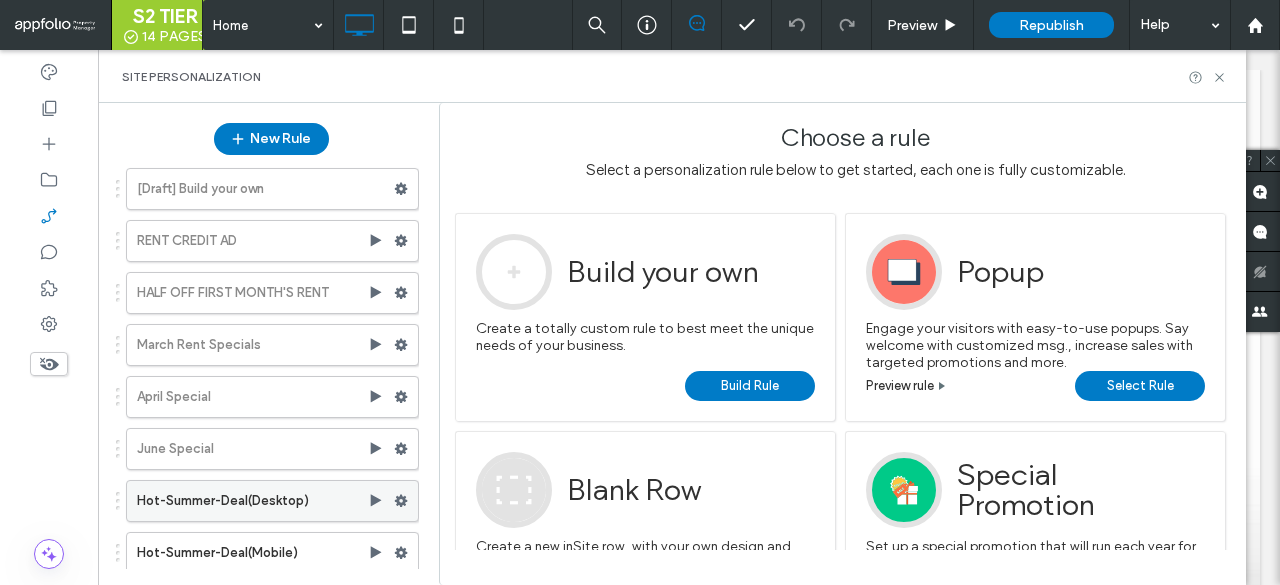 click on "Hot-Summer-Deal(Desktop)" at bounding box center [252, 501] 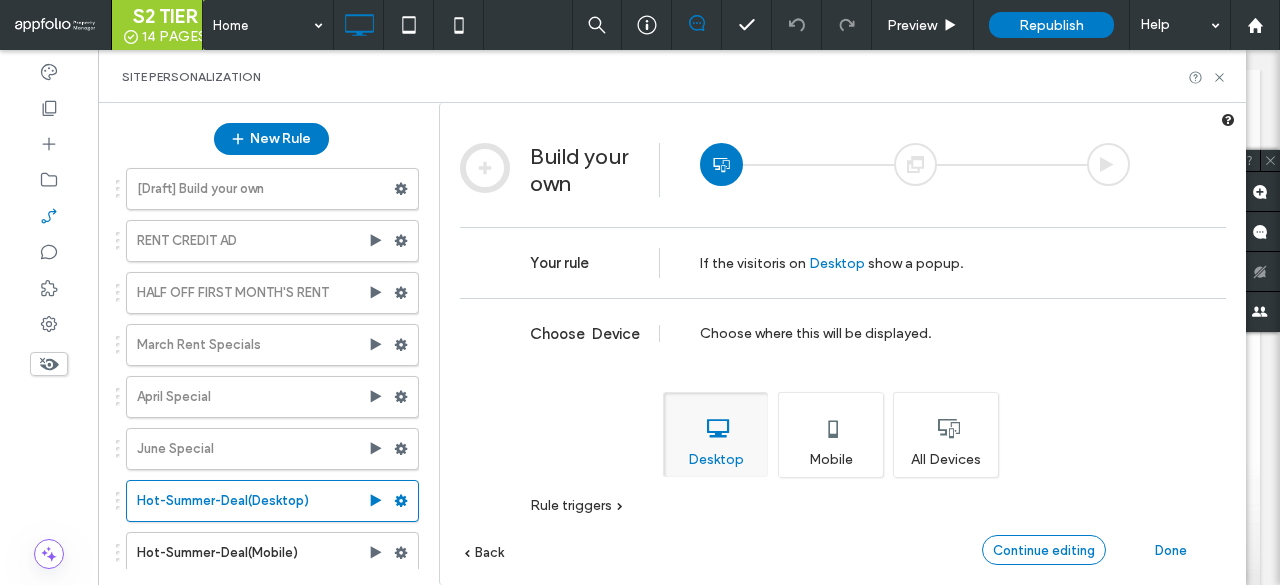 click on "Continue editing" at bounding box center (1044, 550) 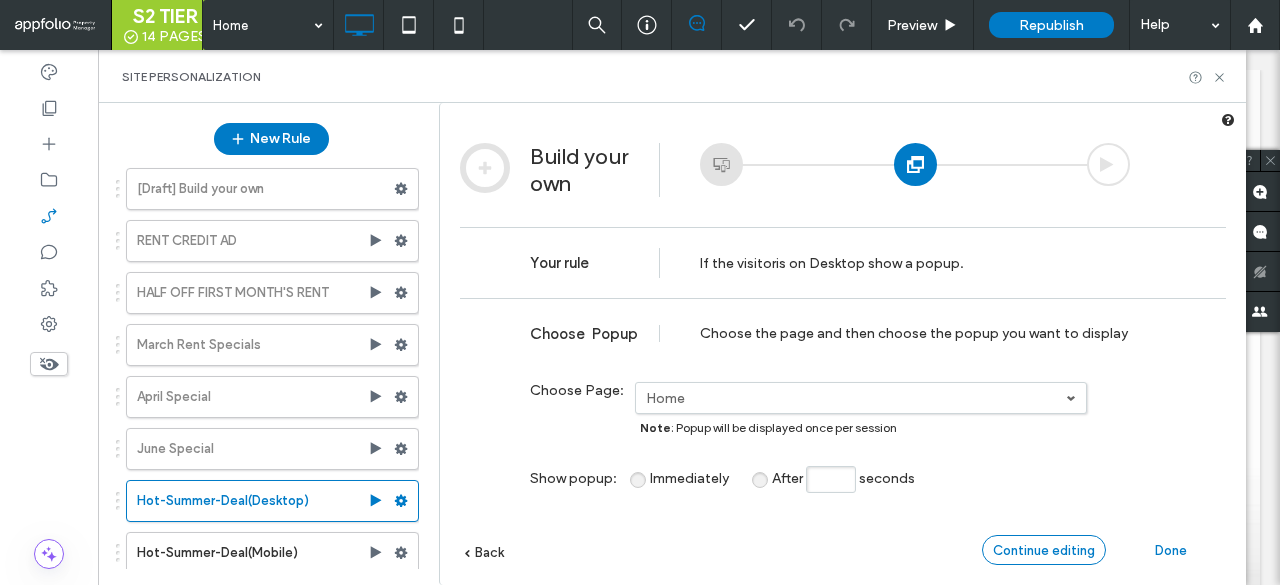 click on "Continue editing" at bounding box center [1044, 550] 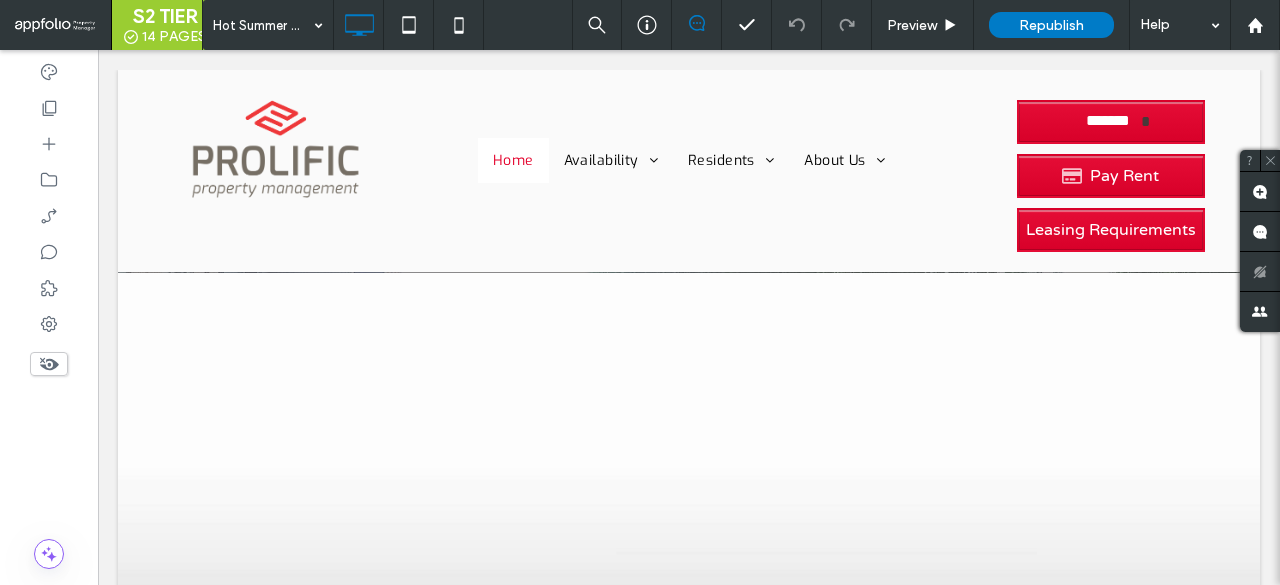 click at bounding box center (640, 292) 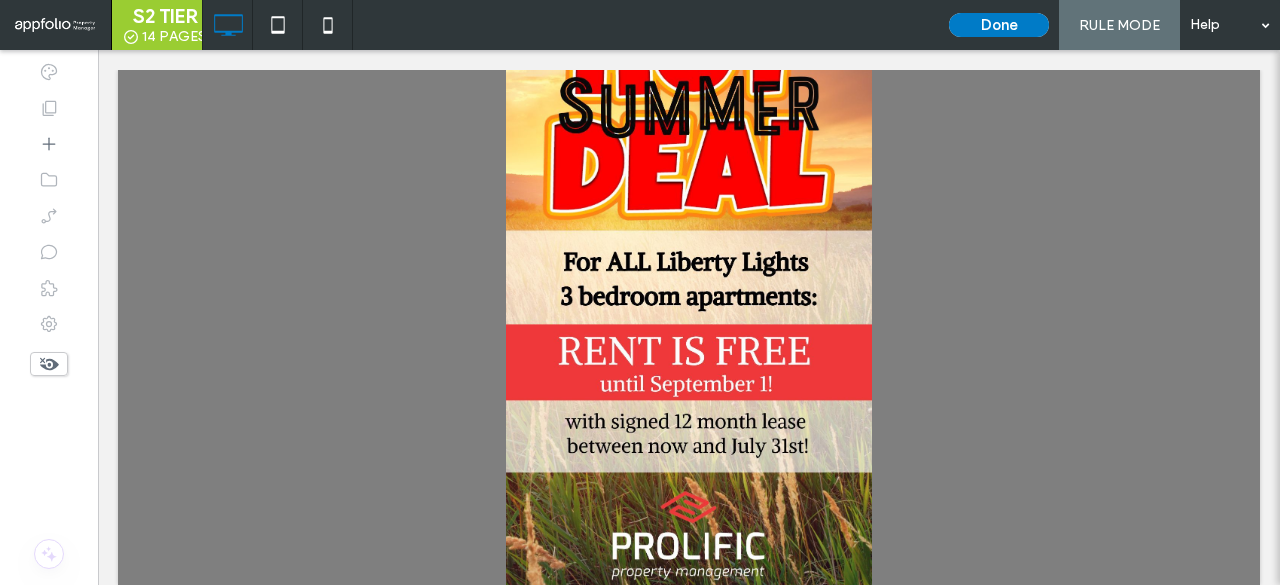 scroll, scrollTop: 0, scrollLeft: 0, axis: both 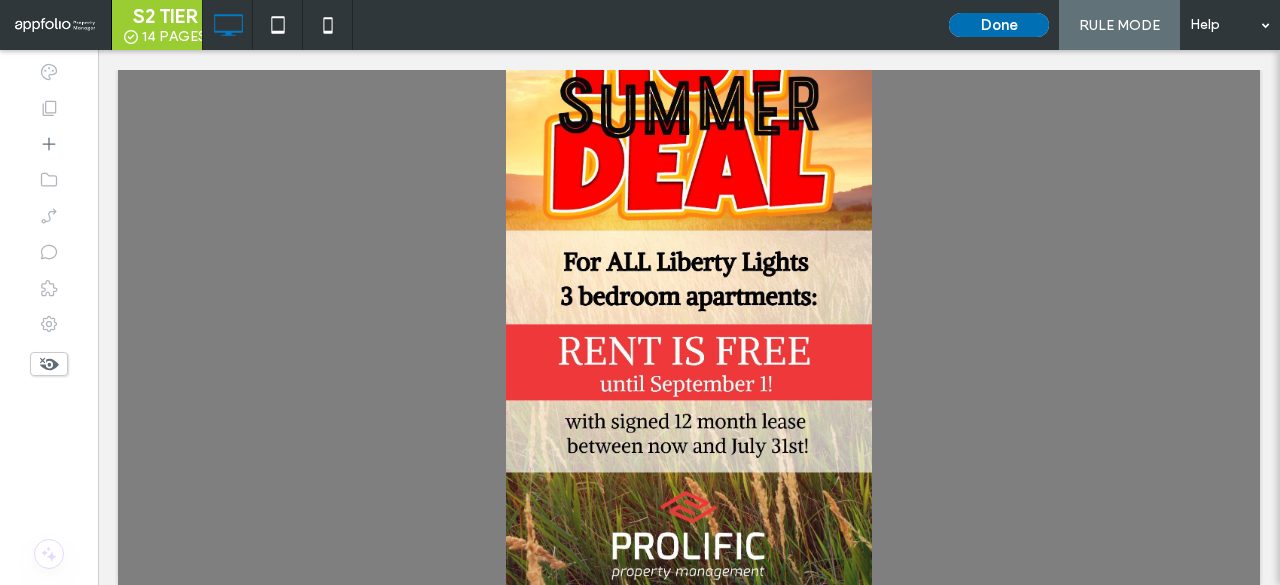 click on "Done" at bounding box center [999, 25] 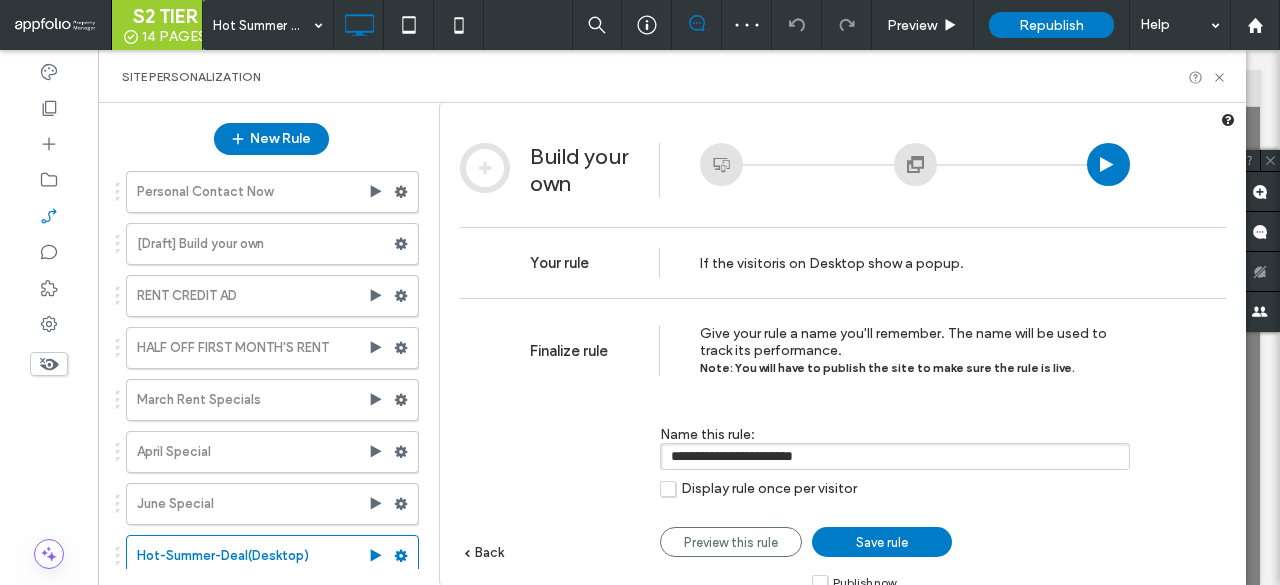 scroll, scrollTop: 55, scrollLeft: 0, axis: vertical 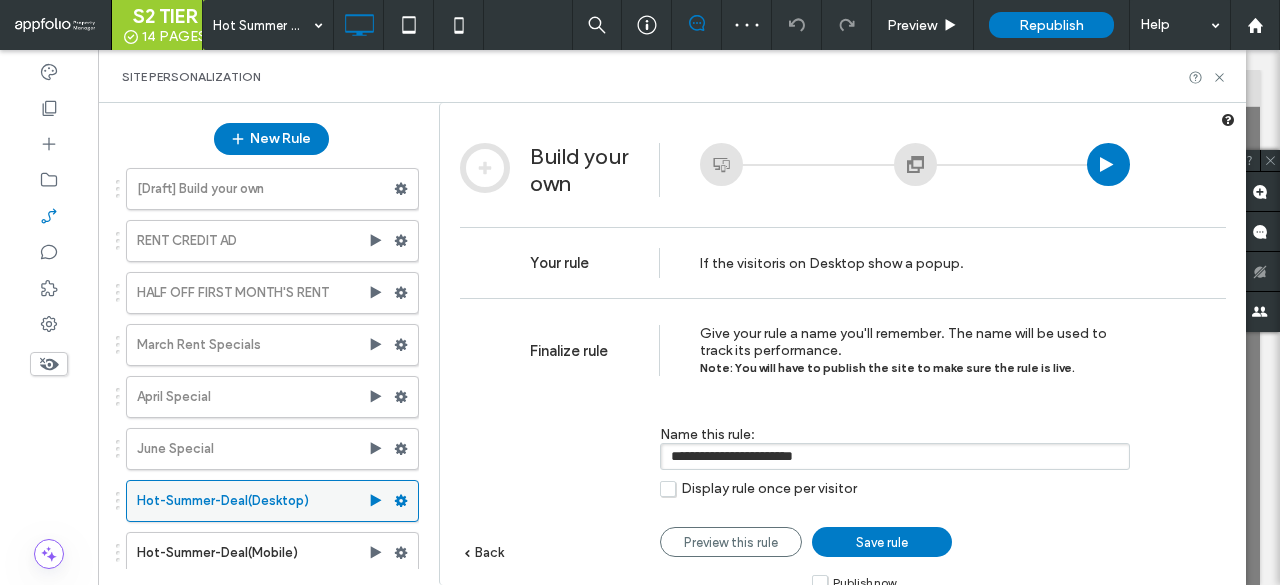 click 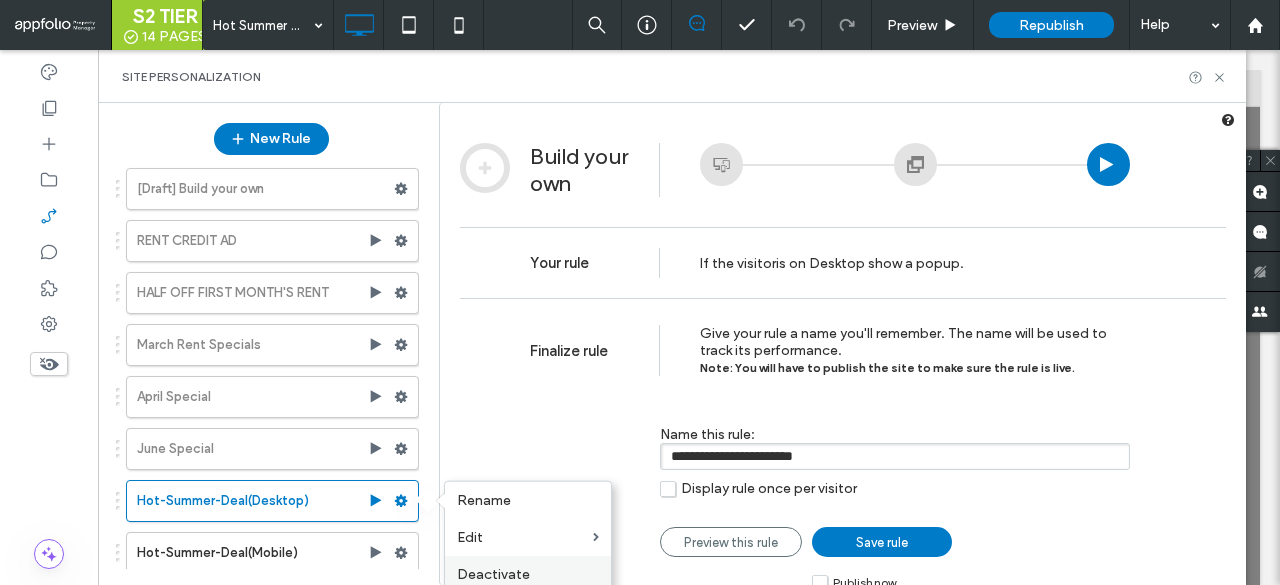 click on "Deactivate" at bounding box center [528, 574] 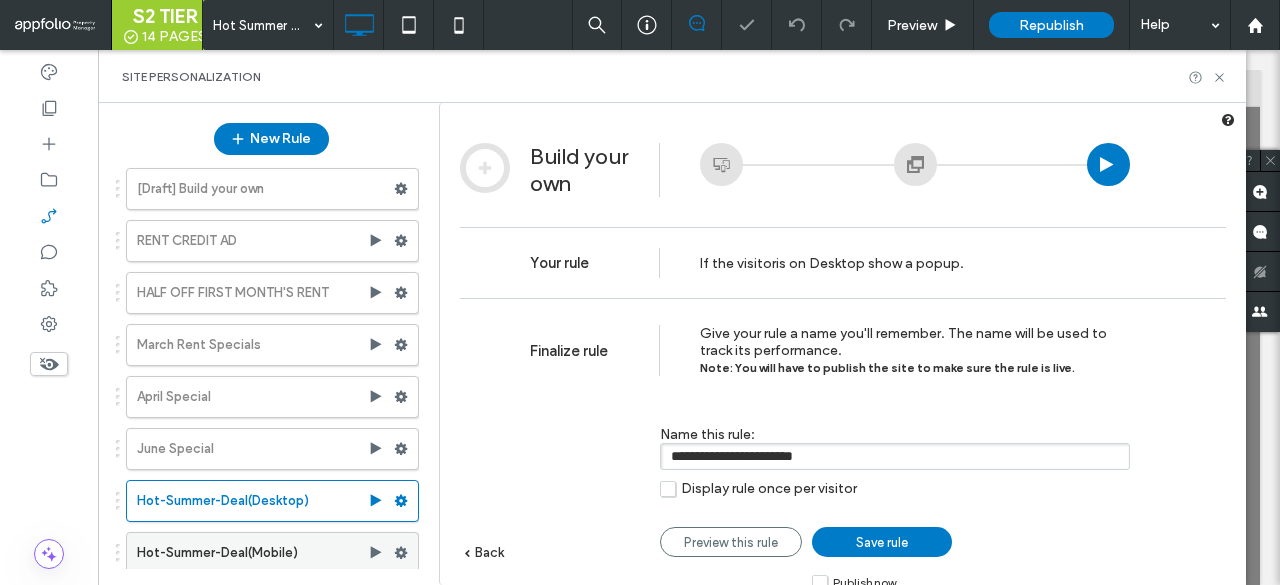 click on "Hot-Summer-Deal(Mobile)" at bounding box center [252, 553] 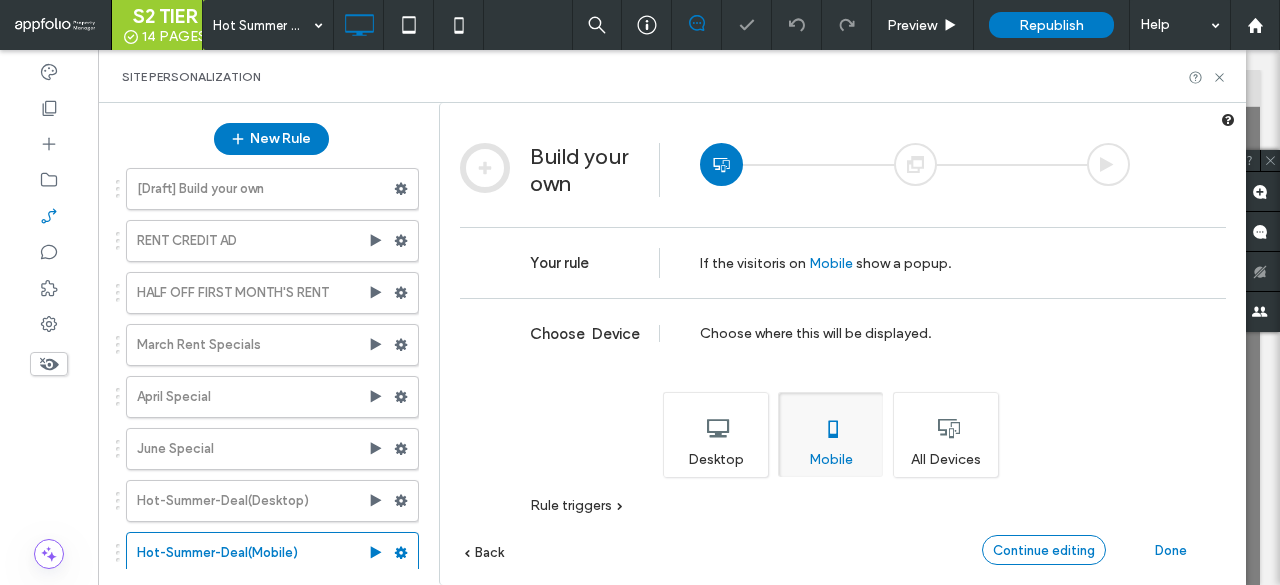 click on "Continue editing" at bounding box center (1044, 550) 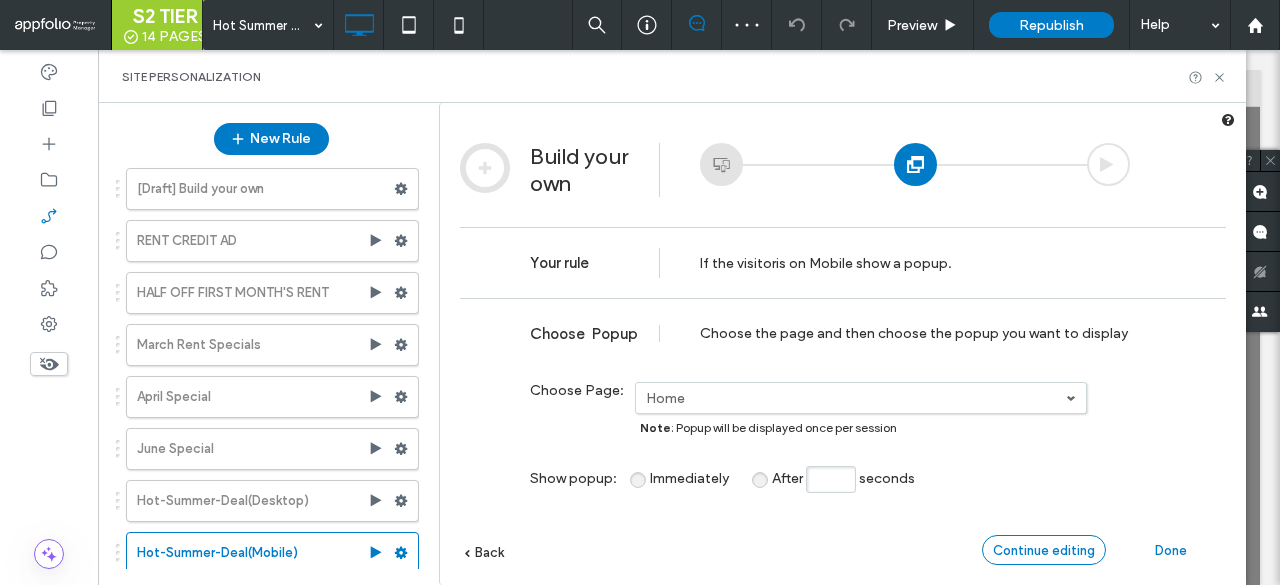 click on "Continue editing" at bounding box center [1044, 550] 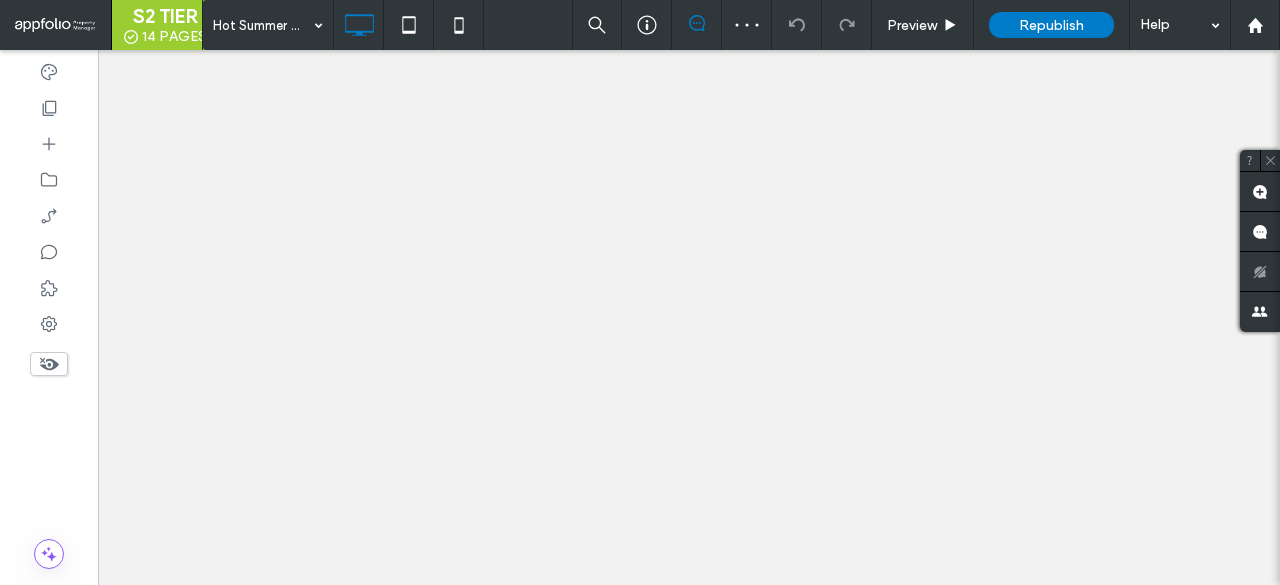 scroll, scrollTop: 0, scrollLeft: 0, axis: both 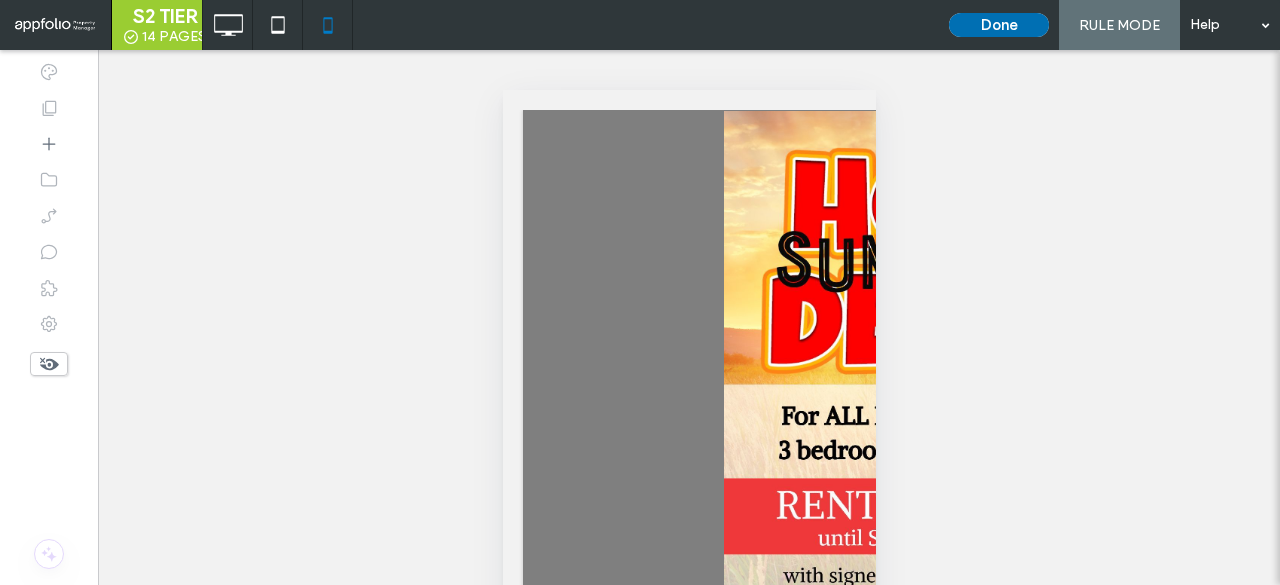 click on "Done" at bounding box center (999, 25) 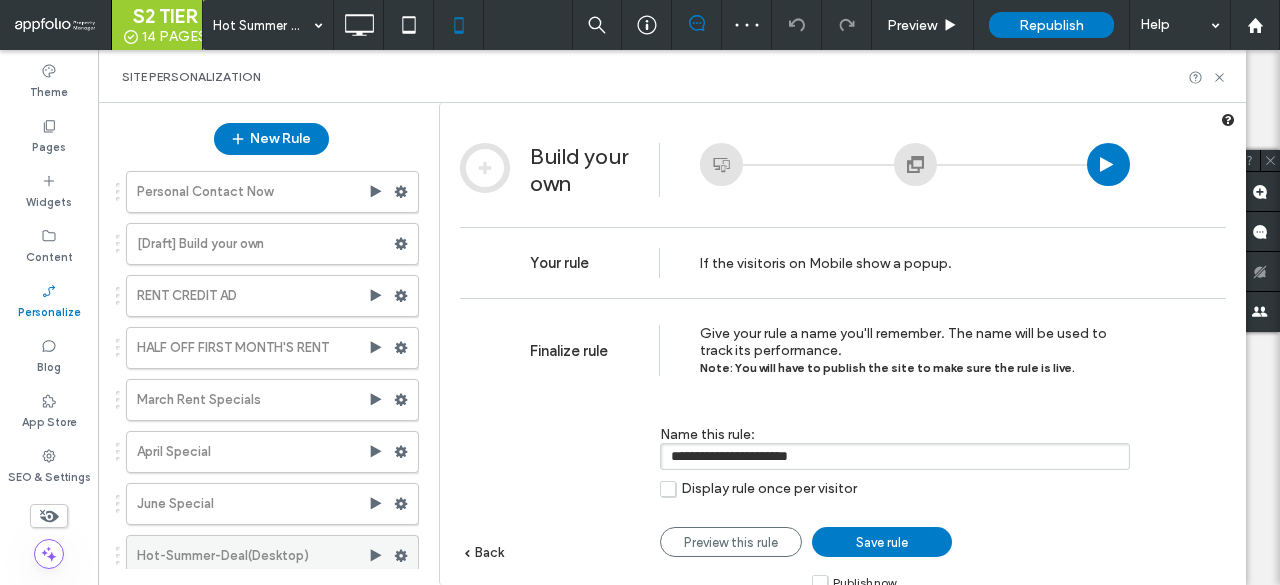 scroll, scrollTop: 0, scrollLeft: 0, axis: both 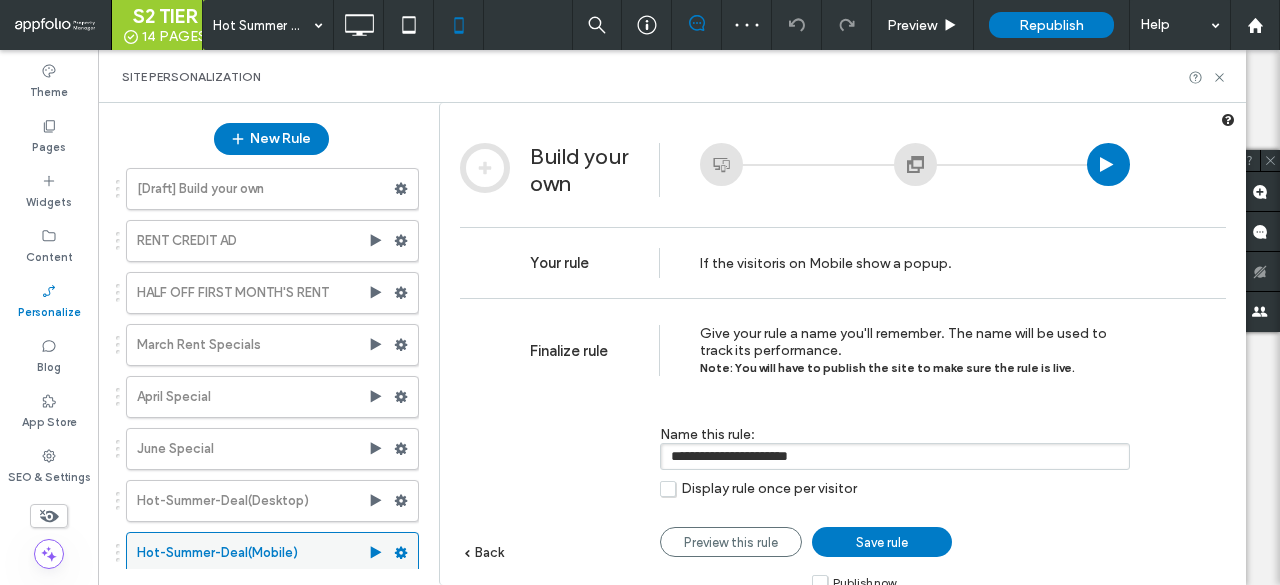 click 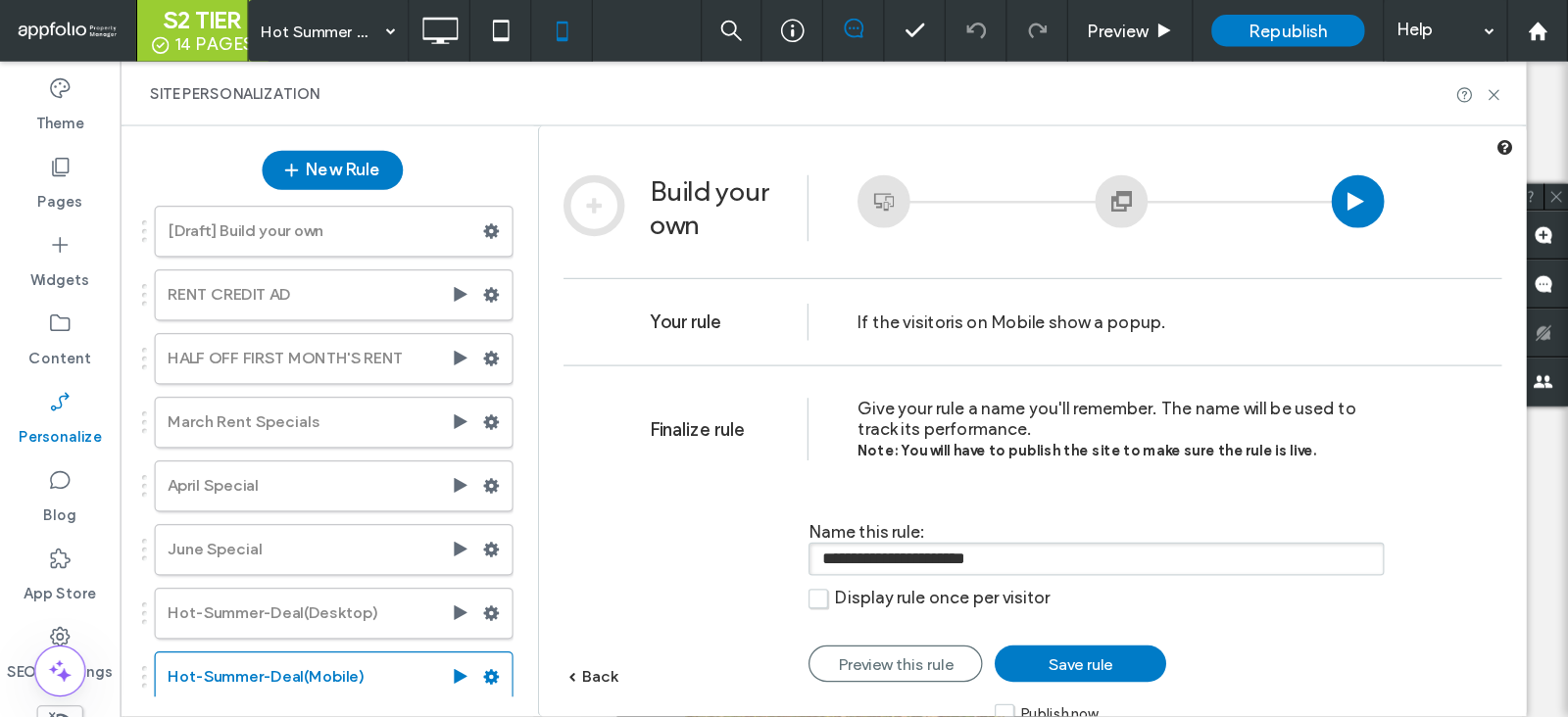 scroll, scrollTop: 0, scrollLeft: 0, axis: both 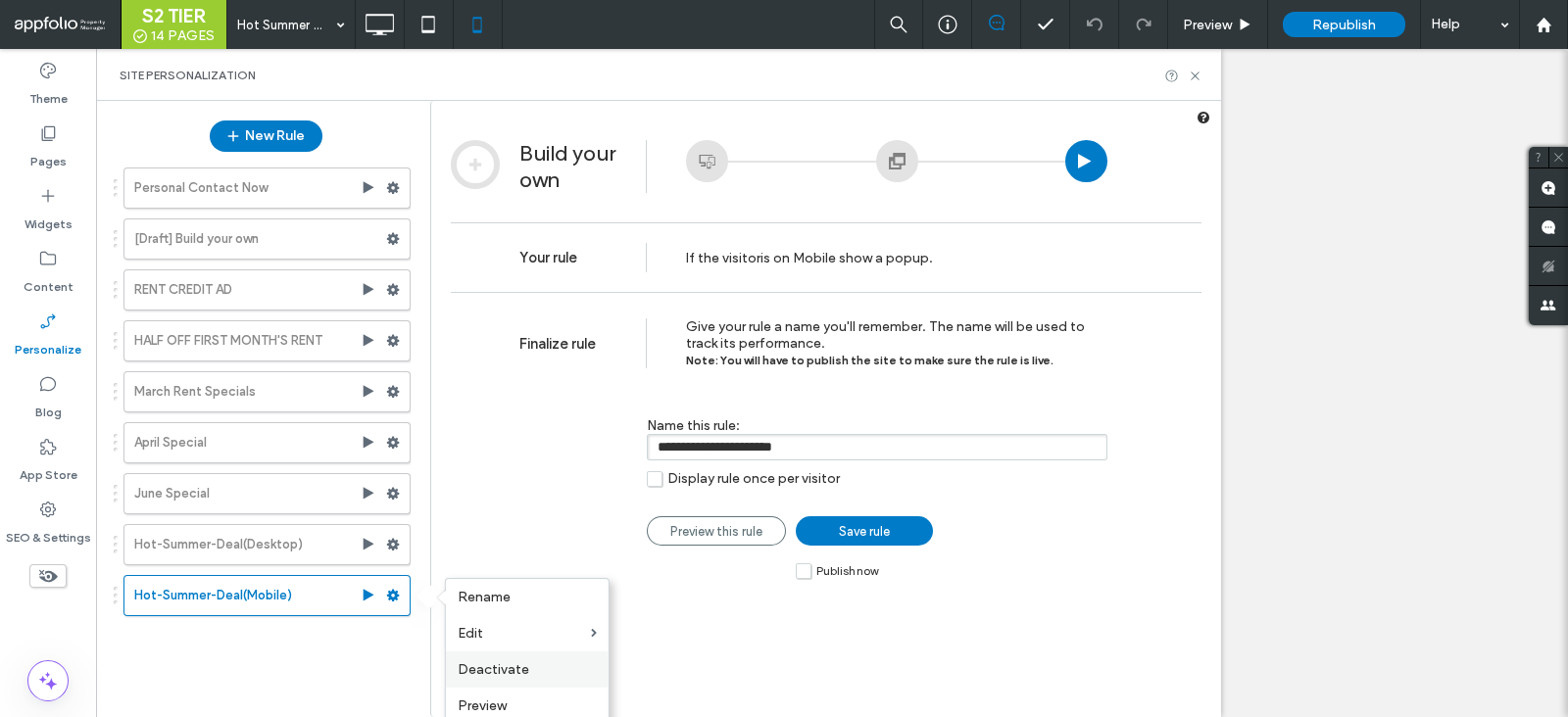 click on "Deactivate" at bounding box center (527, 669) 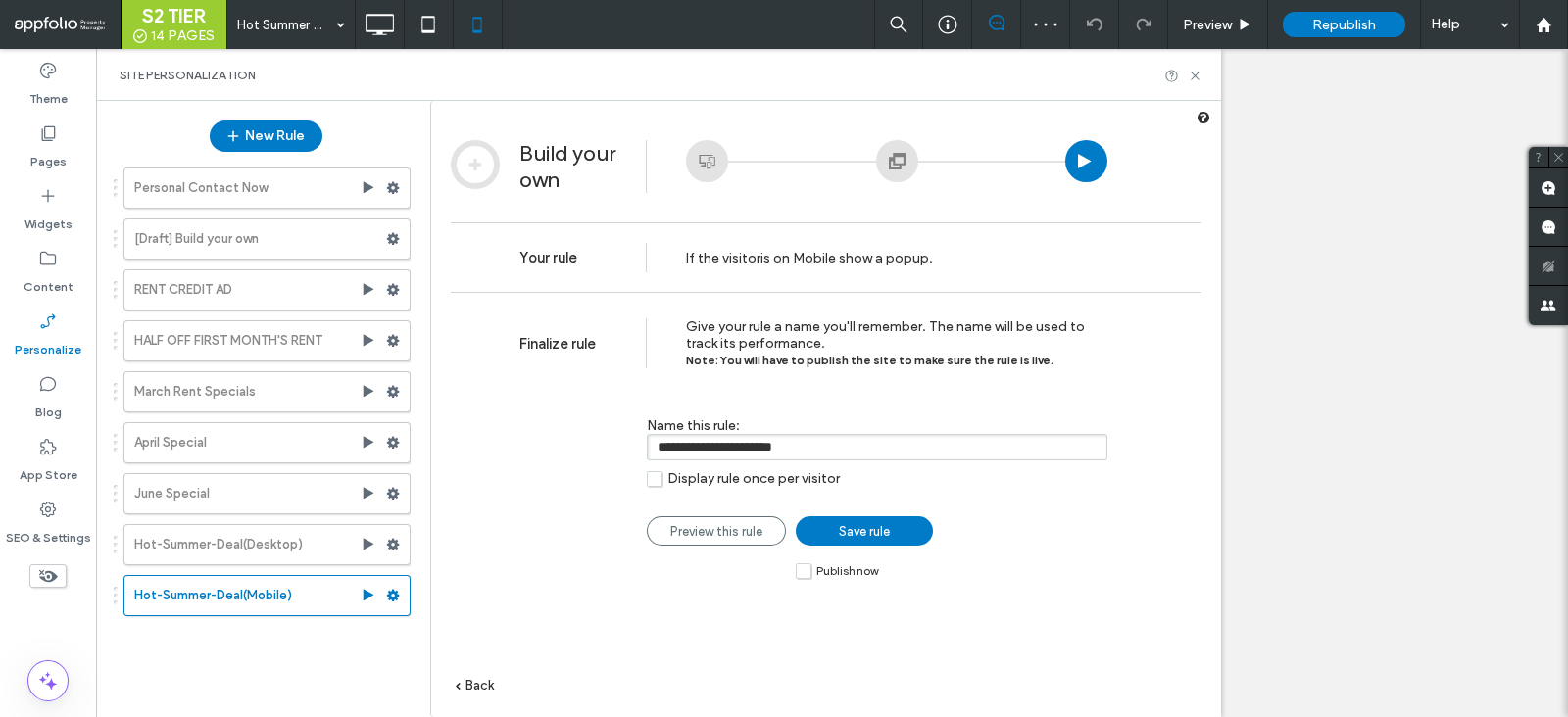 click on "Republish" at bounding box center [1344, 24] 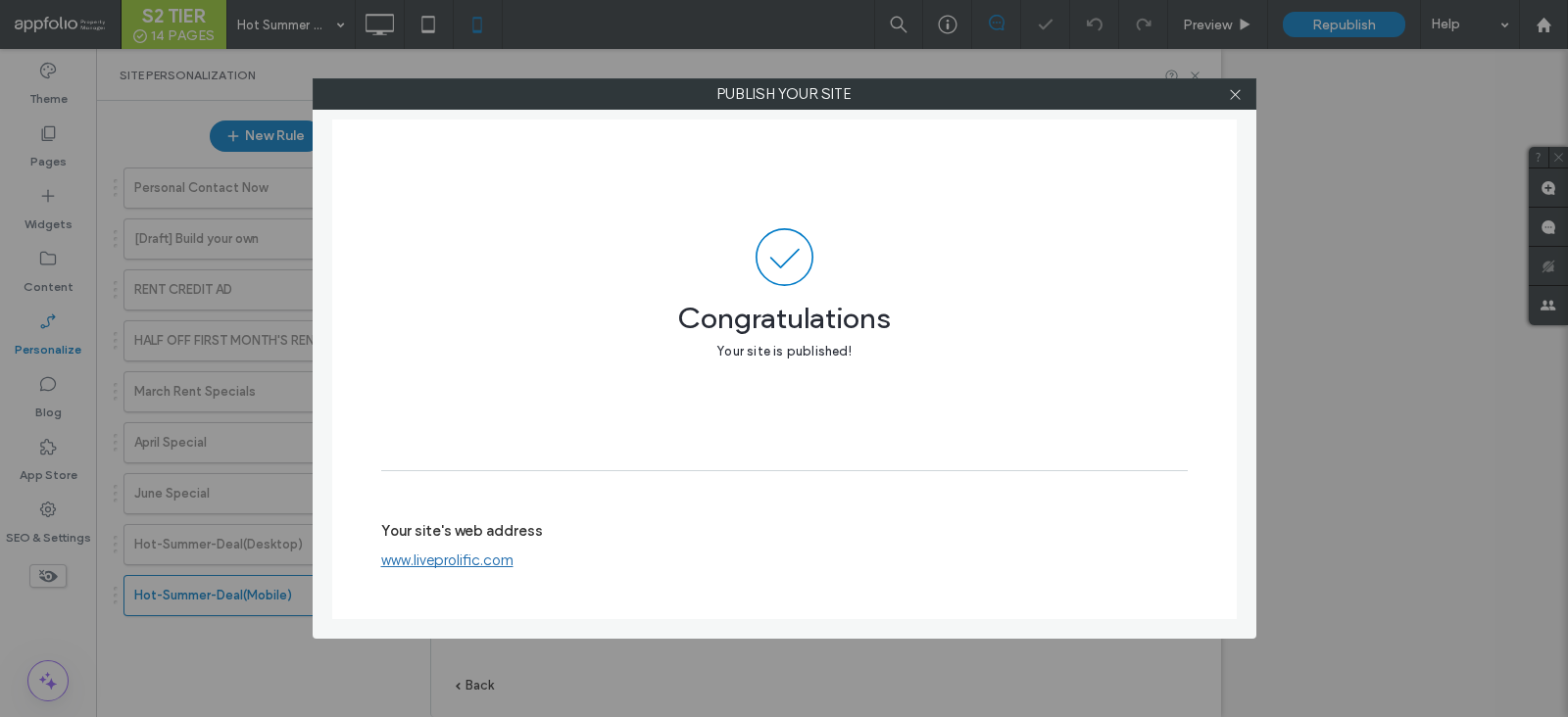 click on "www.liveprolific.com" at bounding box center (447, 560) 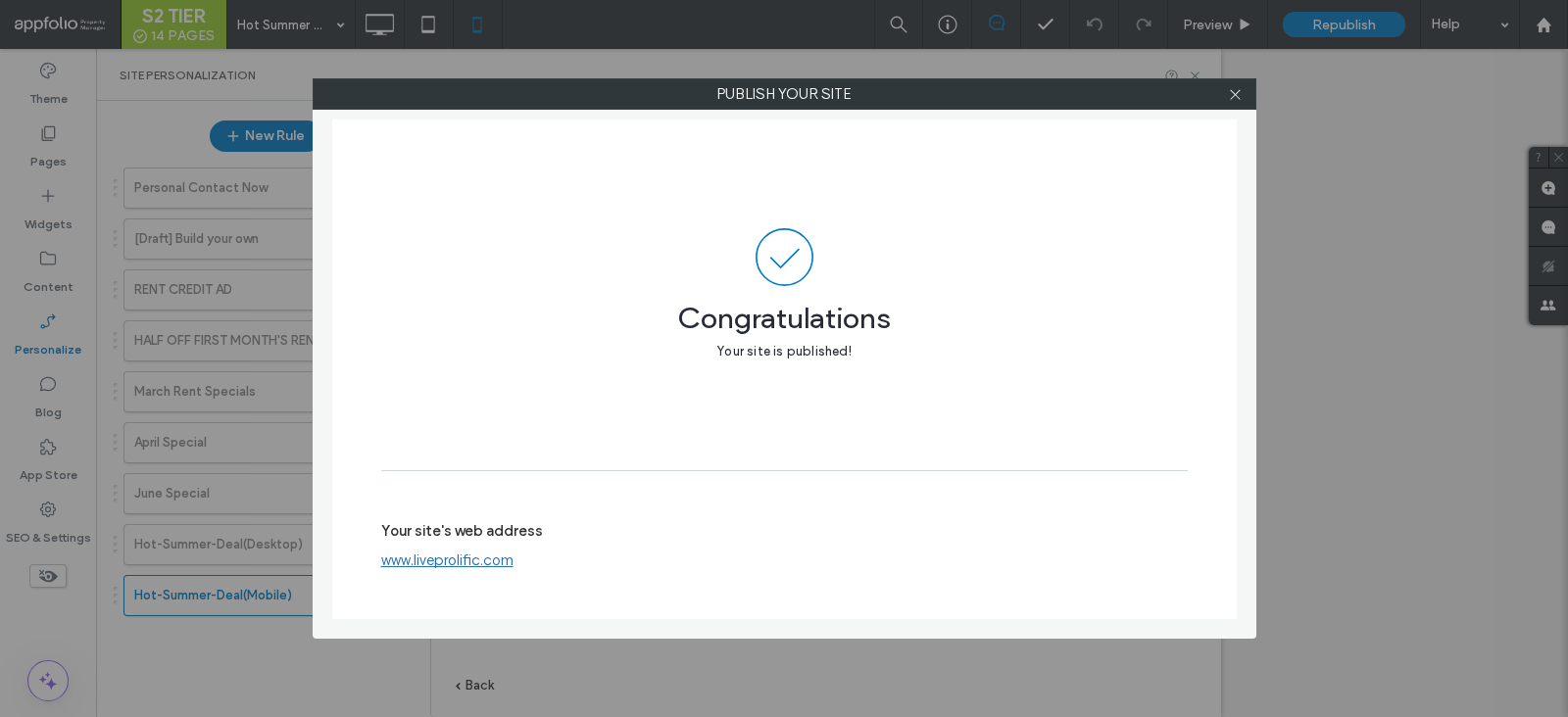click at bounding box center [1236, 94] 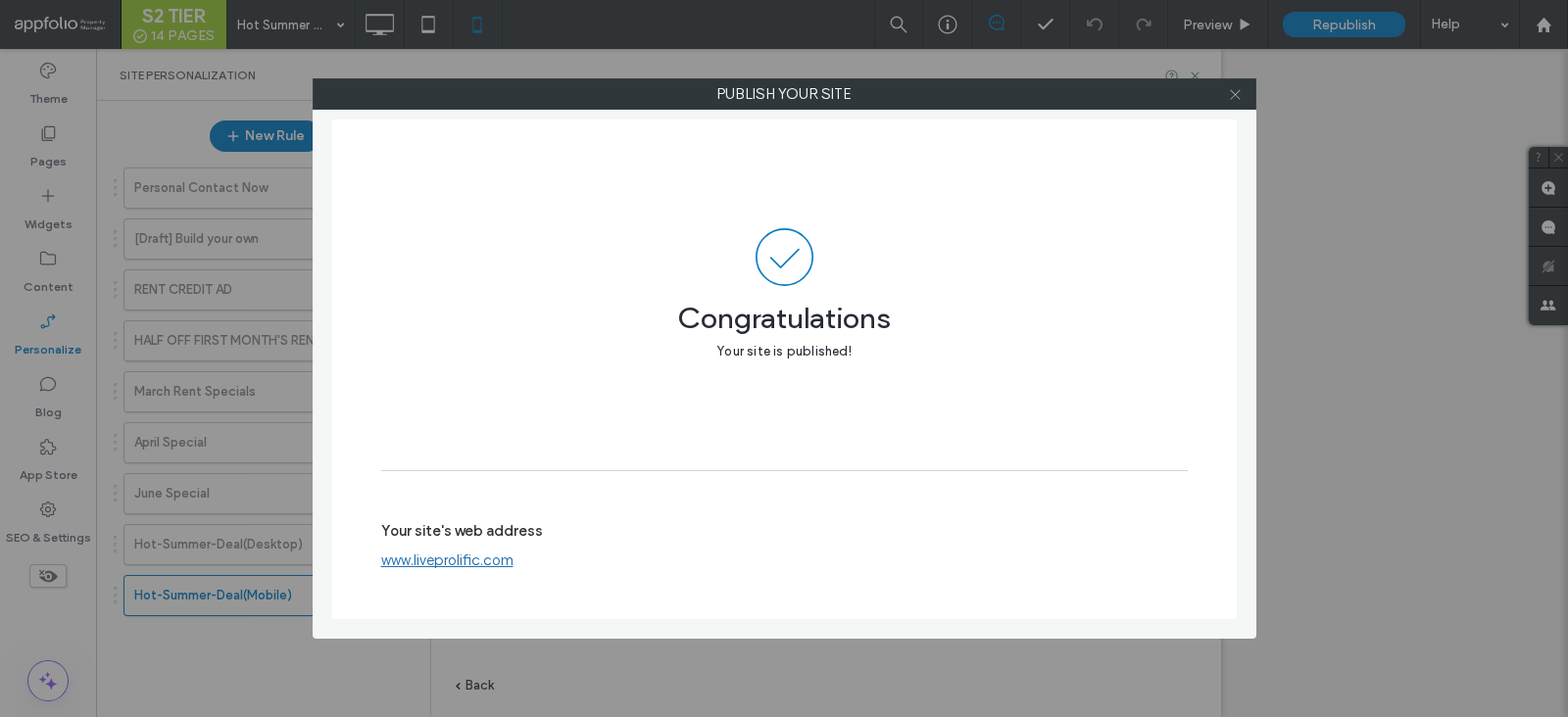 click at bounding box center (1235, 94) 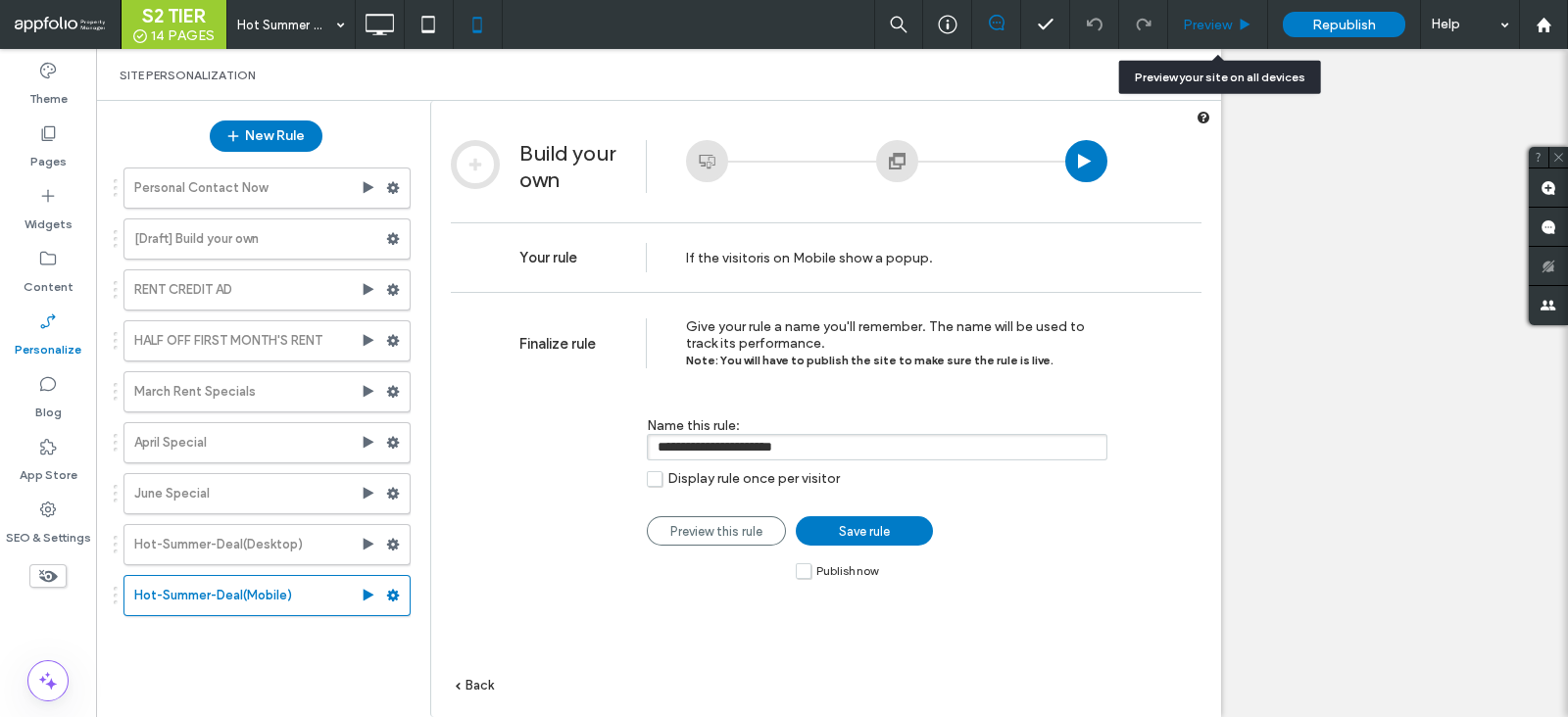 click 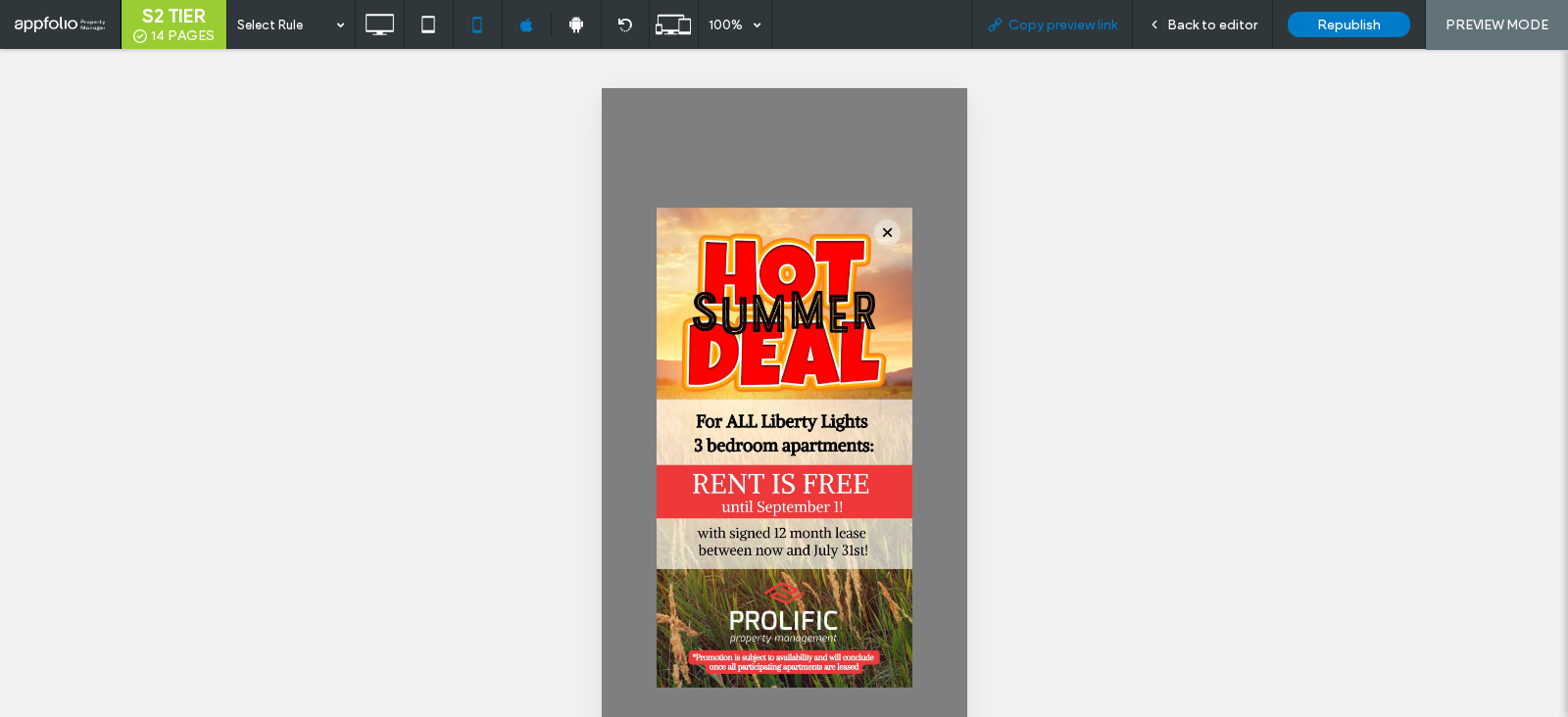 click on "Copy preview link" at bounding box center (1052, 24) 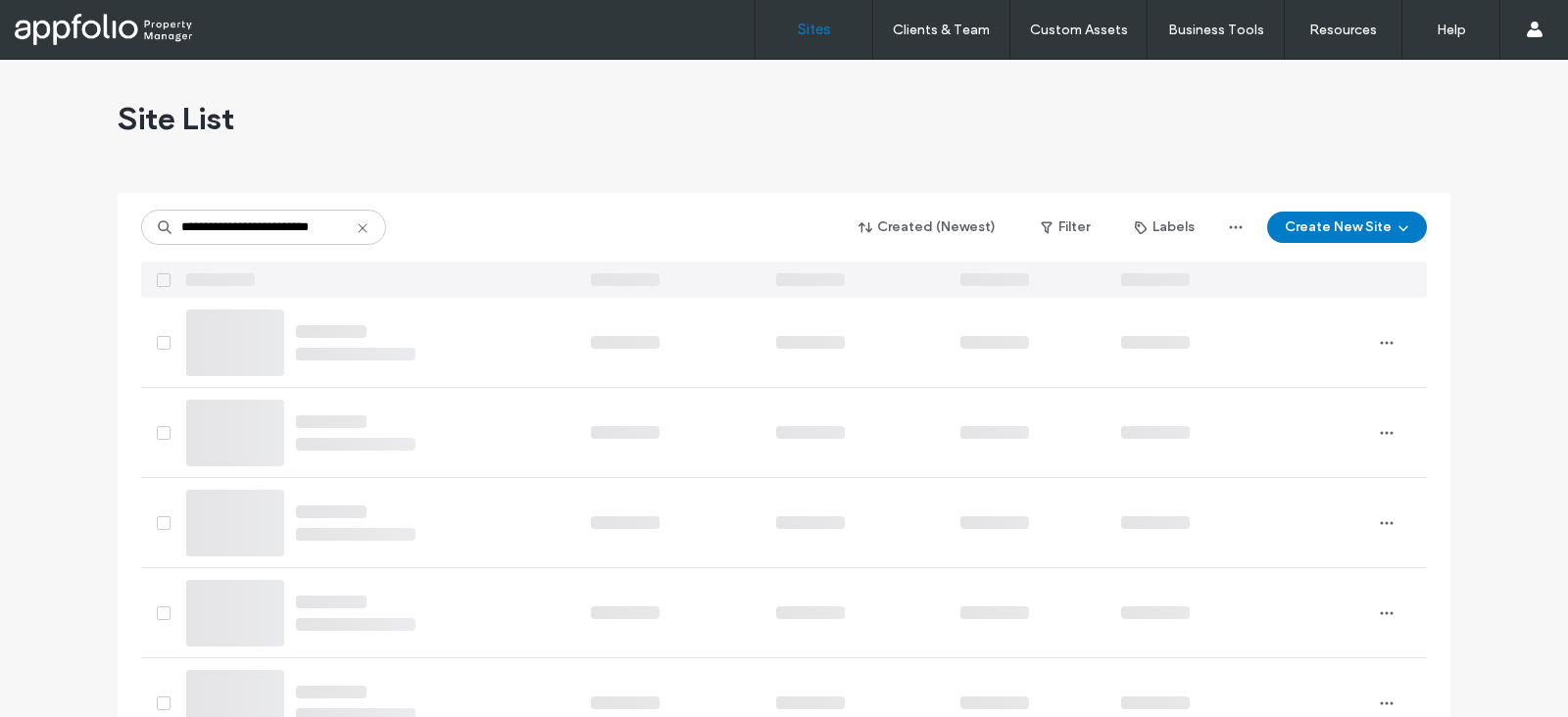scroll, scrollTop: 0, scrollLeft: 0, axis: both 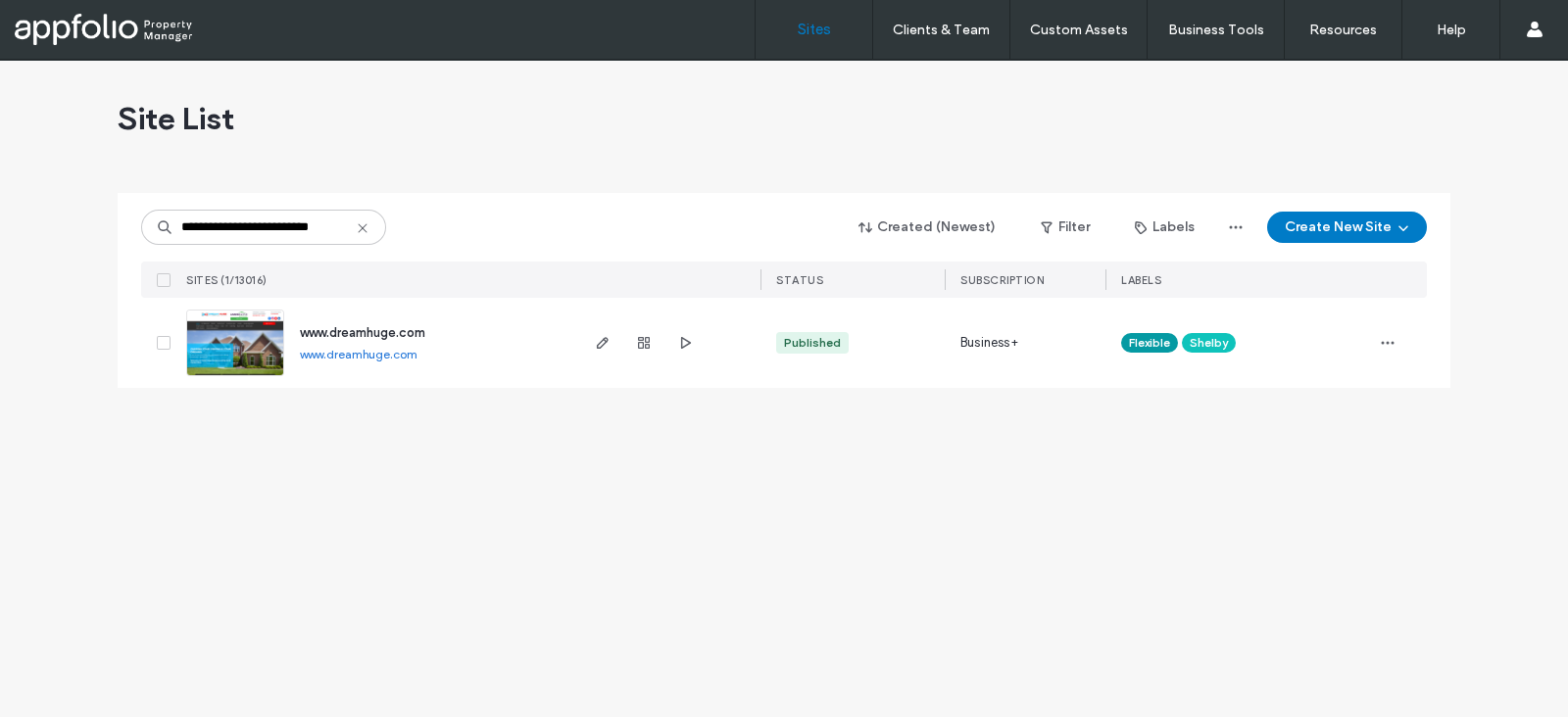 type on "**********" 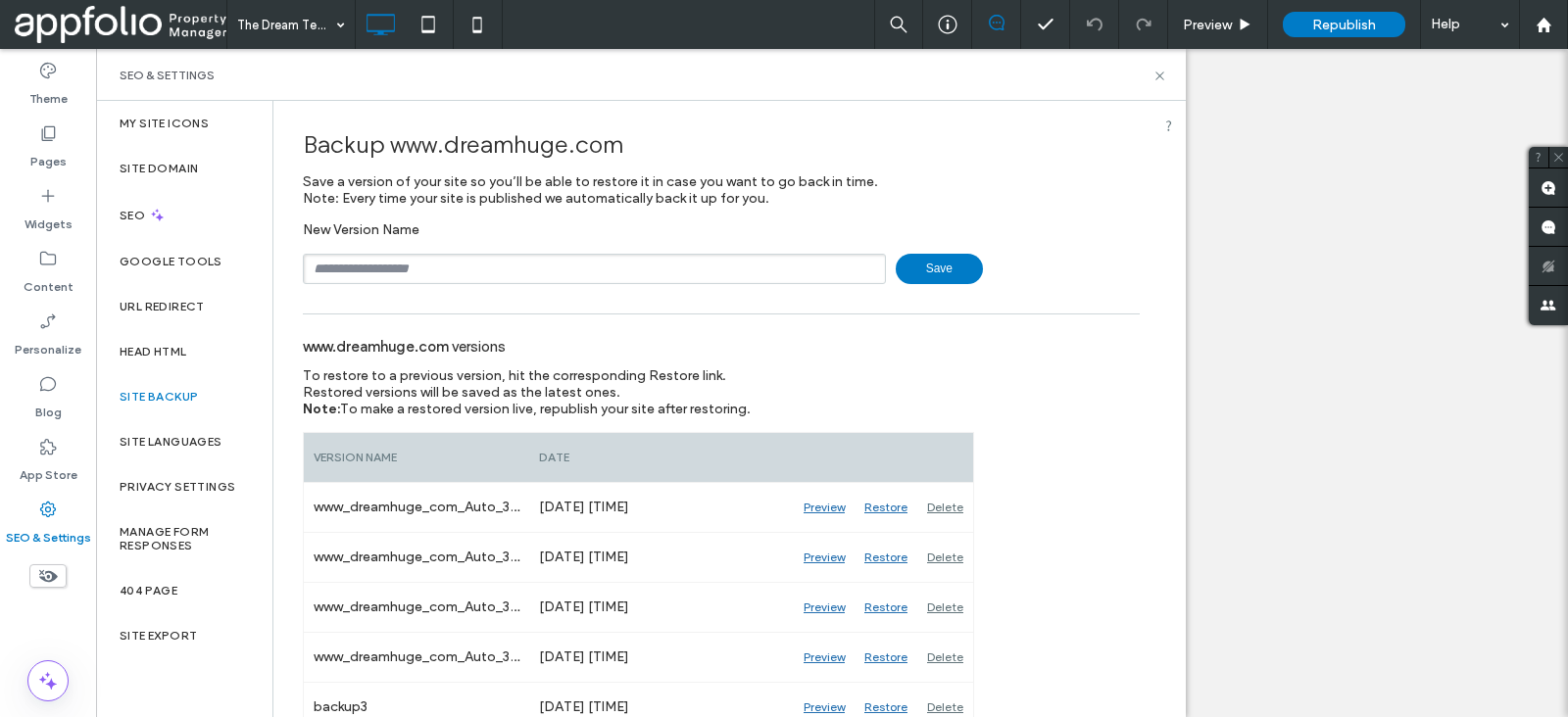 click at bounding box center (594, 268) 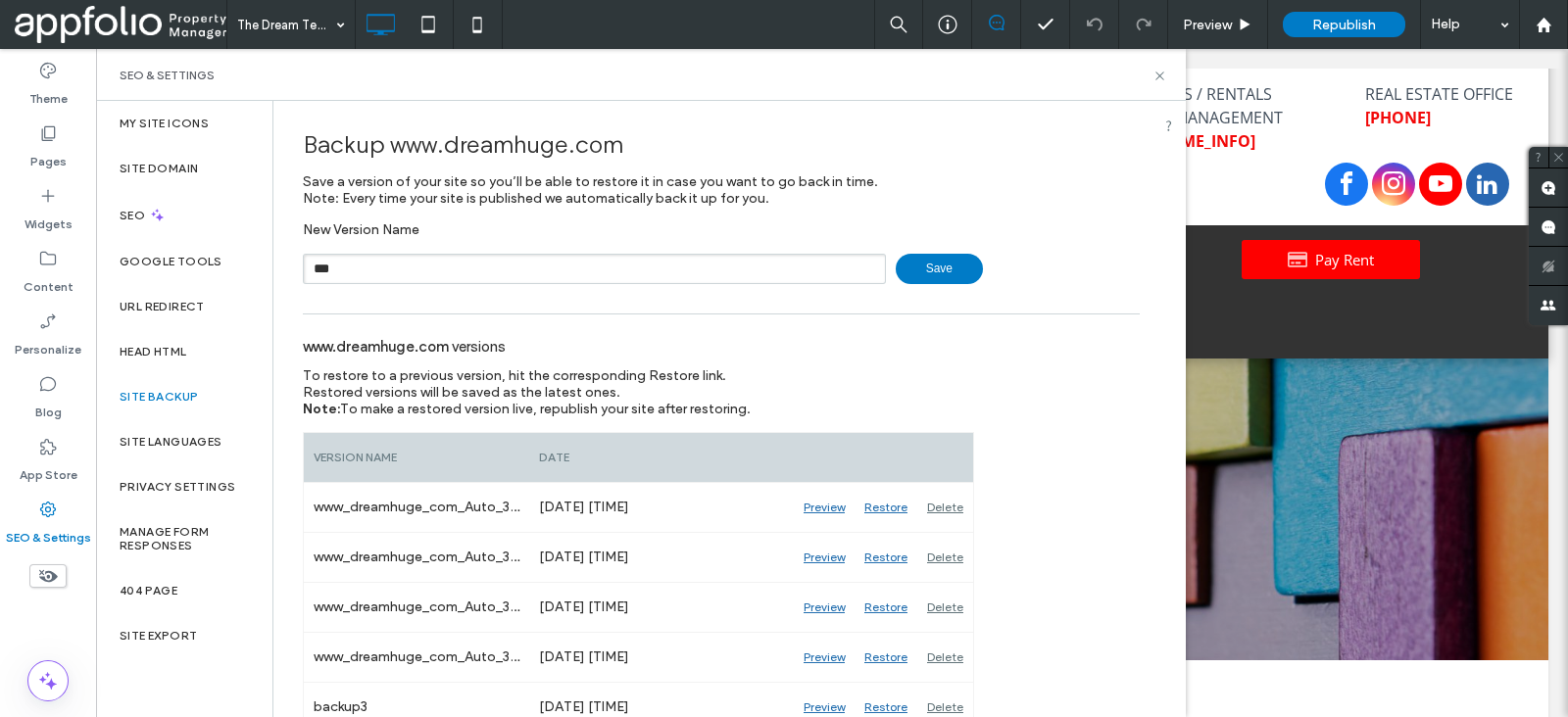 scroll, scrollTop: 0, scrollLeft: 0, axis: both 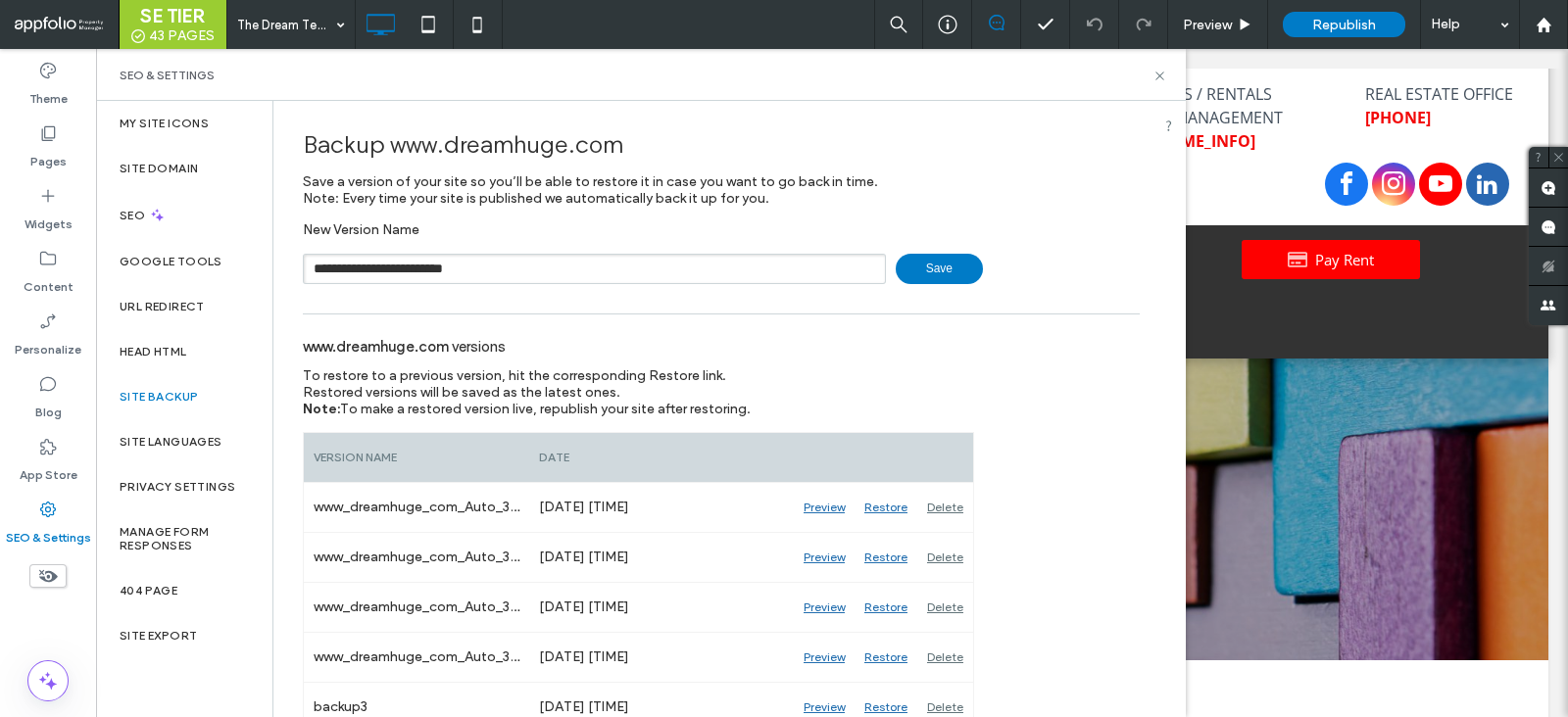 click on "**********" at bounding box center [721, 1691] 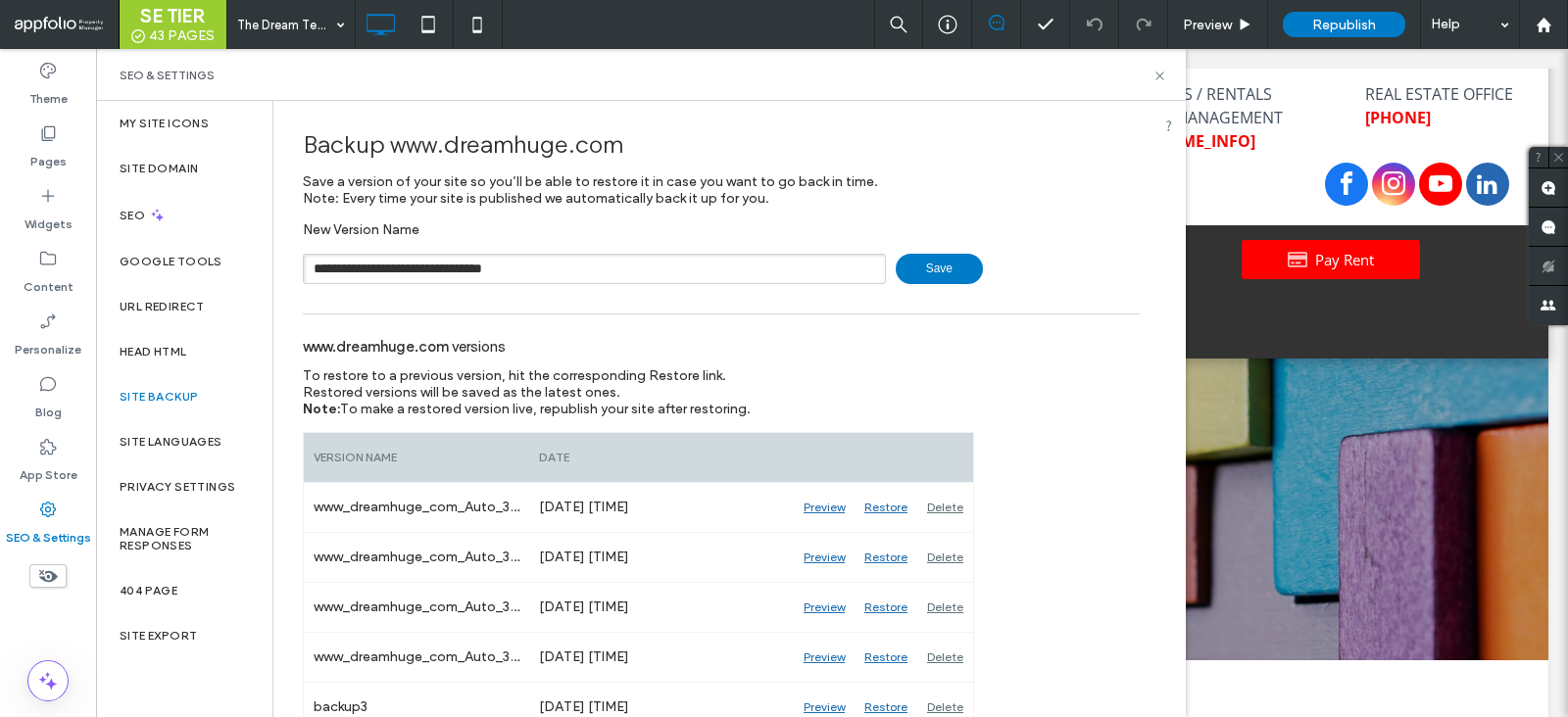 type on "**********" 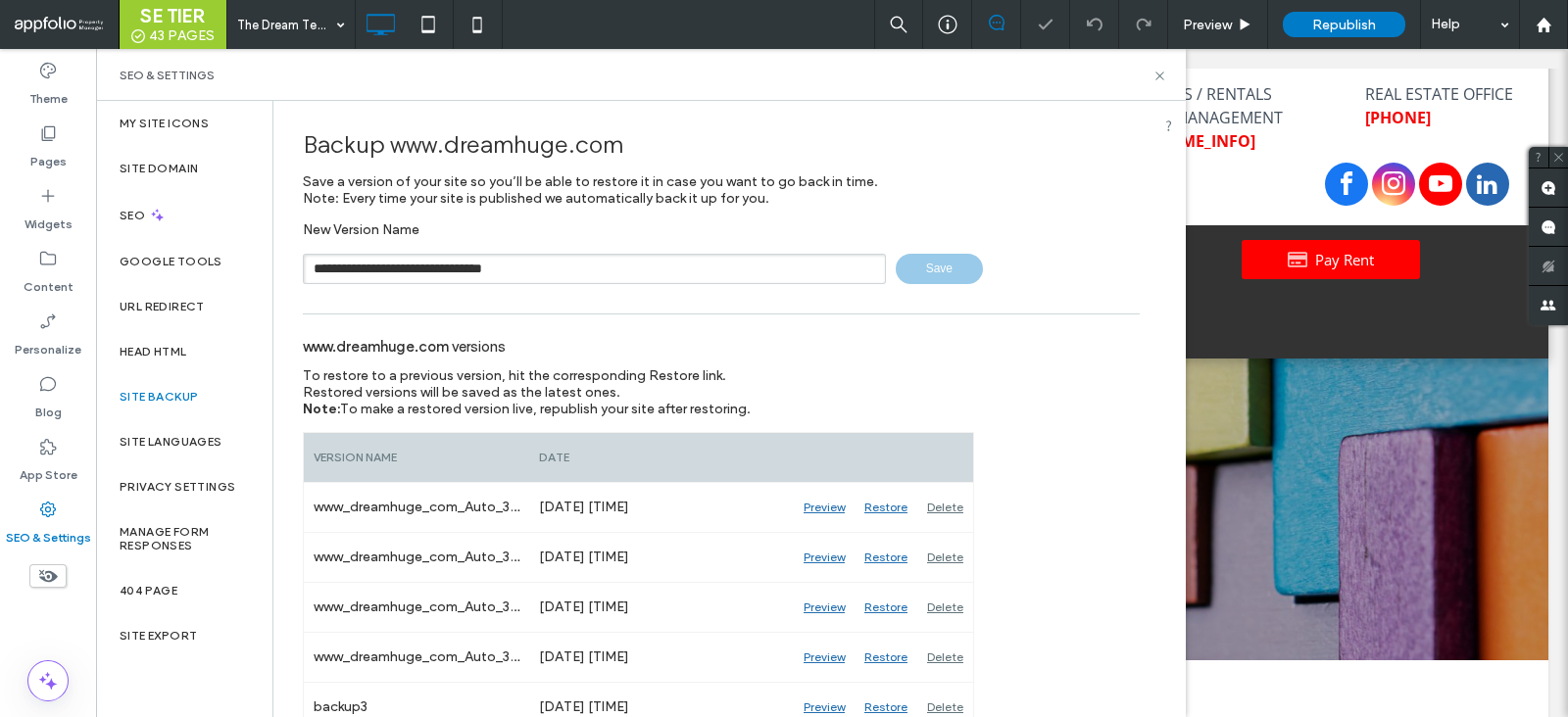 type 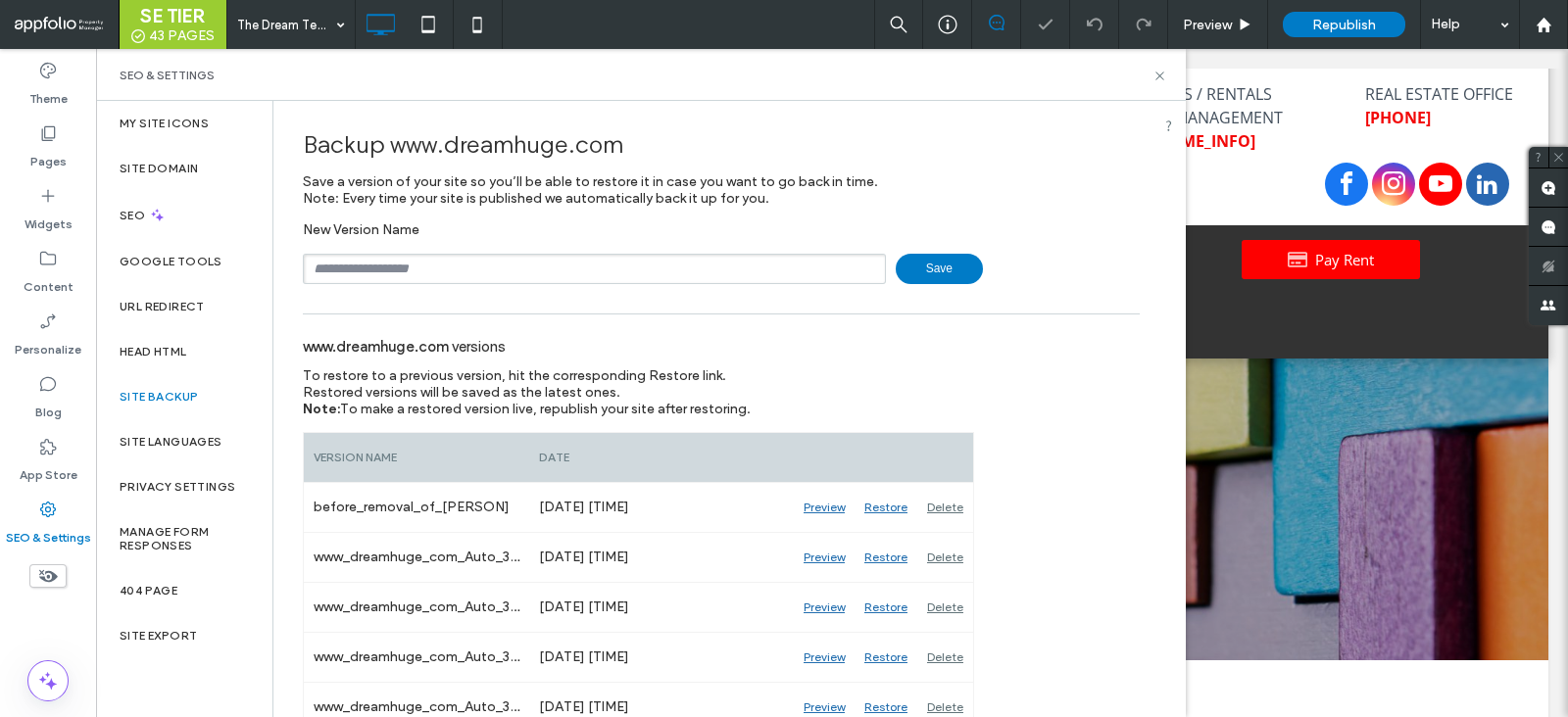 click 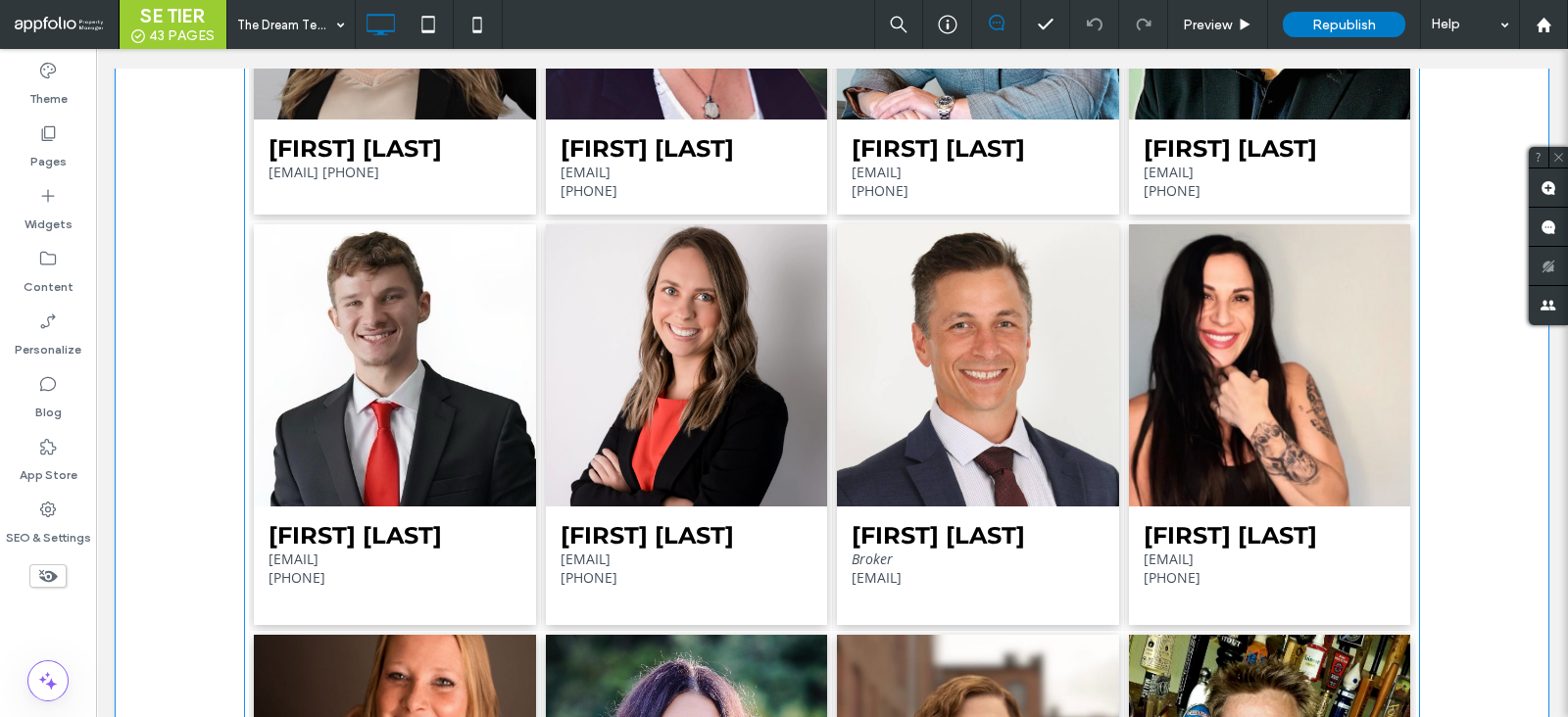 scroll, scrollTop: 3672, scrollLeft: 0, axis: vertical 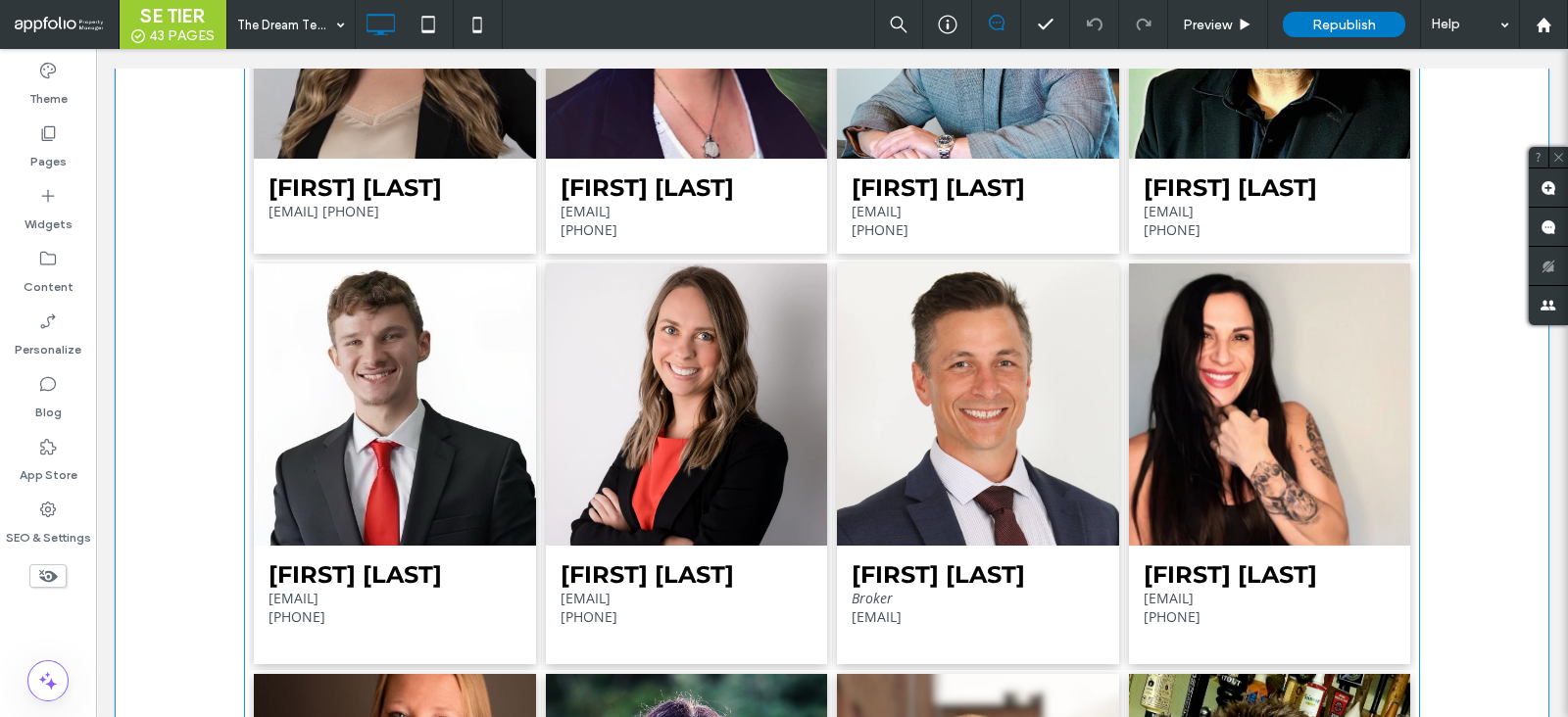 click on "[EMAIL]" at bounding box center [589, 598] 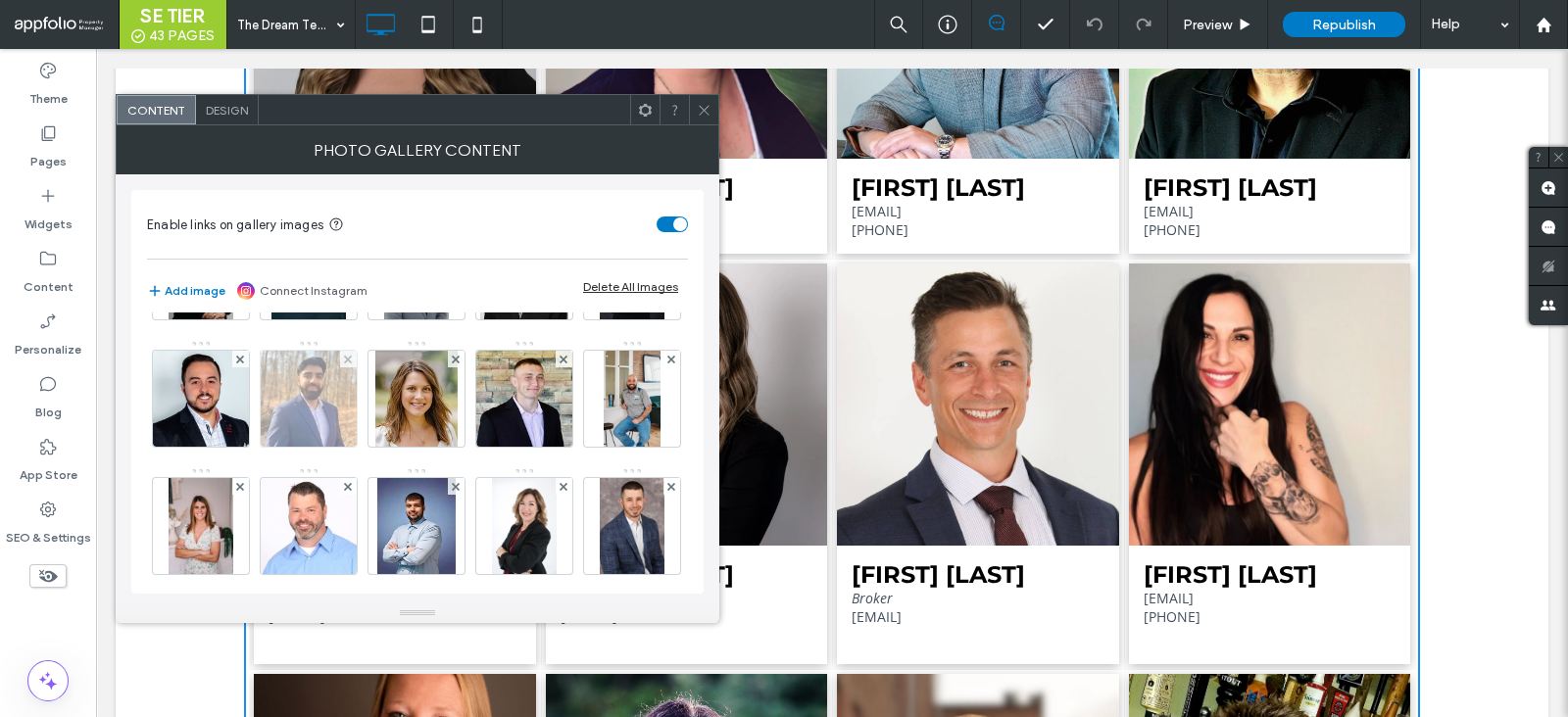 scroll, scrollTop: 244, scrollLeft: 0, axis: vertical 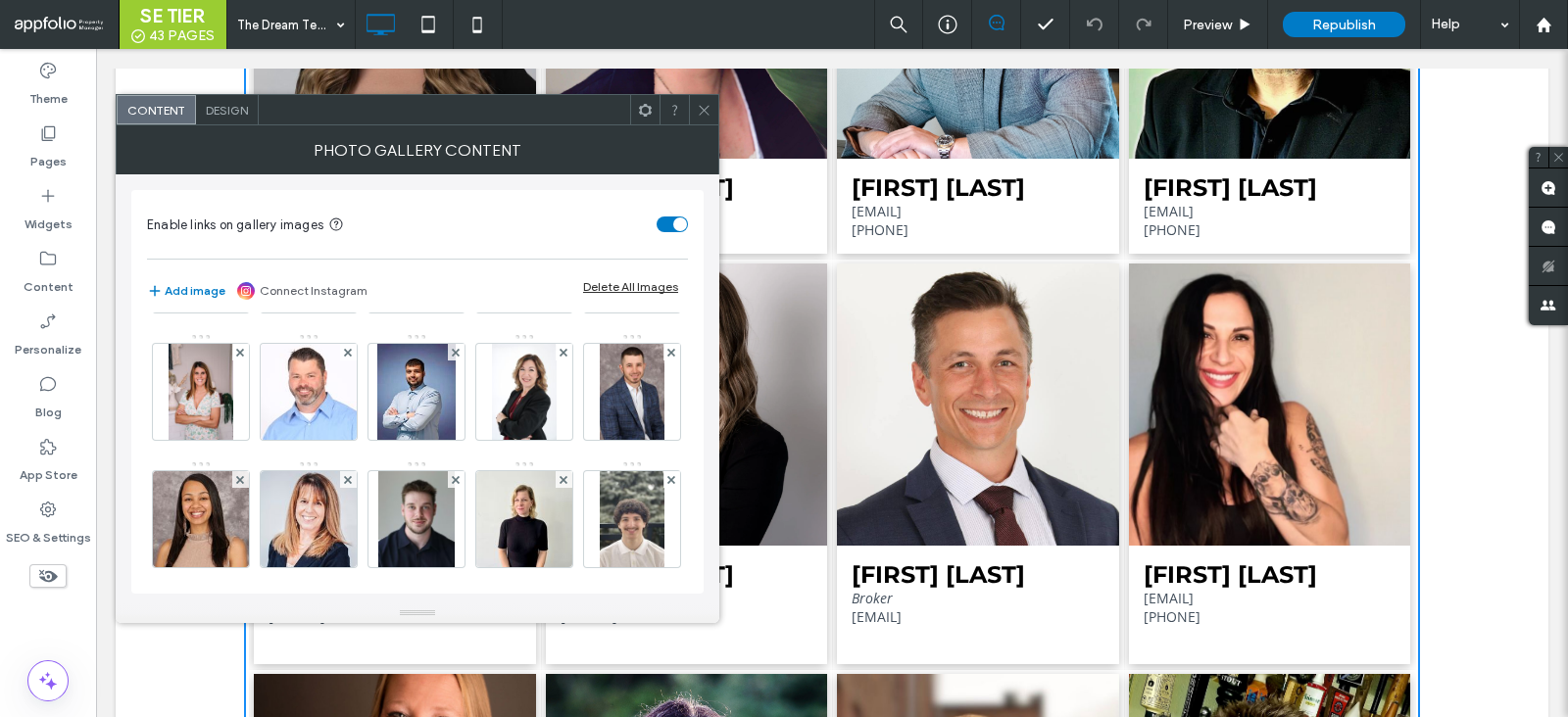 click on "Photo Gallery Content" at bounding box center [417, 150] 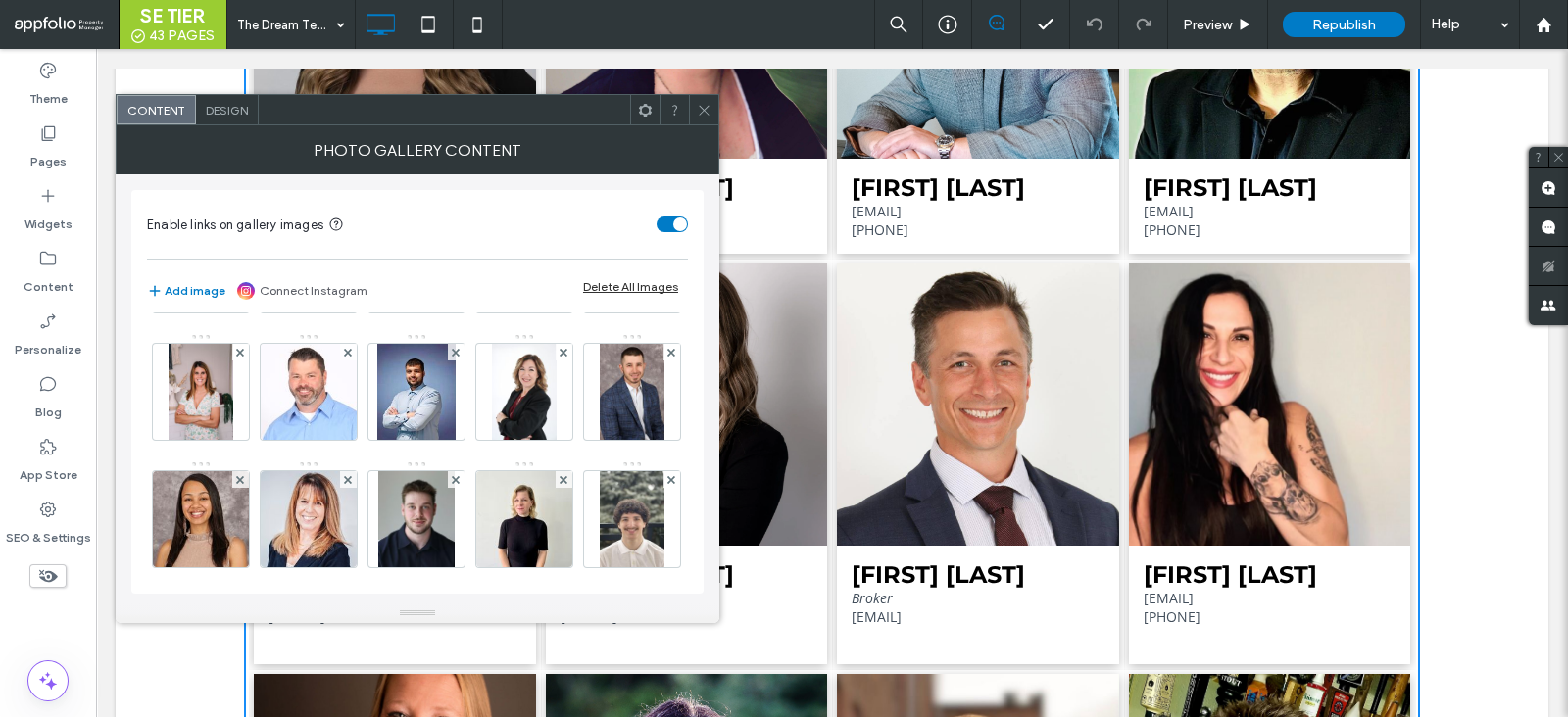 click 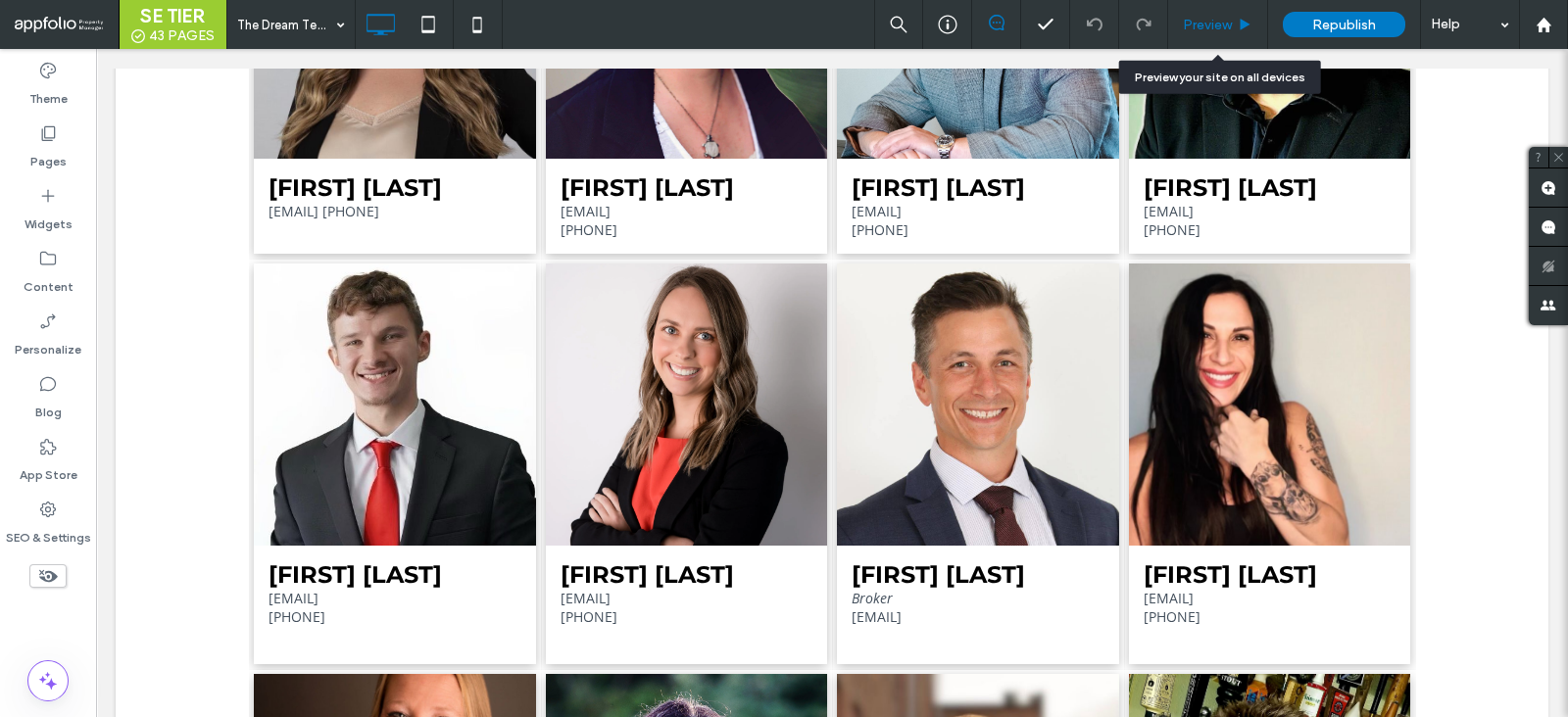 click on "Preview" at bounding box center (1207, 24) 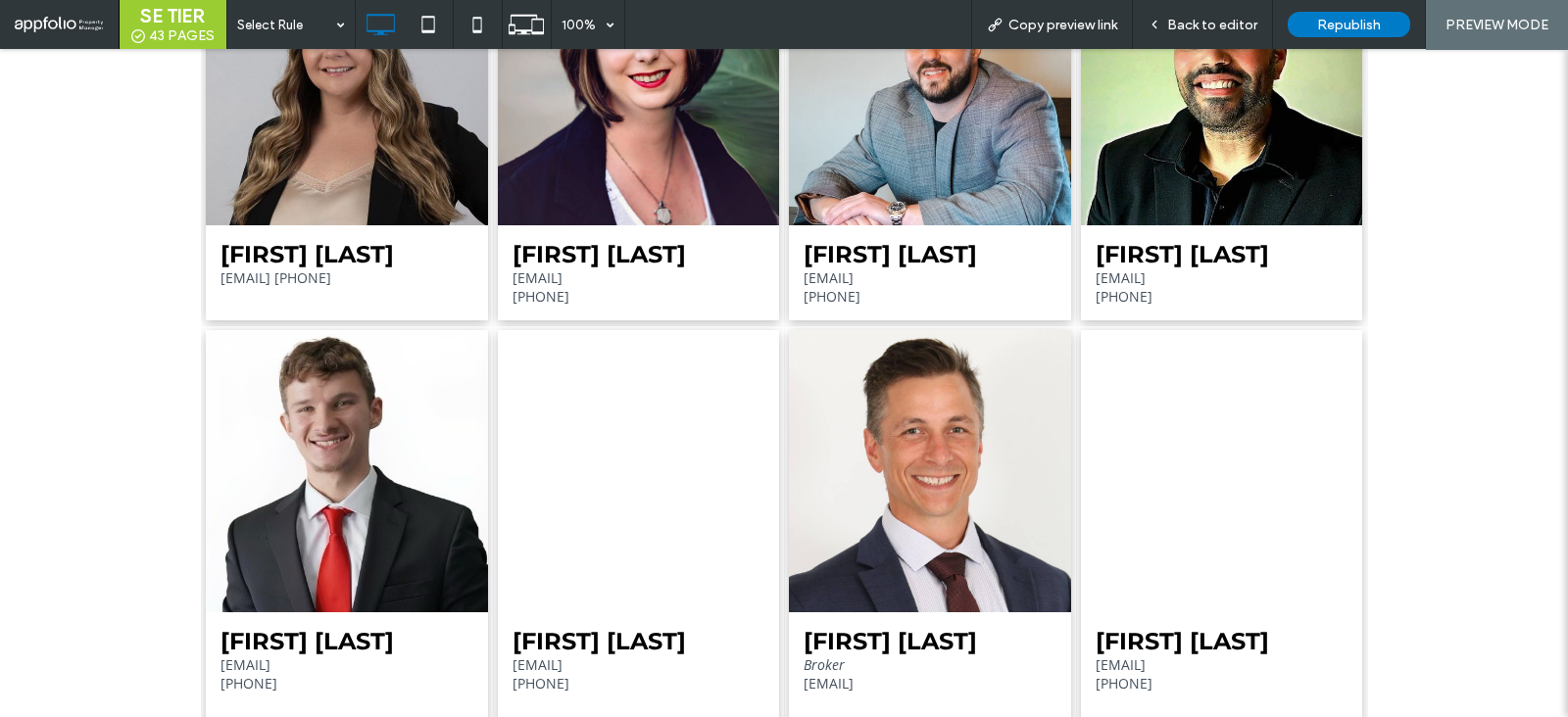 scroll, scrollTop: 3550, scrollLeft: 0, axis: vertical 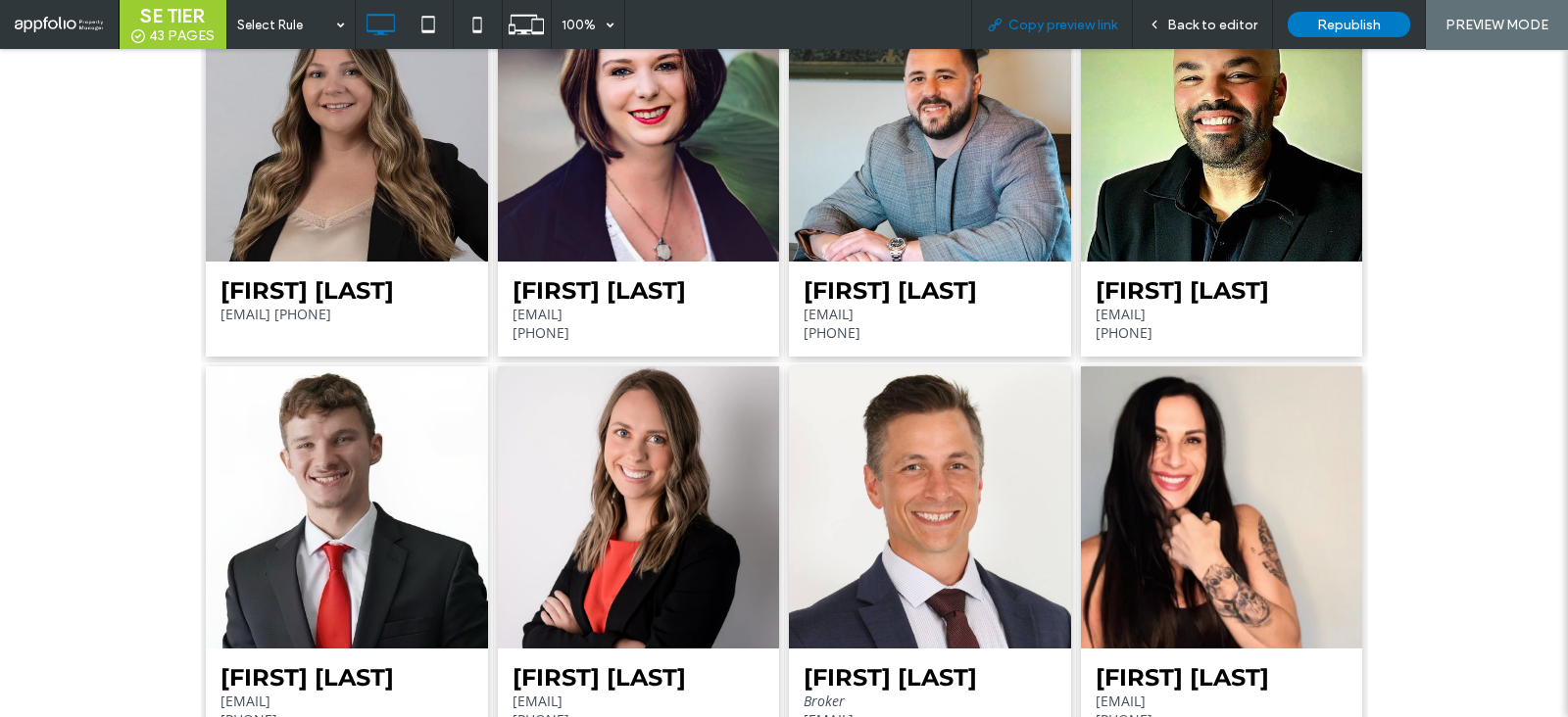 click on "Copy preview link" at bounding box center (1062, 24) 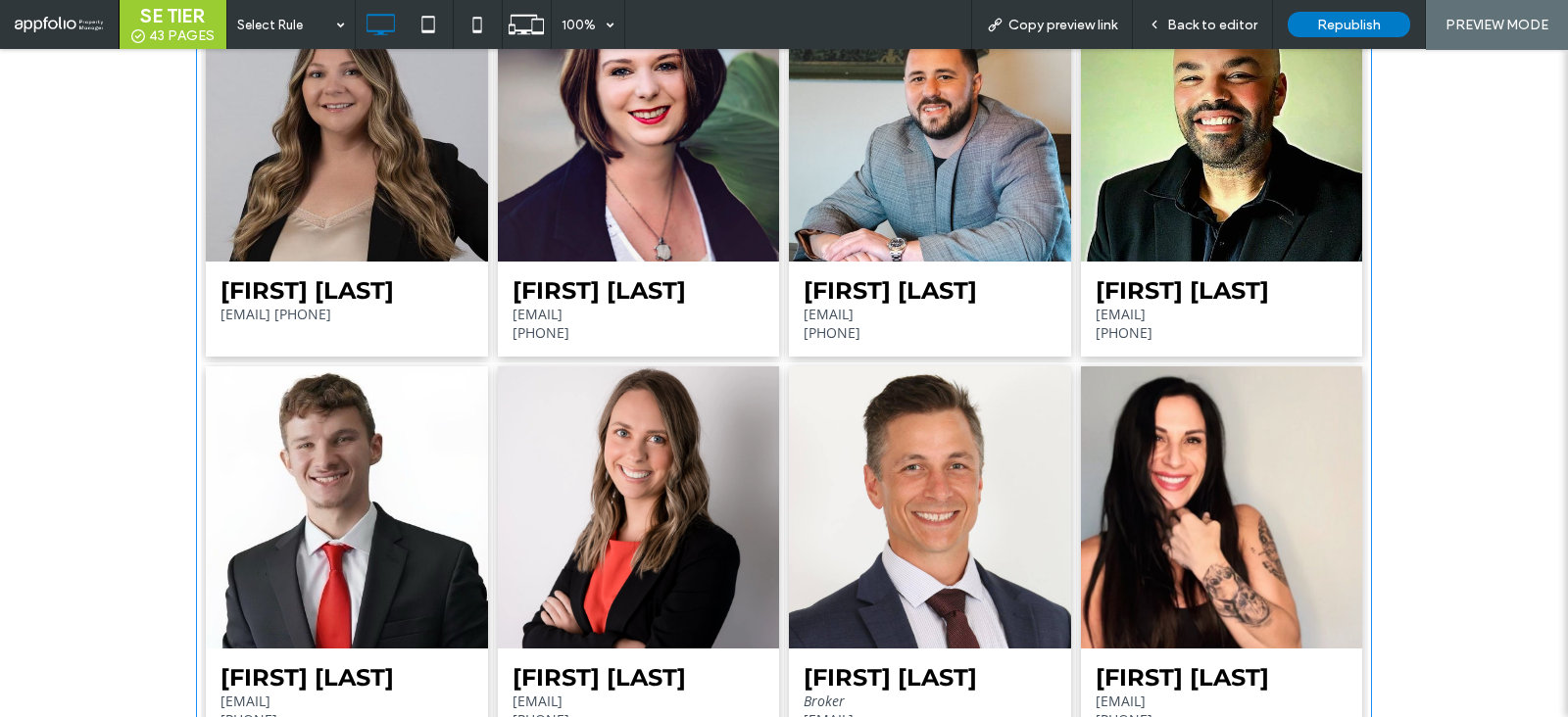 click at bounding box center (639, 507) 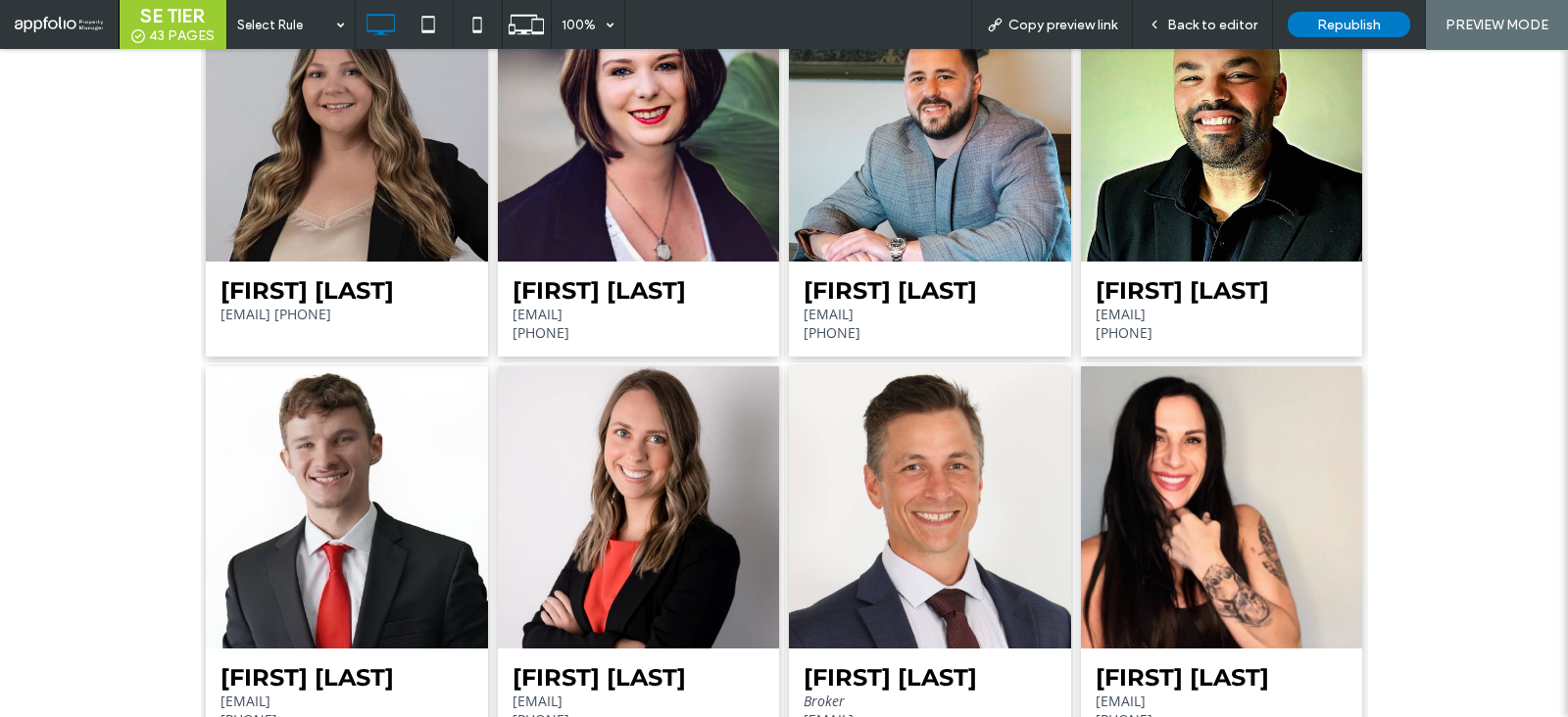 click at bounding box center [784, 358] 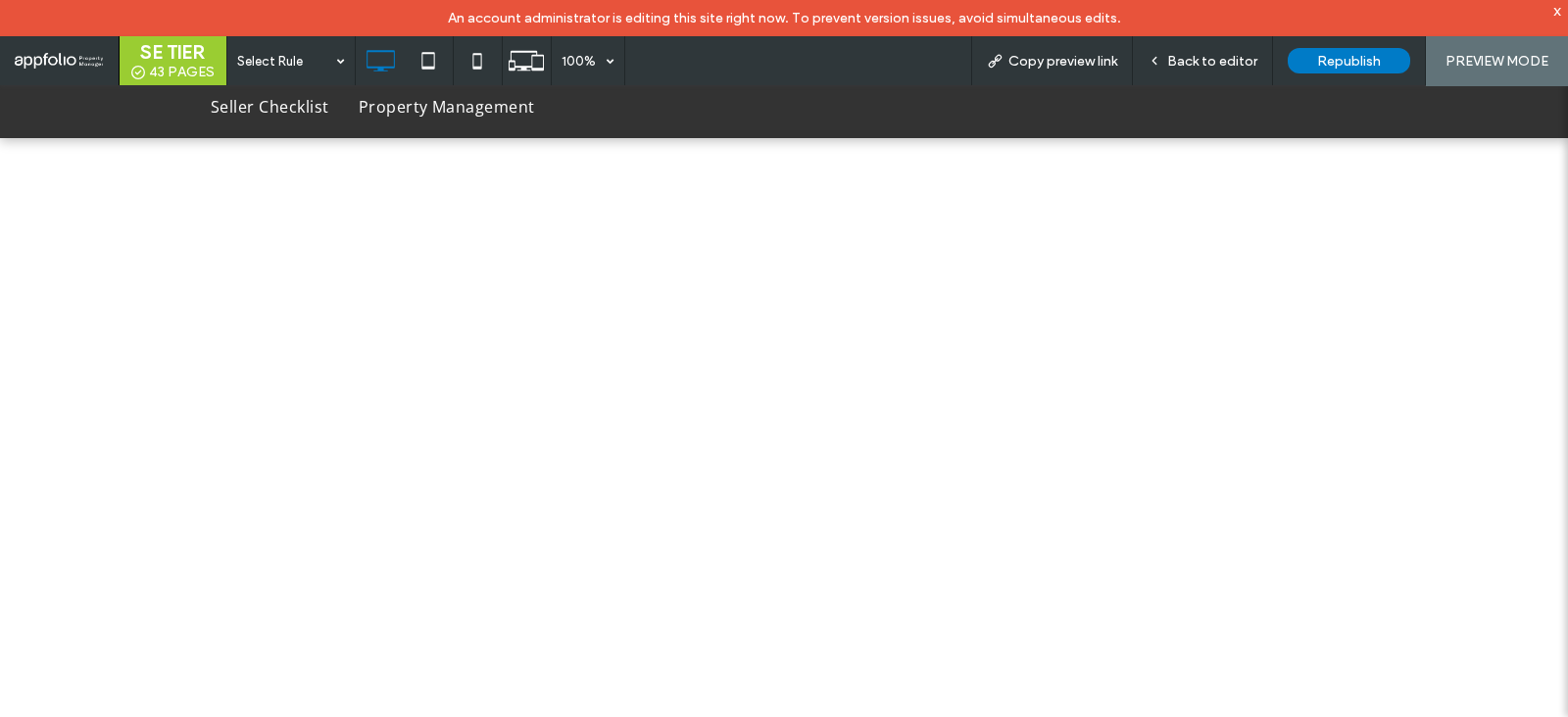 scroll, scrollTop: 0, scrollLeft: 0, axis: both 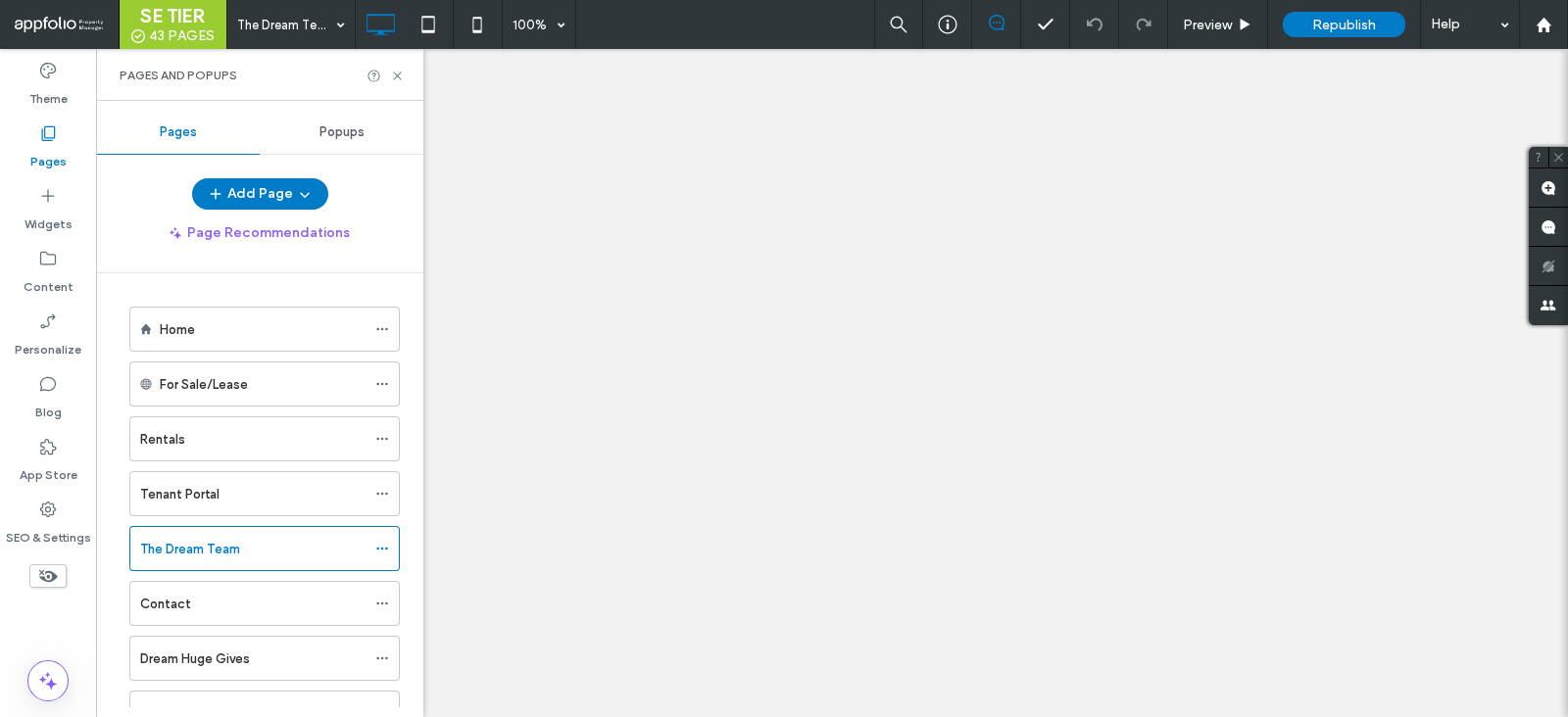 click at bounding box center [784, 358] 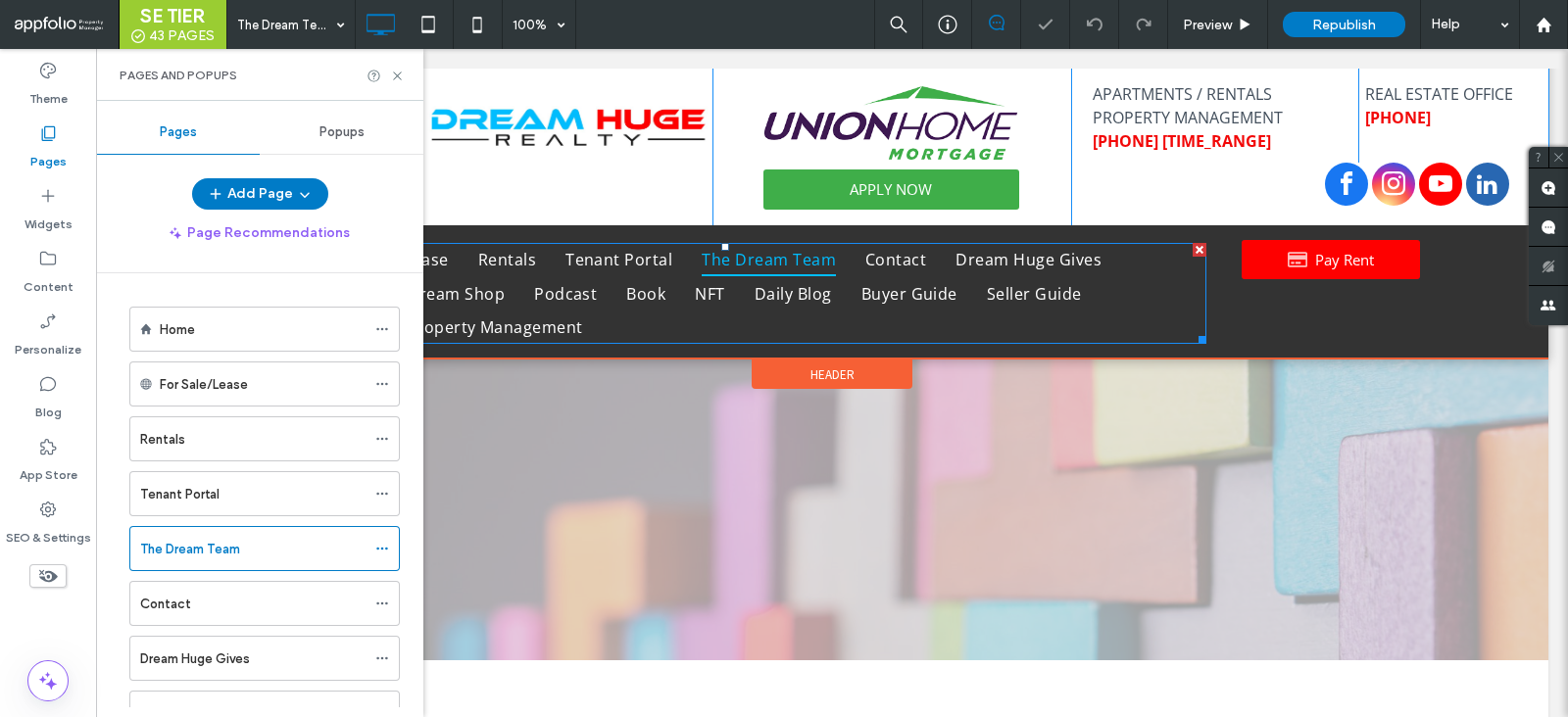 scroll, scrollTop: 0, scrollLeft: 0, axis: both 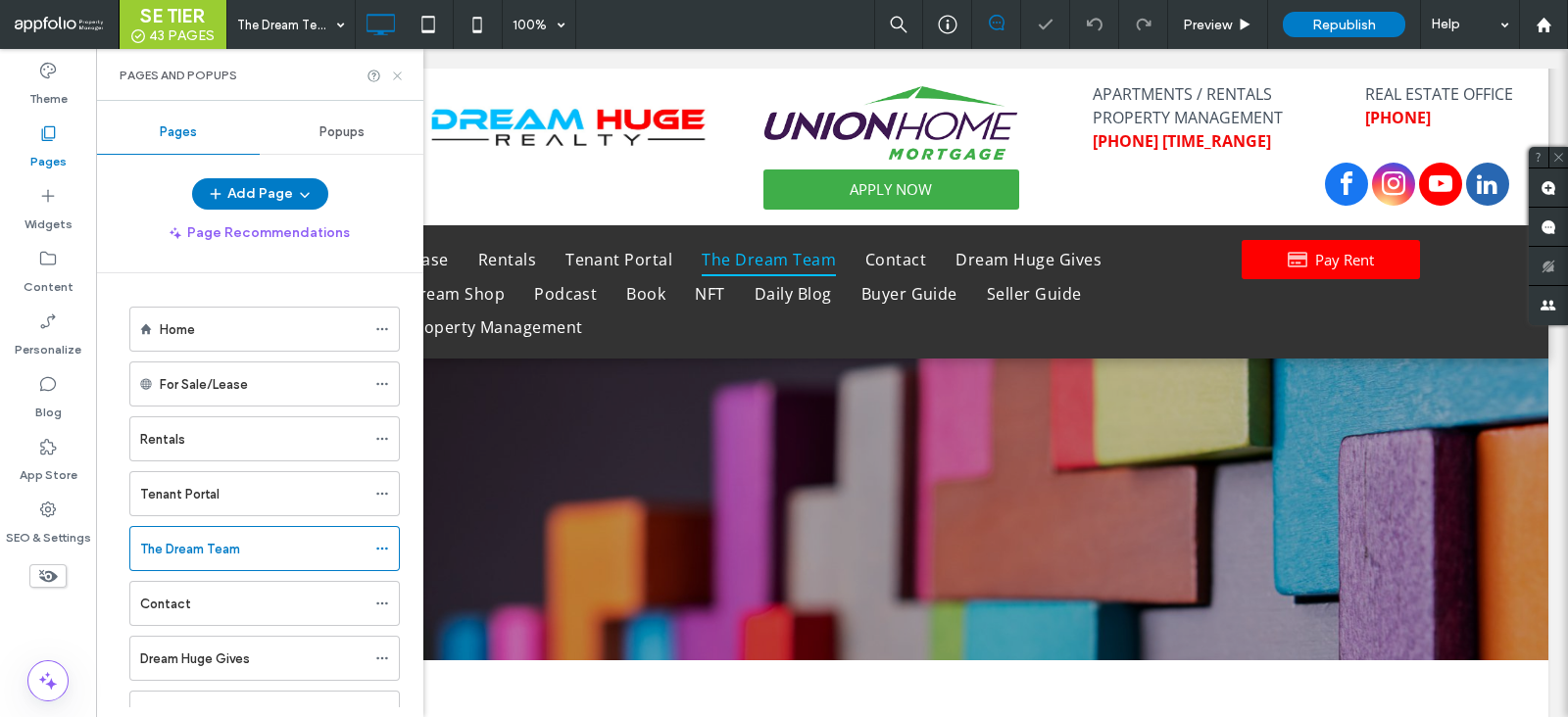click 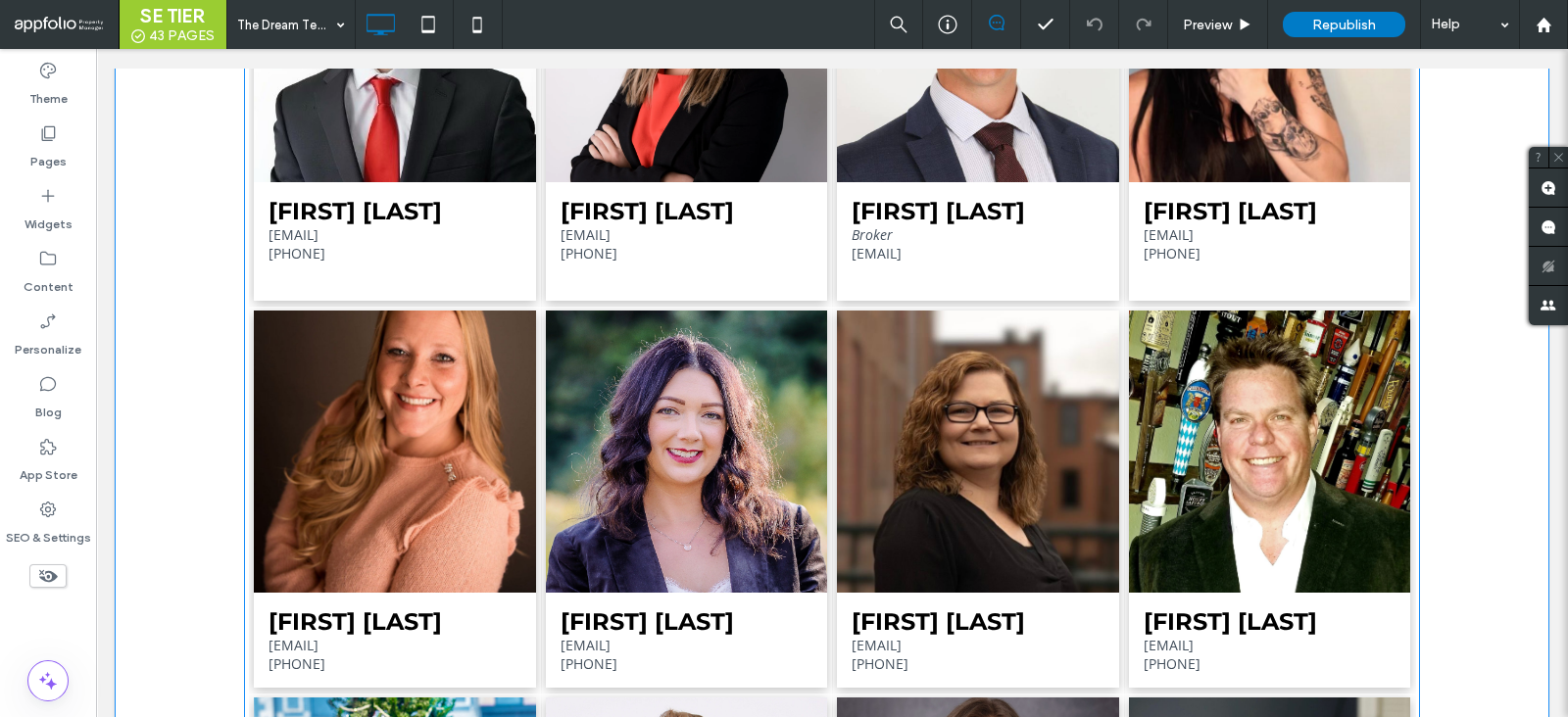 scroll, scrollTop: 3795, scrollLeft: 0, axis: vertical 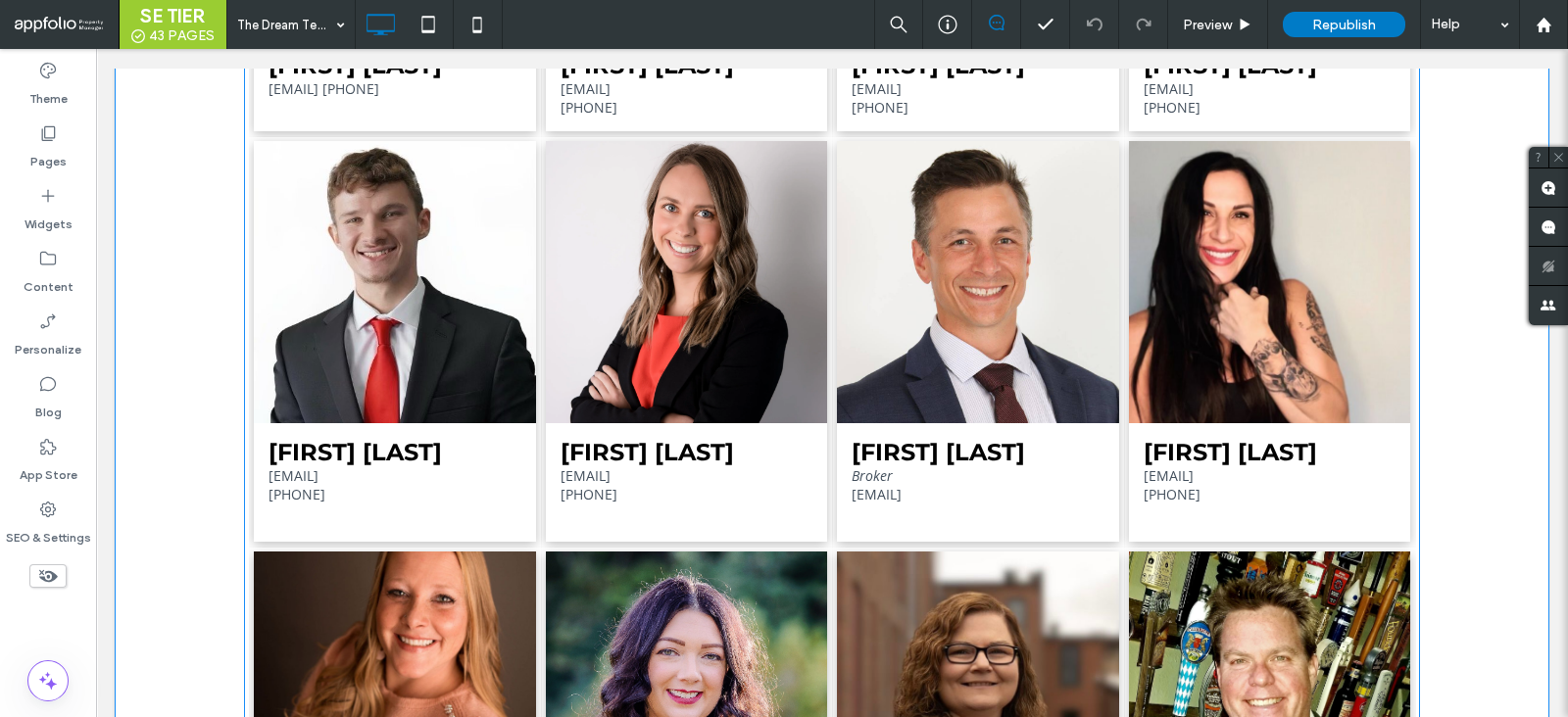 click on "[FIRST] [LAST]" at bounding box center (647, 452) 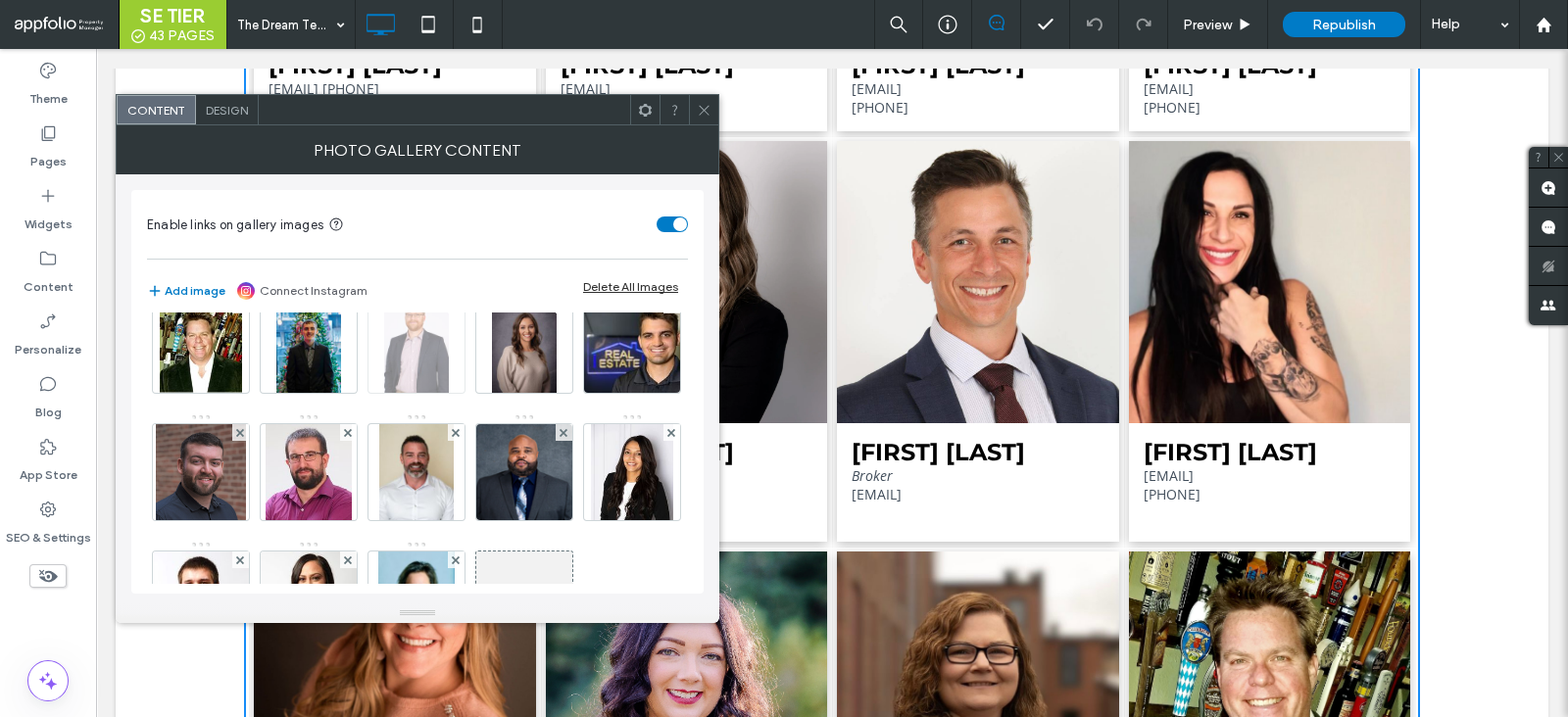 scroll, scrollTop: 789, scrollLeft: 0, axis: vertical 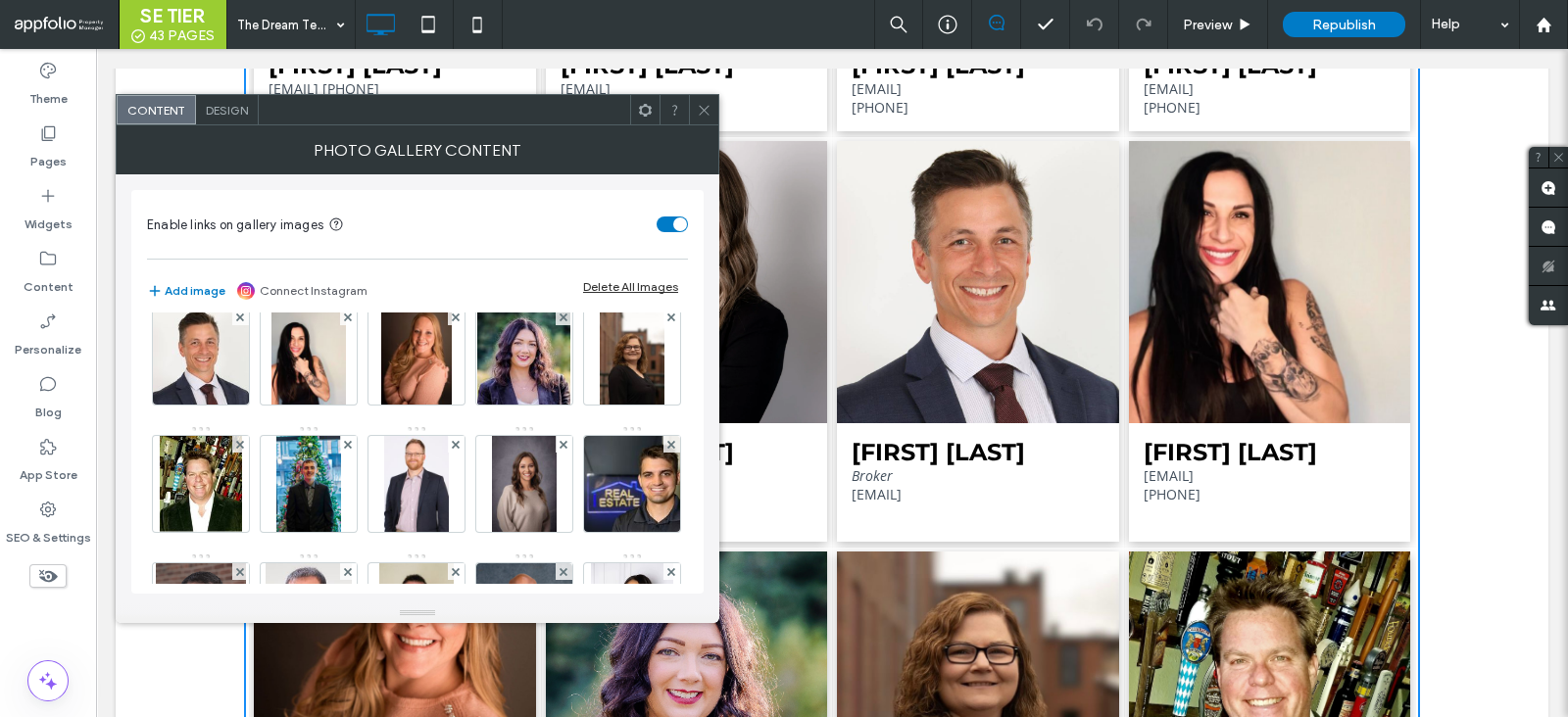 click at bounding box center [632, 229] 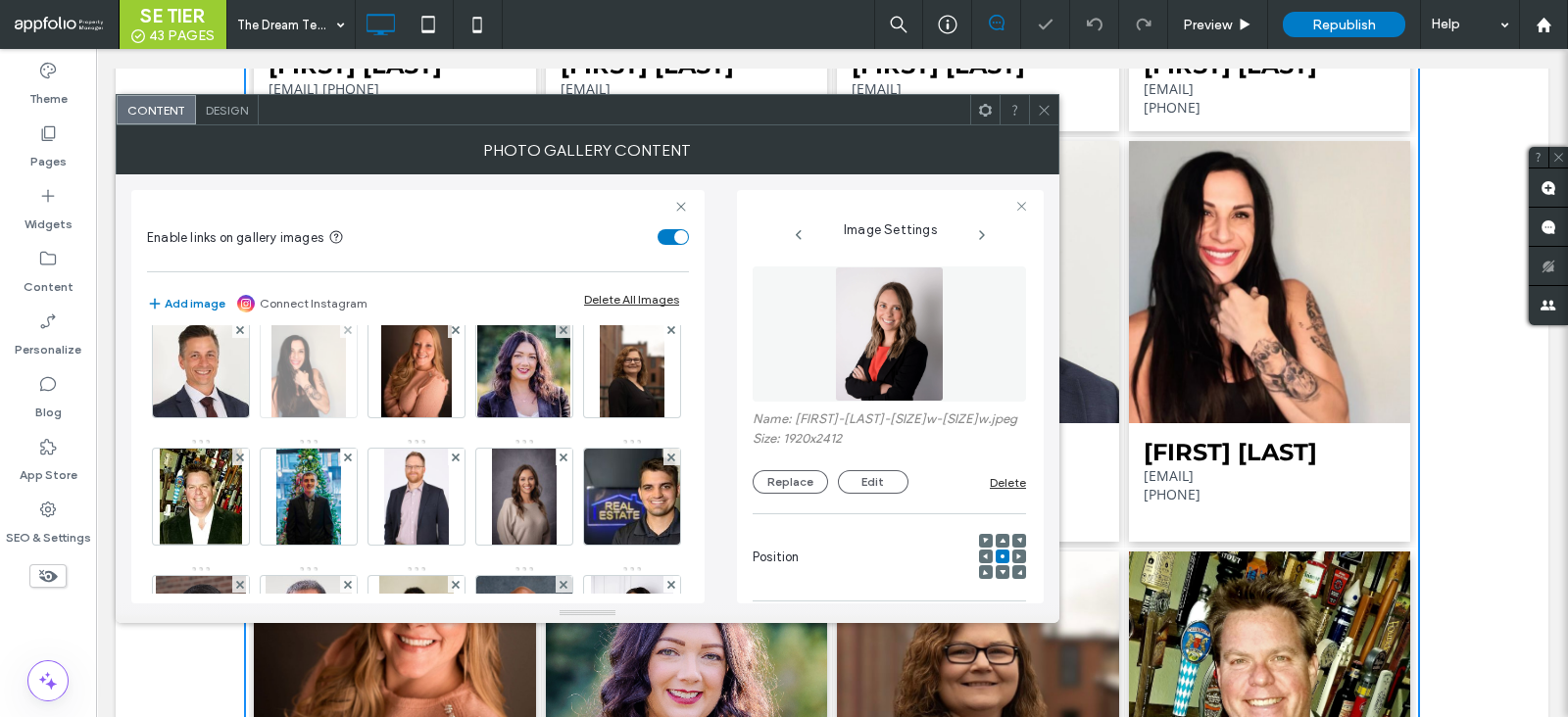 scroll, scrollTop: 0, scrollLeft: 181, axis: horizontal 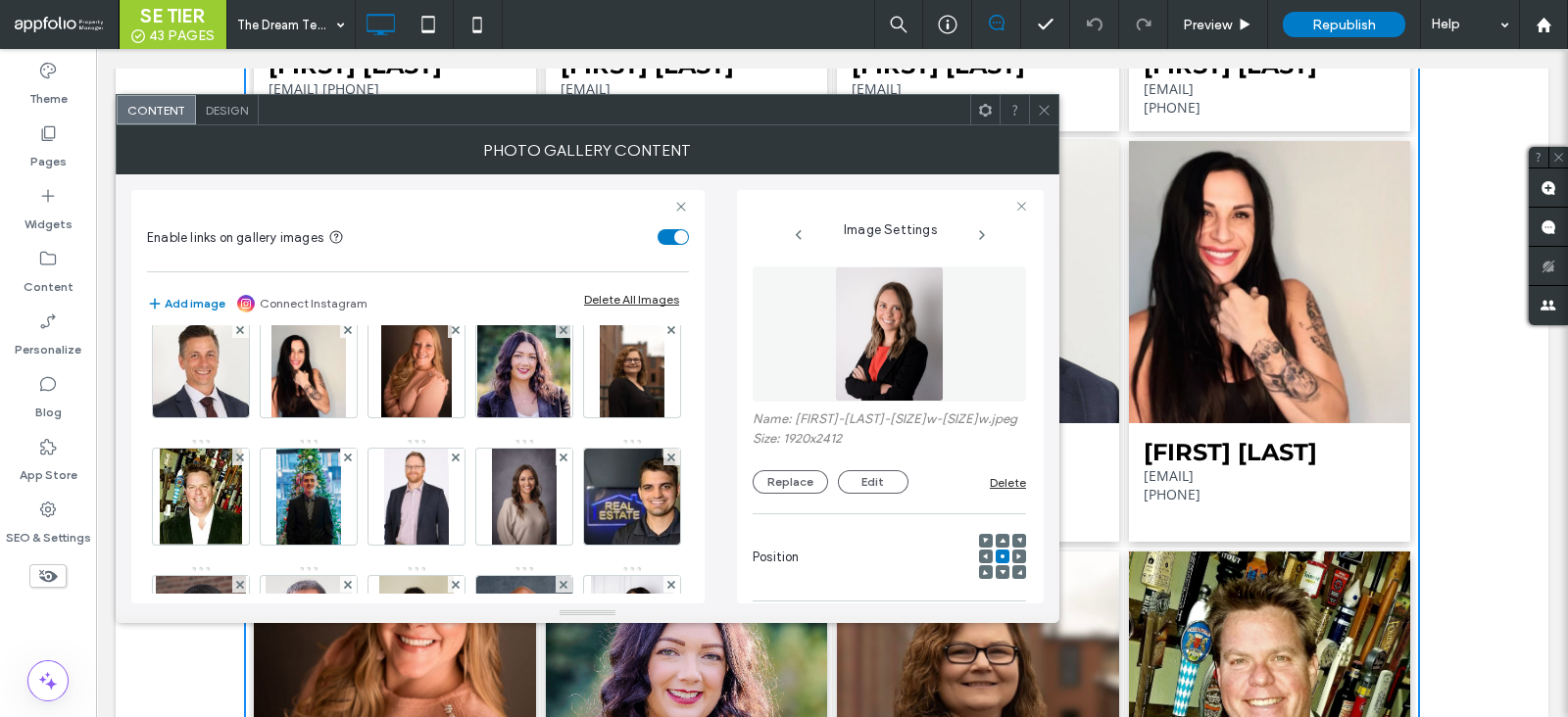 click at bounding box center (671, 202) 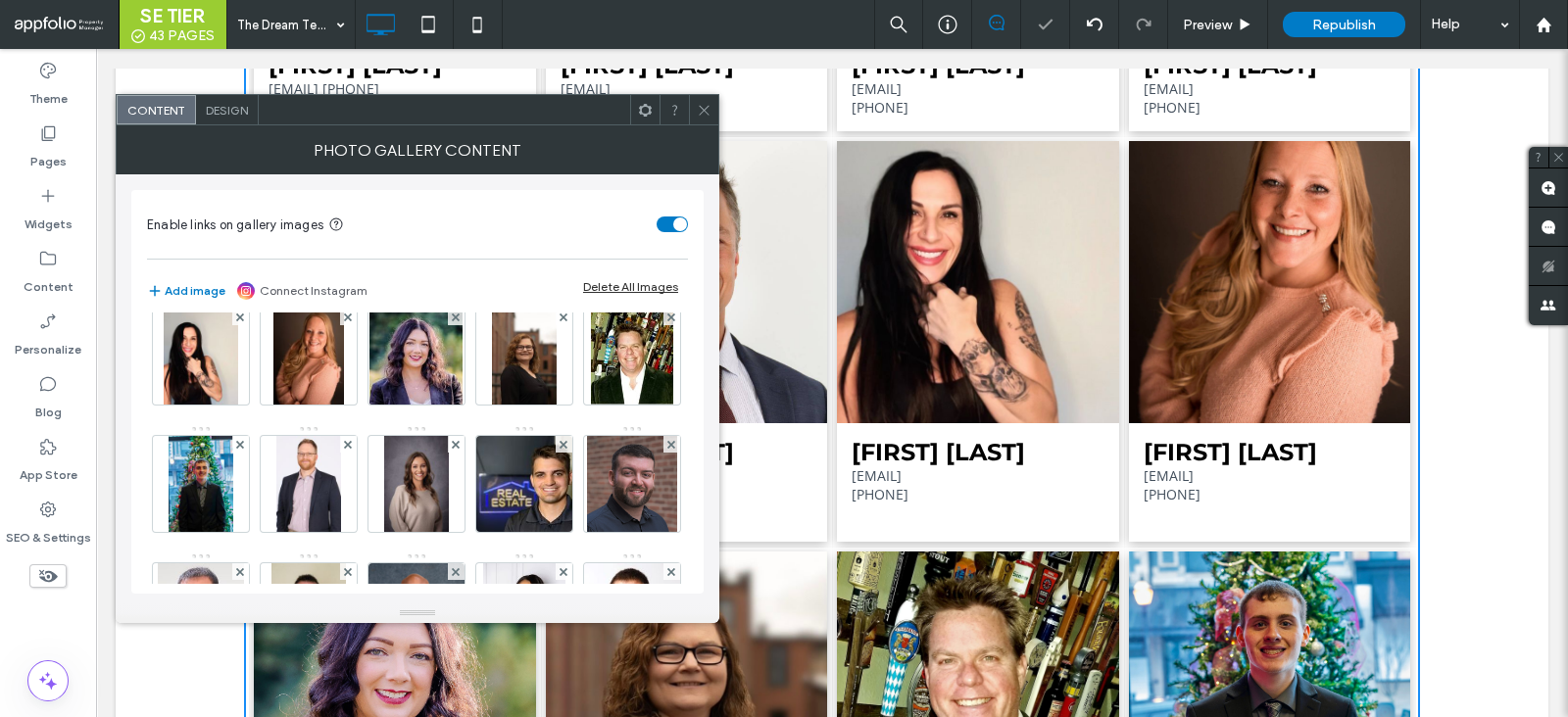 click at bounding box center (704, 110) 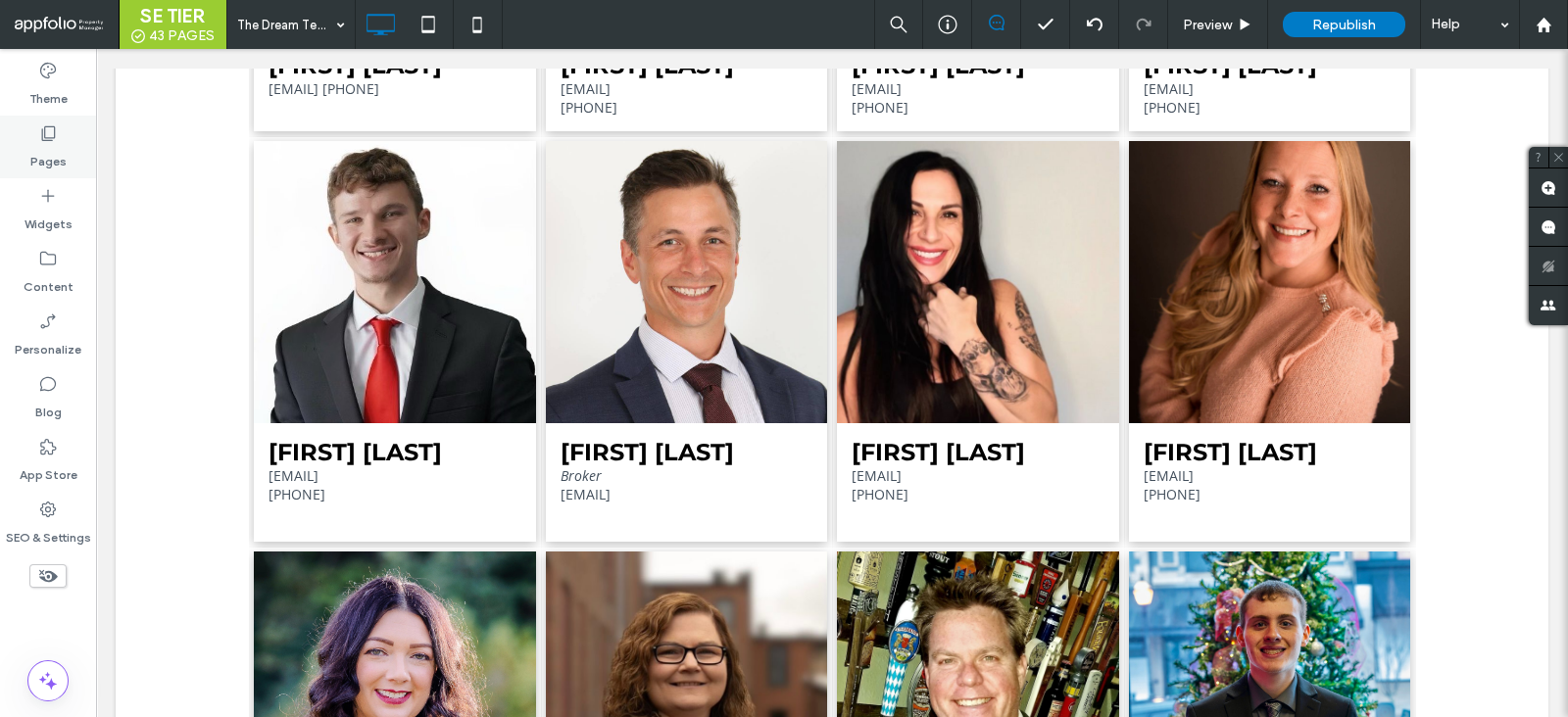 click on "Pages" at bounding box center (48, 147) 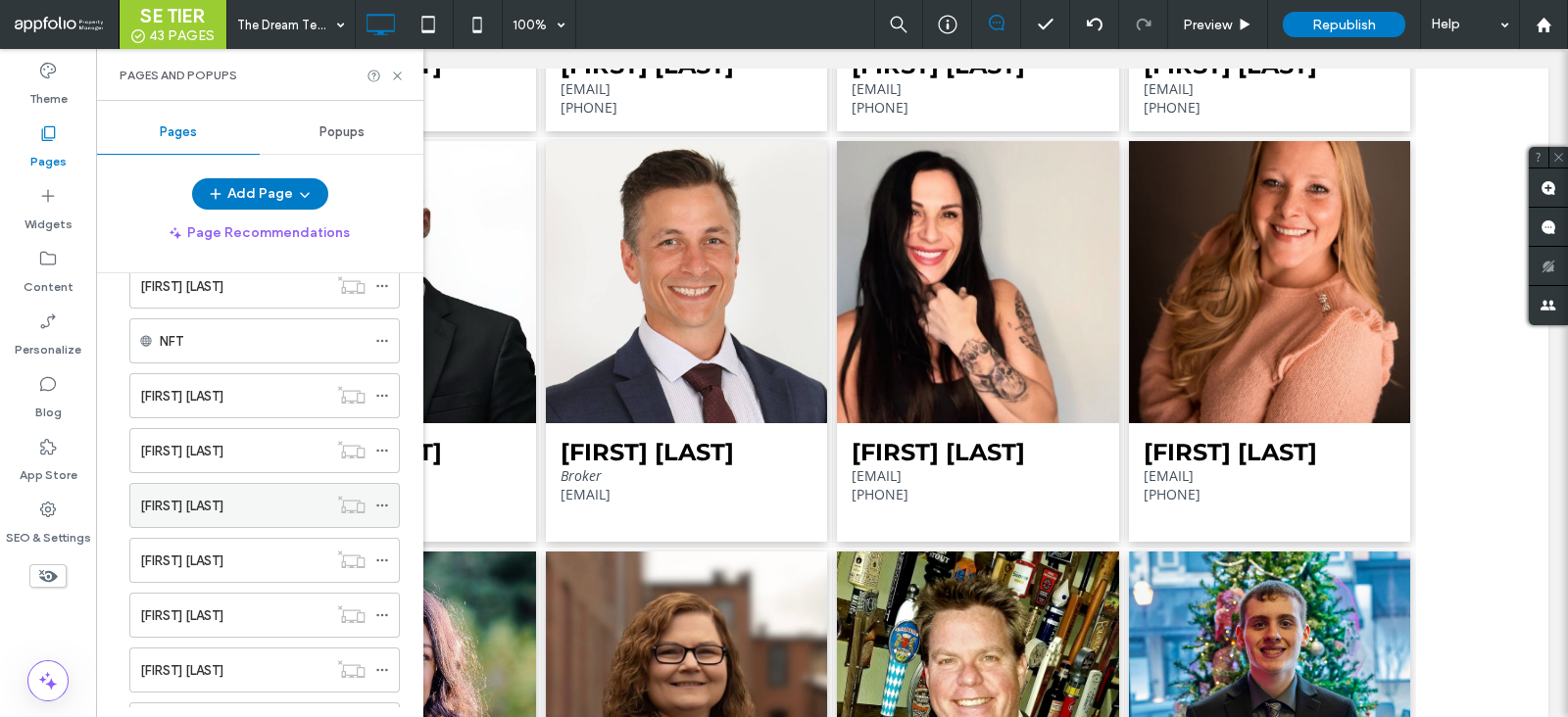 scroll, scrollTop: 1224, scrollLeft: 0, axis: vertical 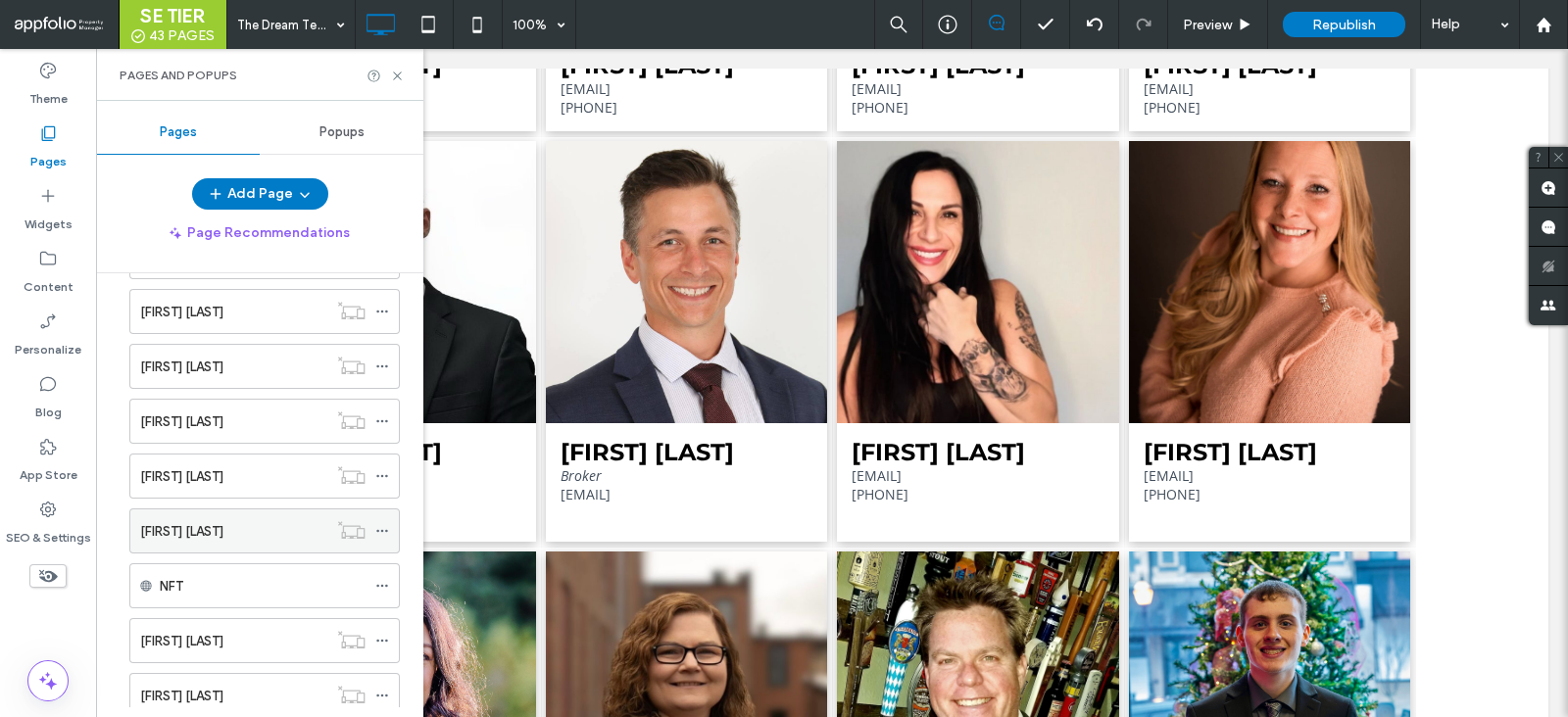 click 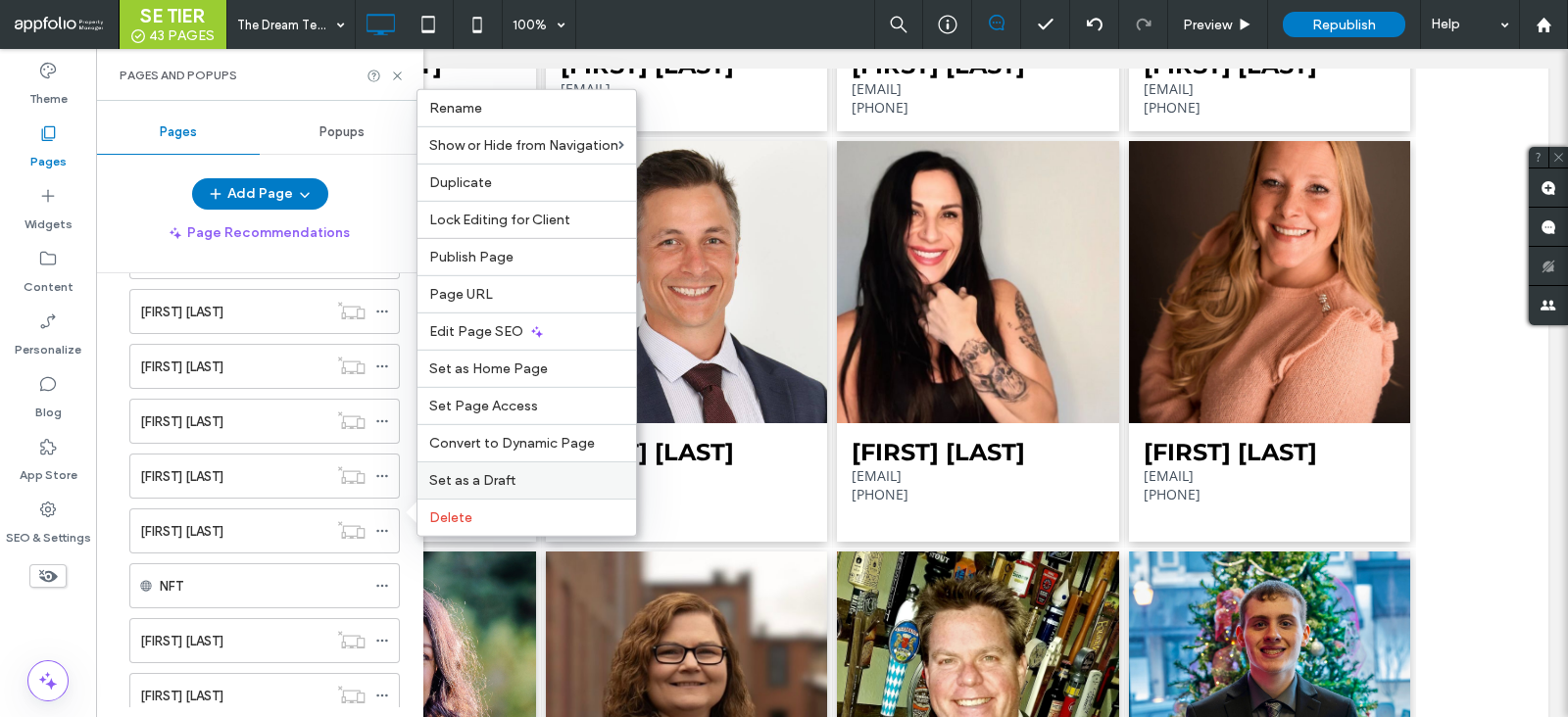 click on "Set as a Draft" at bounding box center [472, 480] 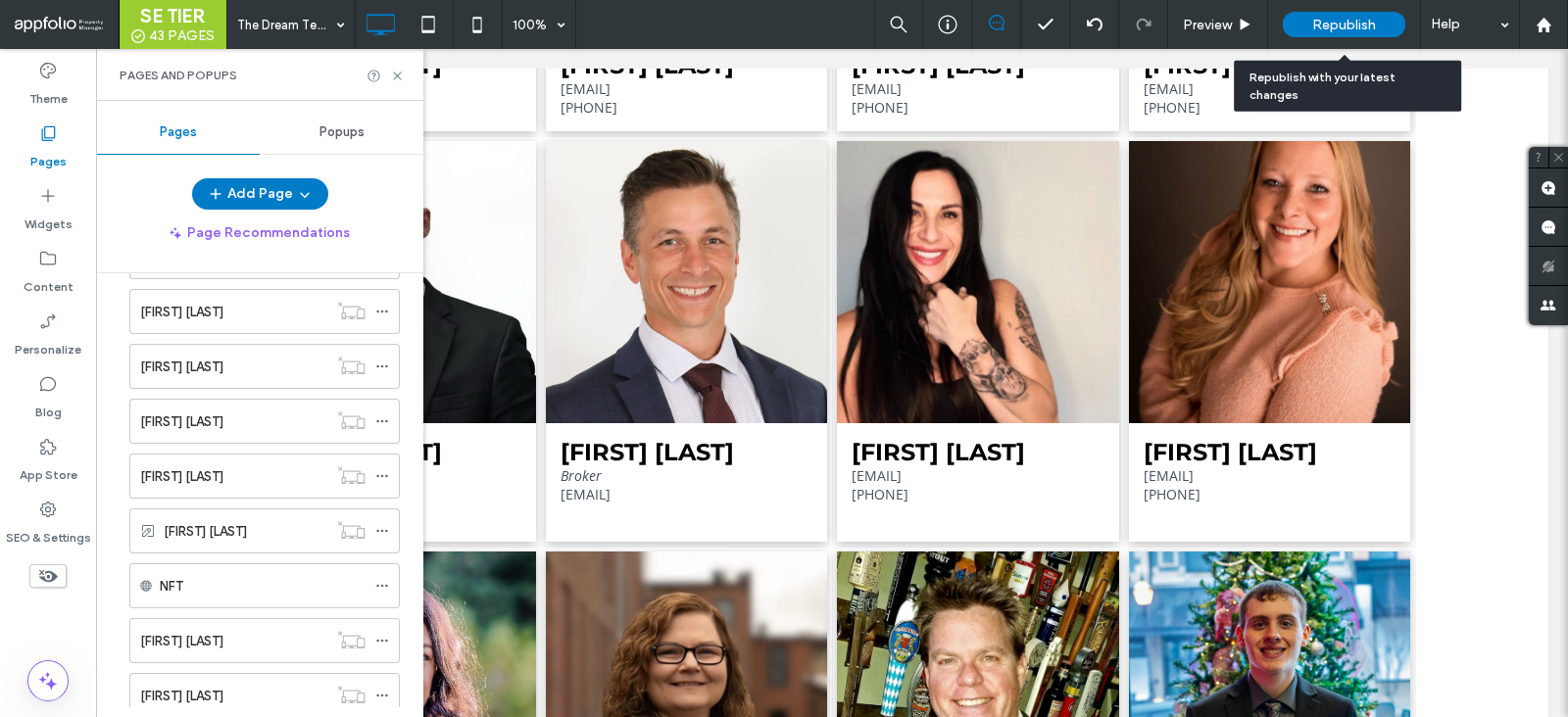click on "Republish" at bounding box center [1344, 24] 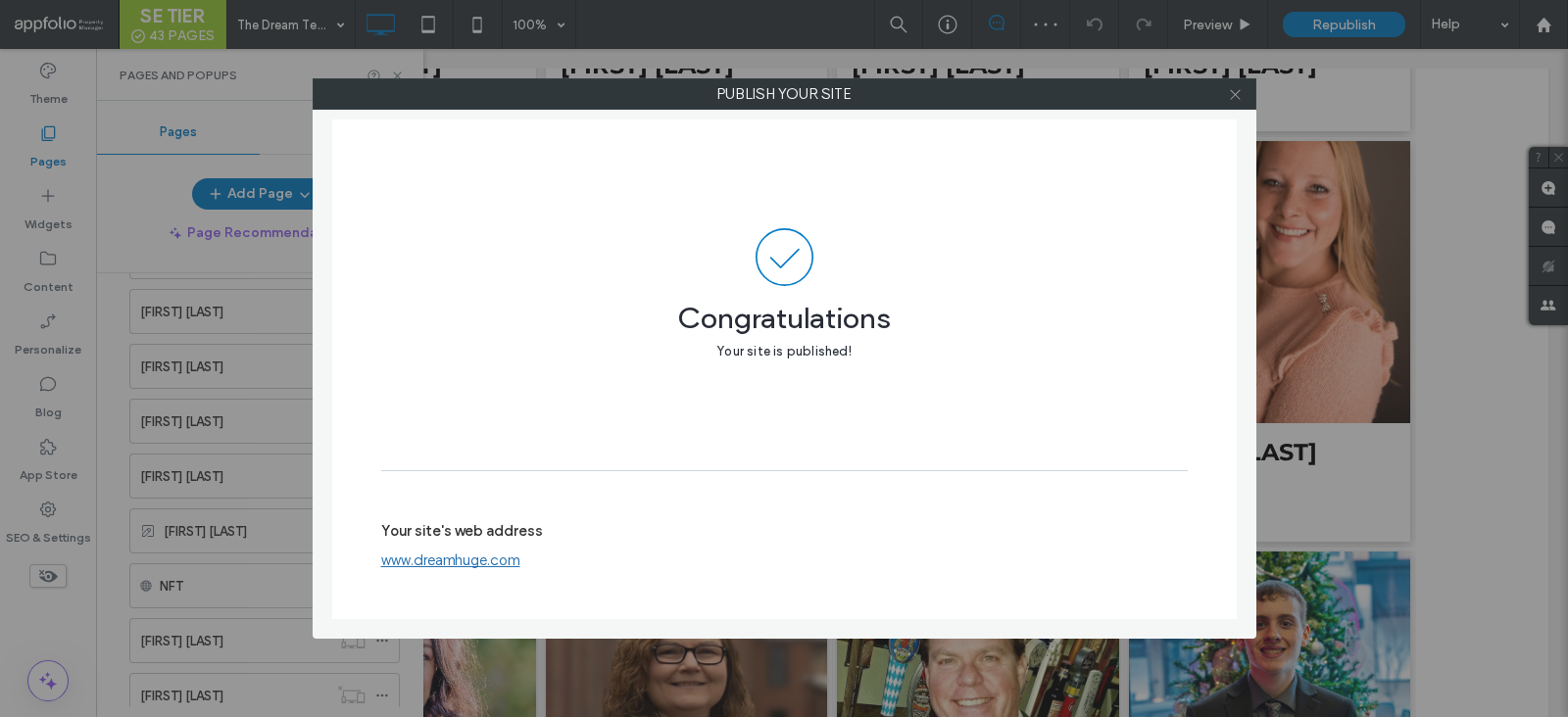 click 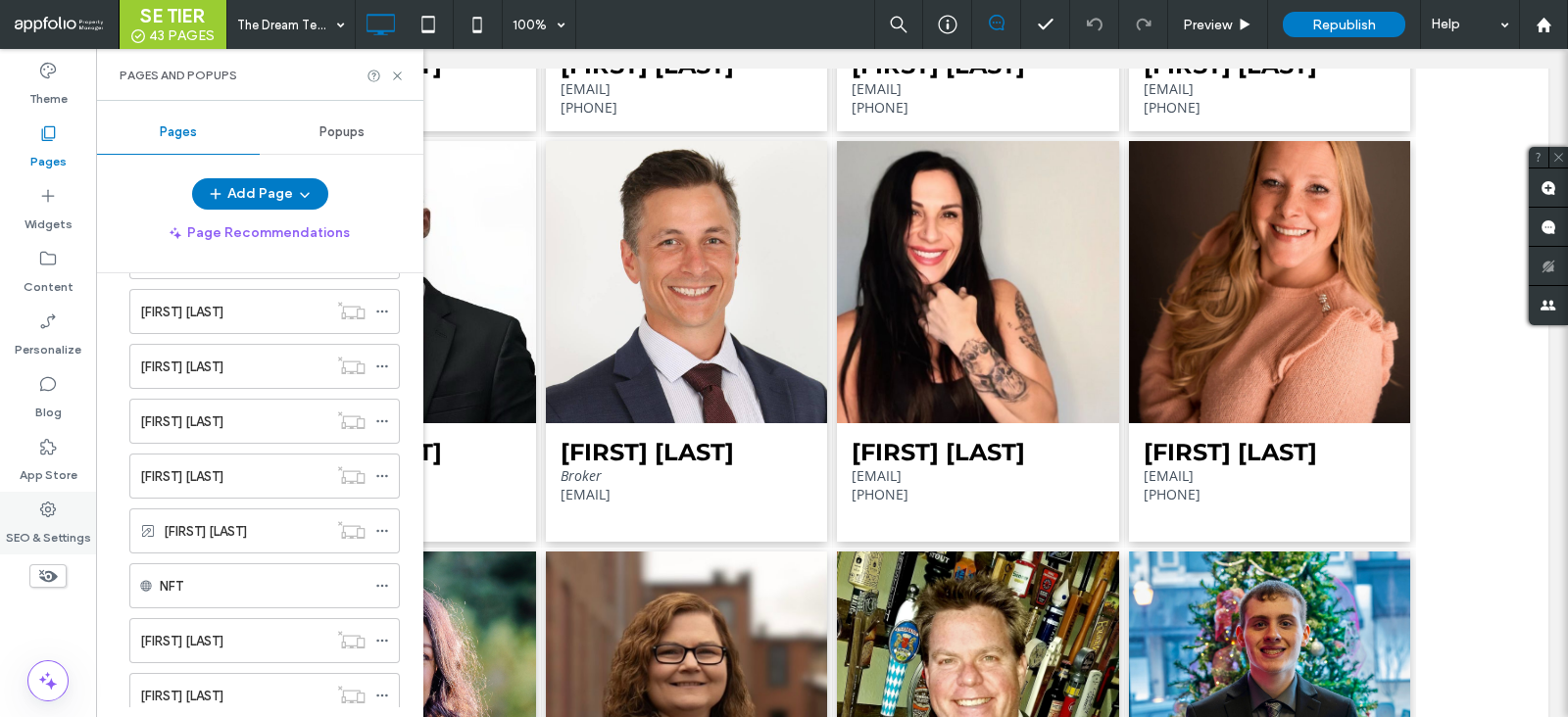 click on "SEO & Settings" at bounding box center [48, 533] 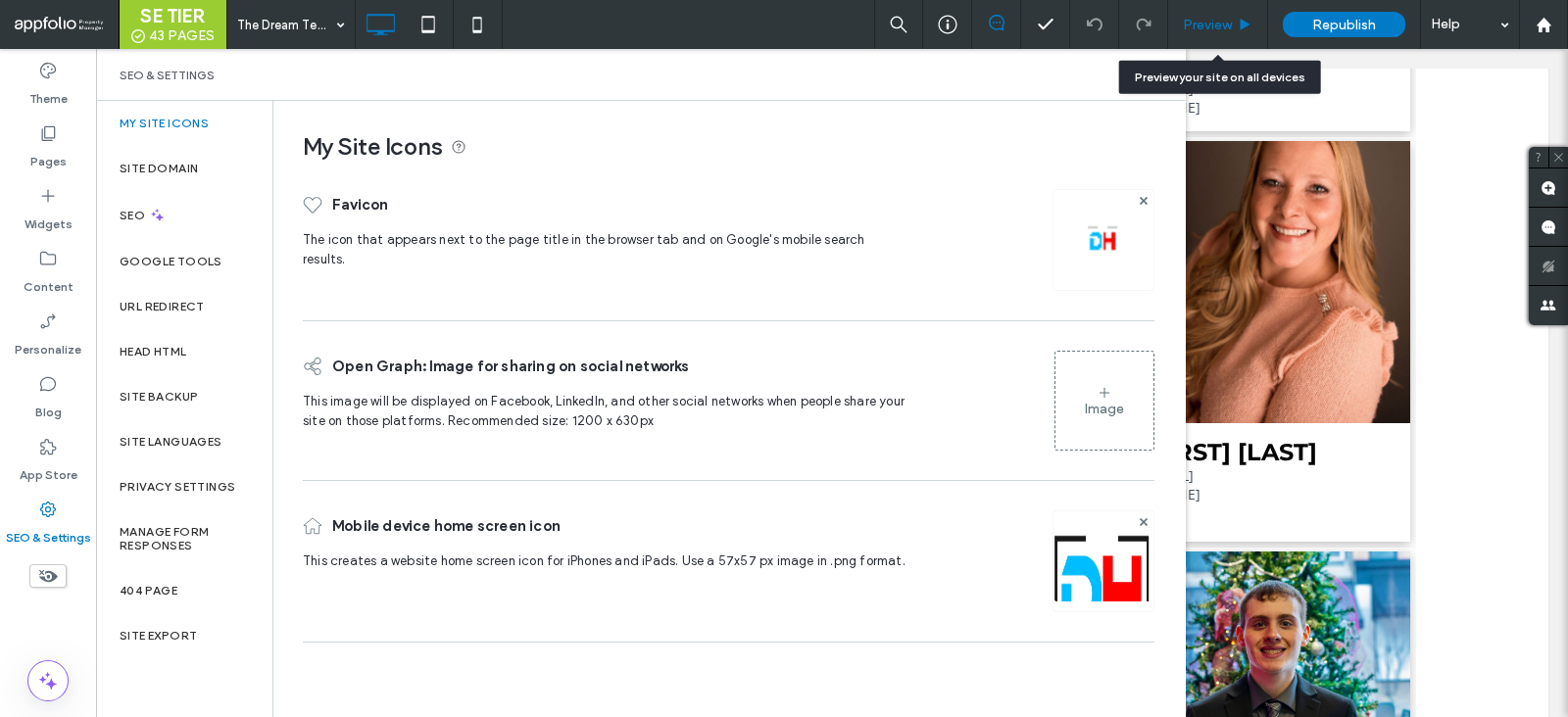 click on "Preview" at bounding box center (1207, 24) 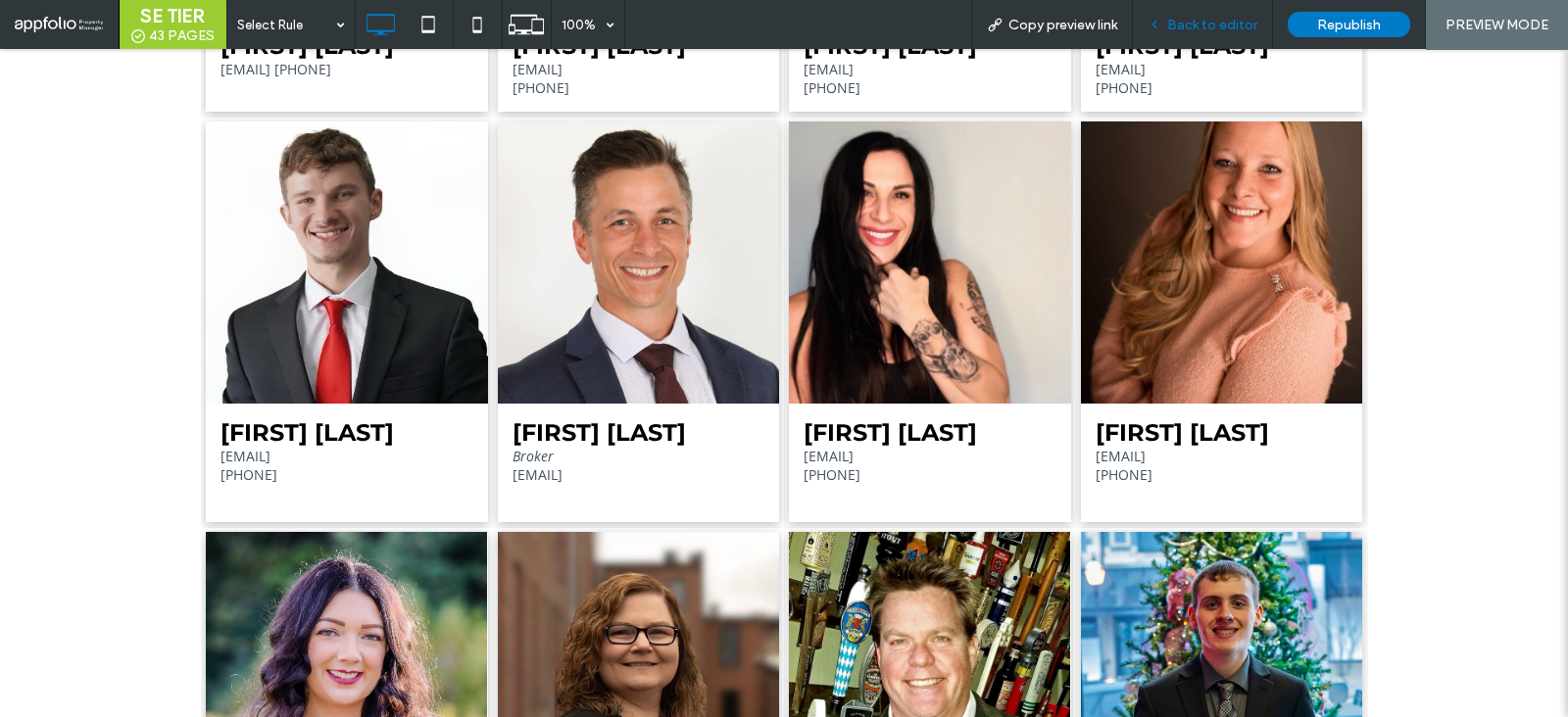 click on "Back to editor" at bounding box center (1212, 24) 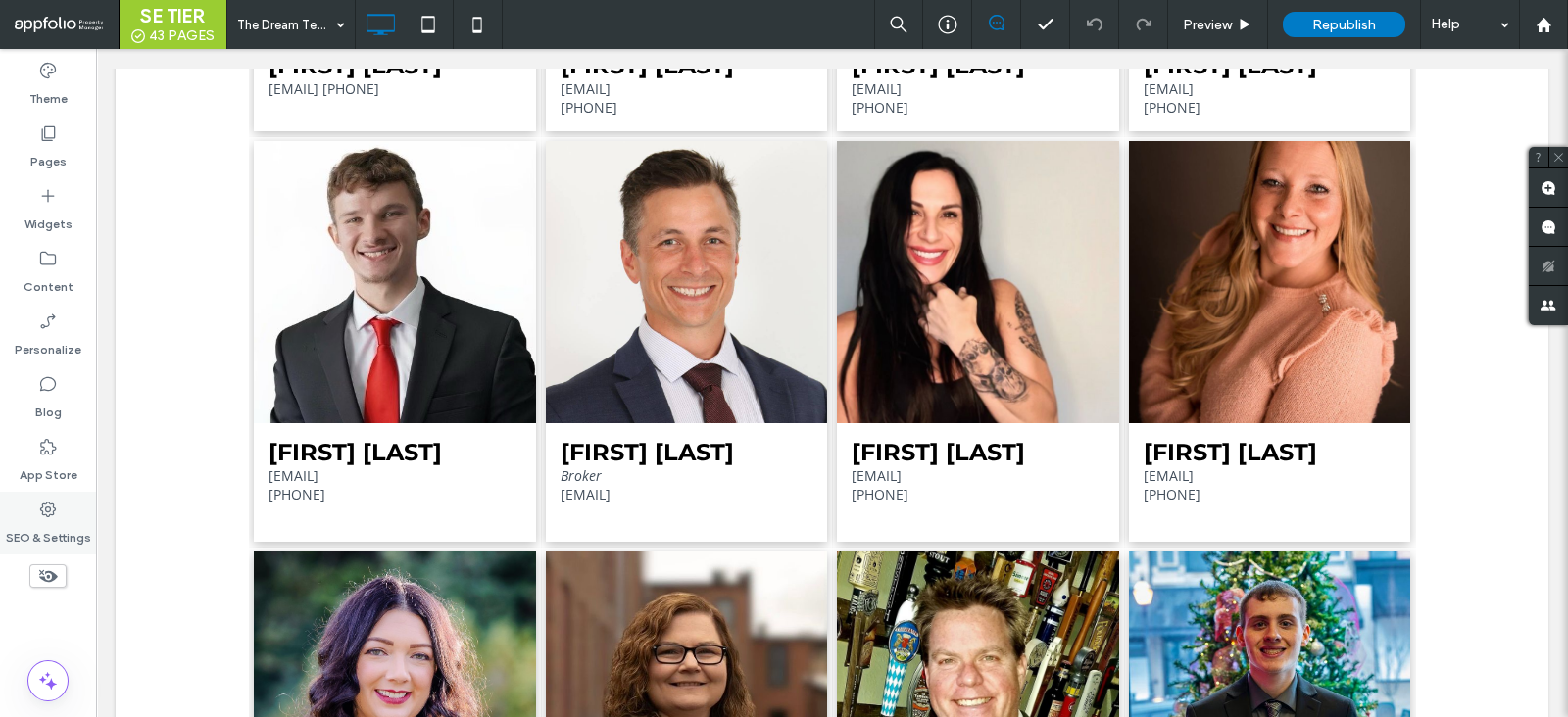 click on "SEO & Settings" at bounding box center [48, 523] 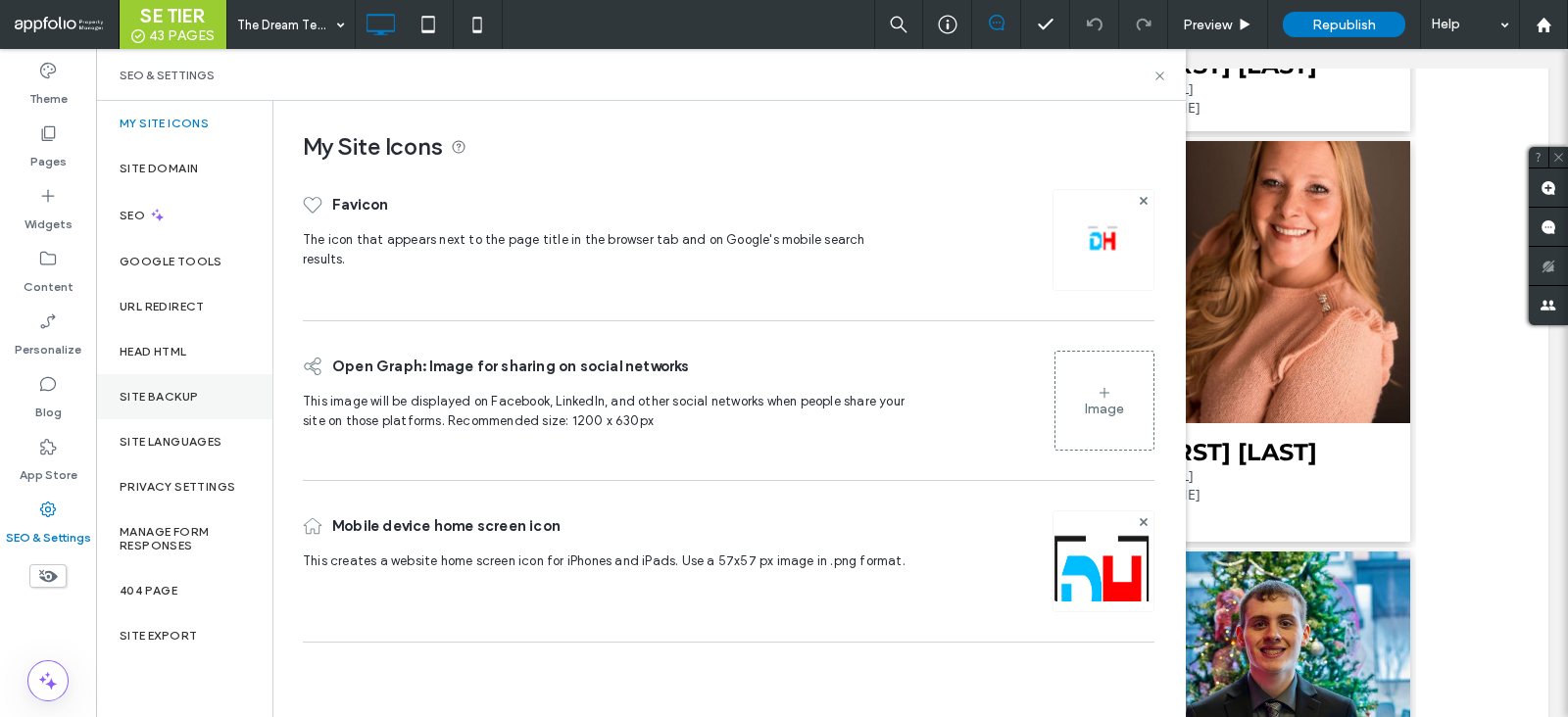 click on "Site Backup" at bounding box center (159, 397) 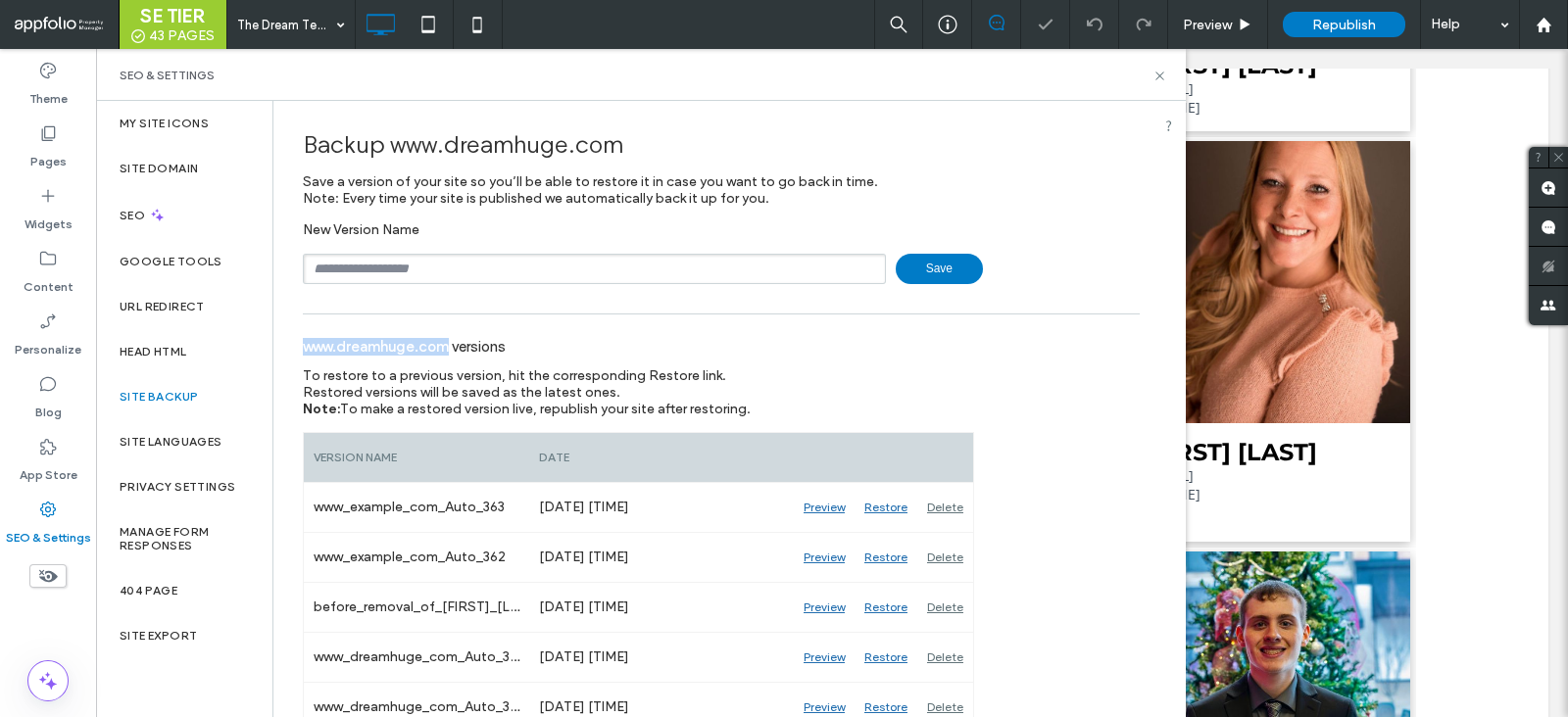 drag, startPoint x: 302, startPoint y: 354, endPoint x: 451, endPoint y: 352, distance: 149.01342 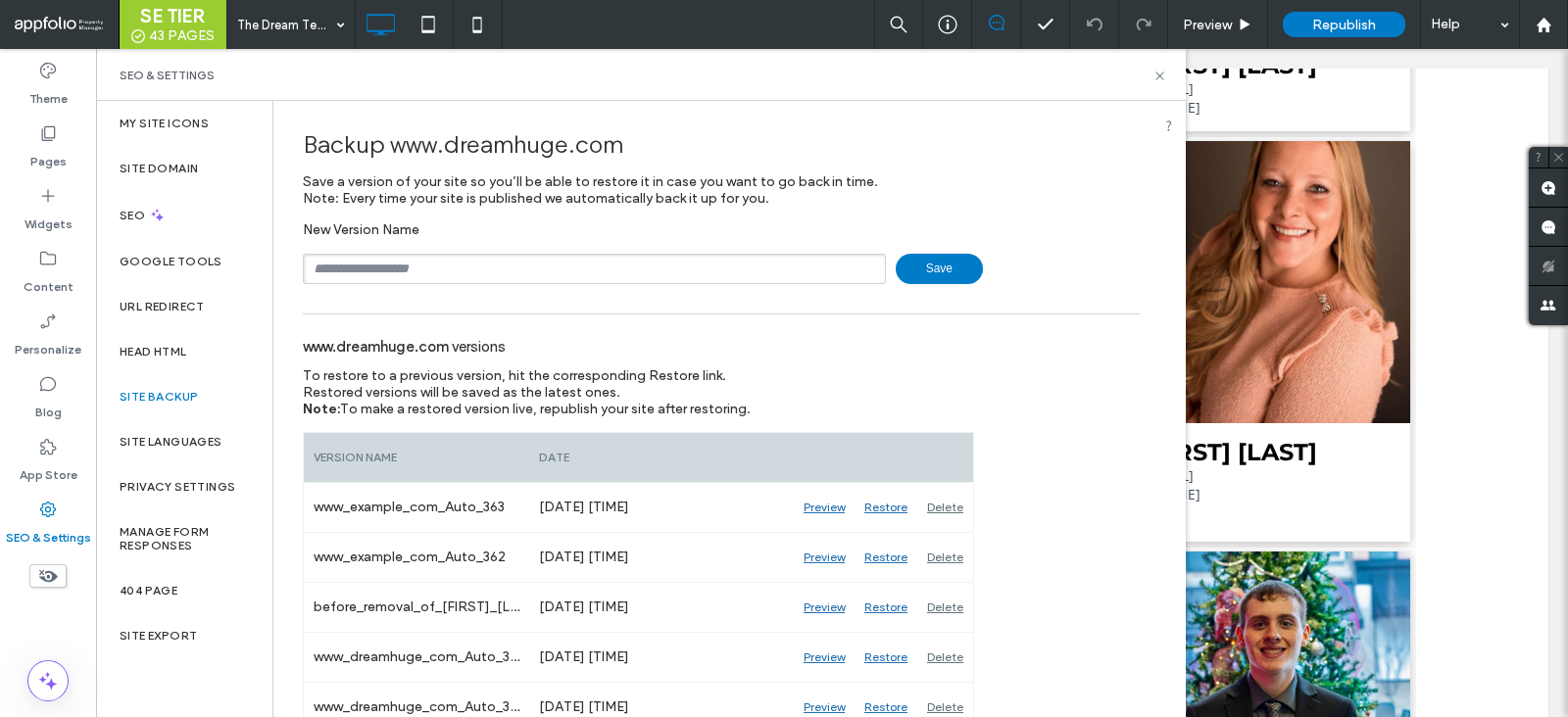 click at bounding box center (594, 268) 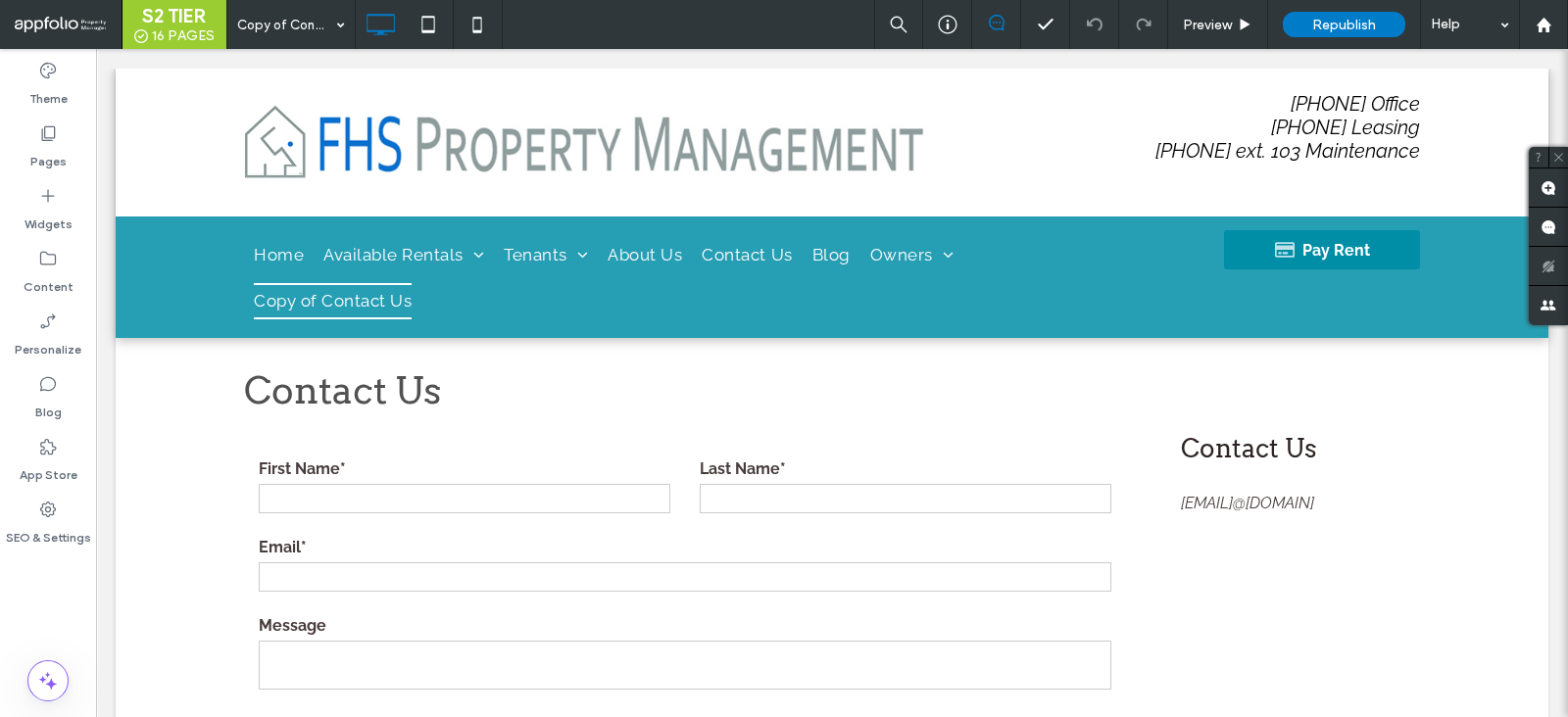 scroll, scrollTop: 0, scrollLeft: 0, axis: both 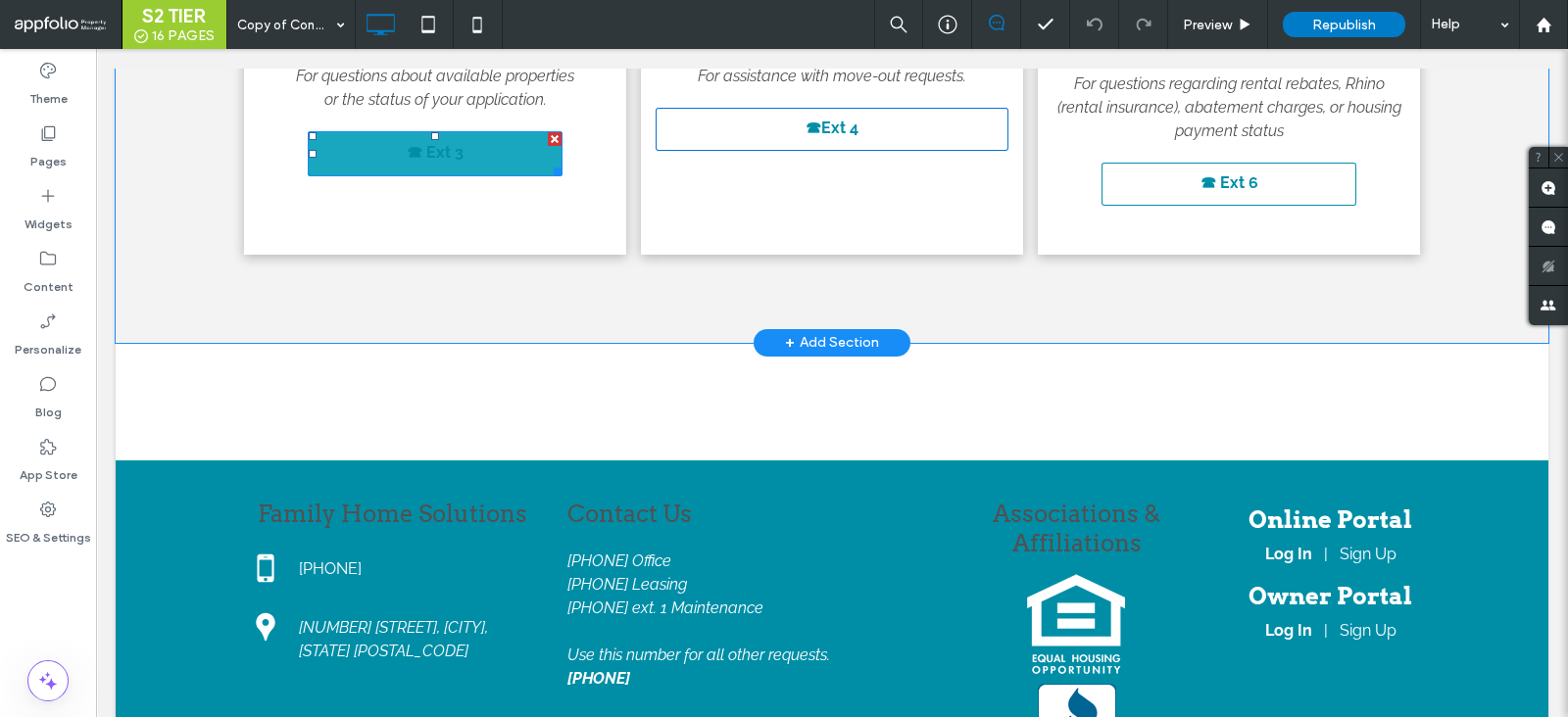 click on "☎ Ext 3" at bounding box center (435, 153) 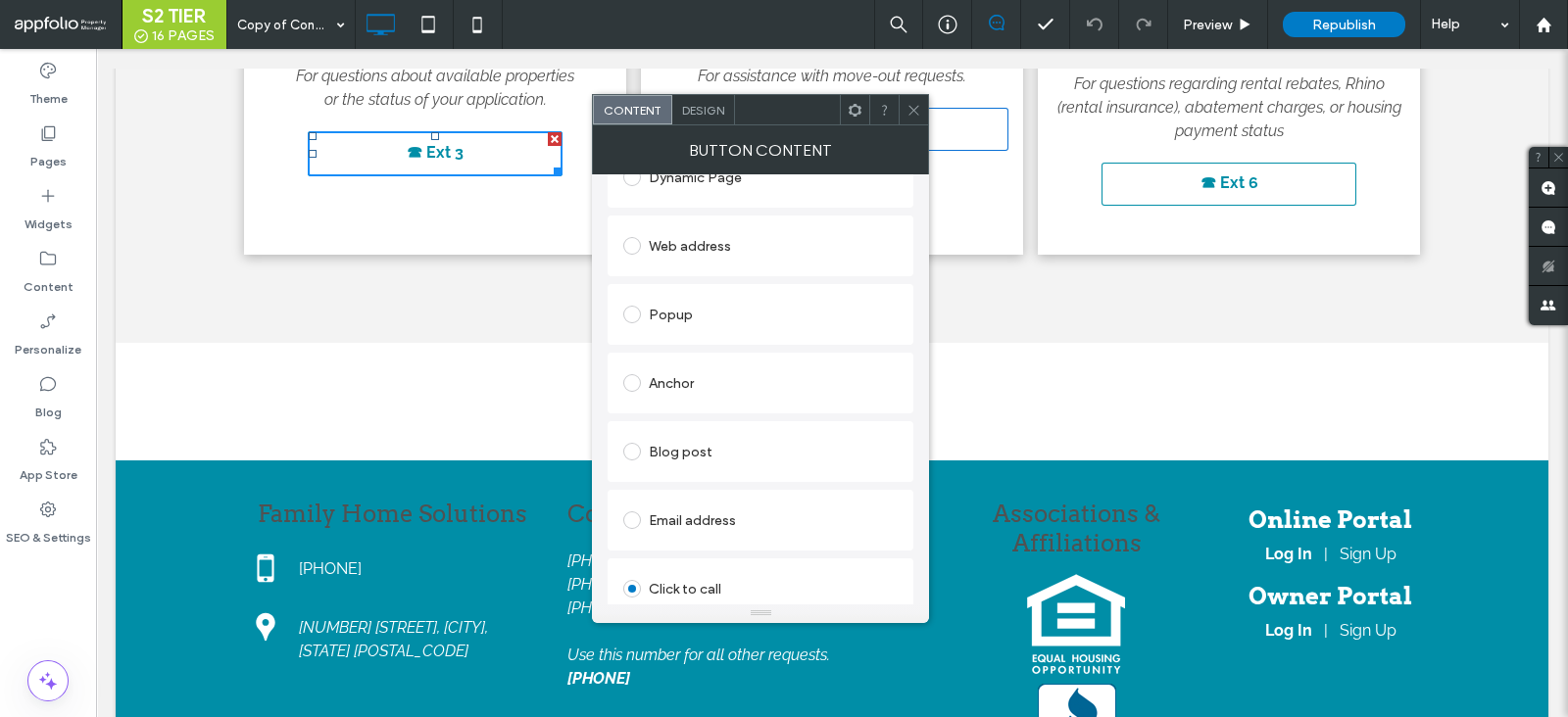 scroll, scrollTop: 474, scrollLeft: 0, axis: vertical 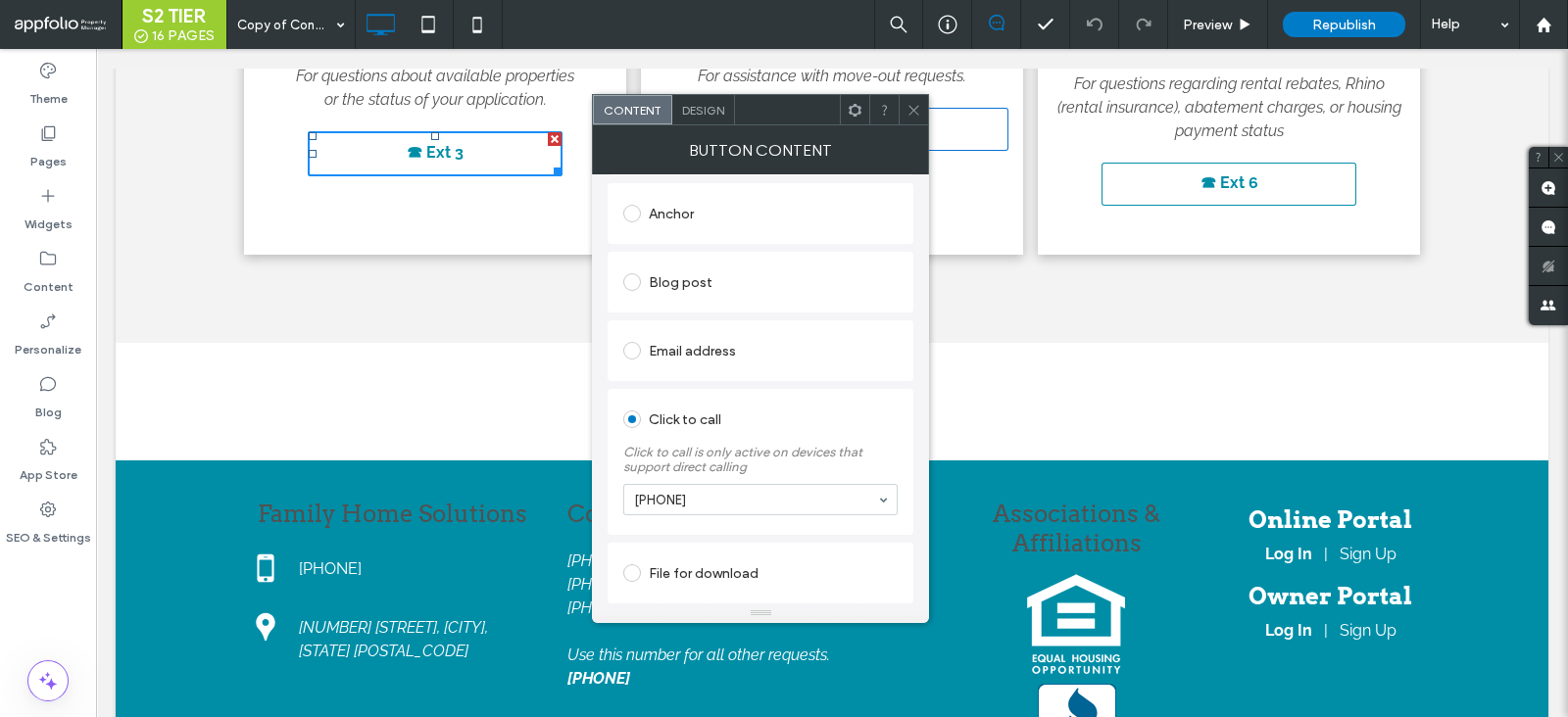 click 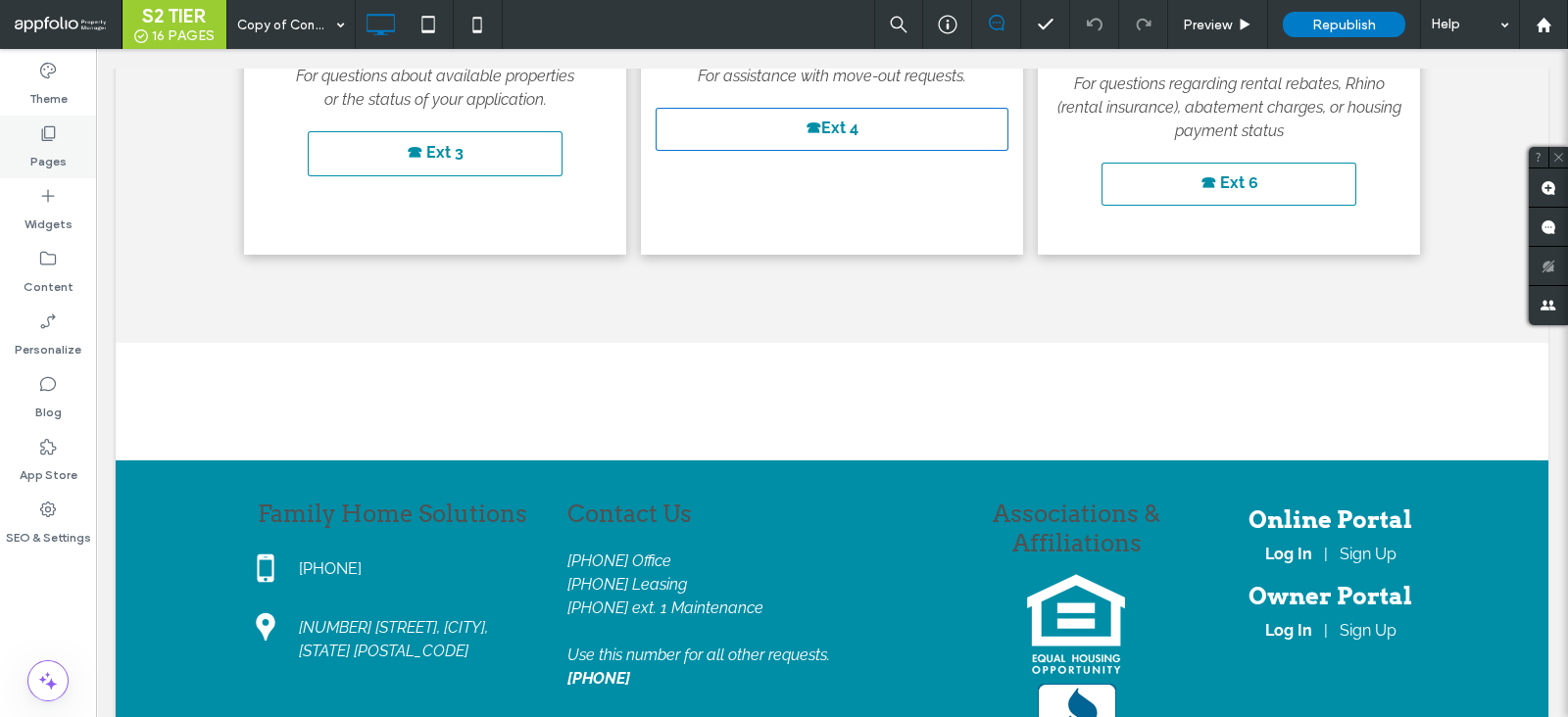 click on "Pages" at bounding box center (48, 147) 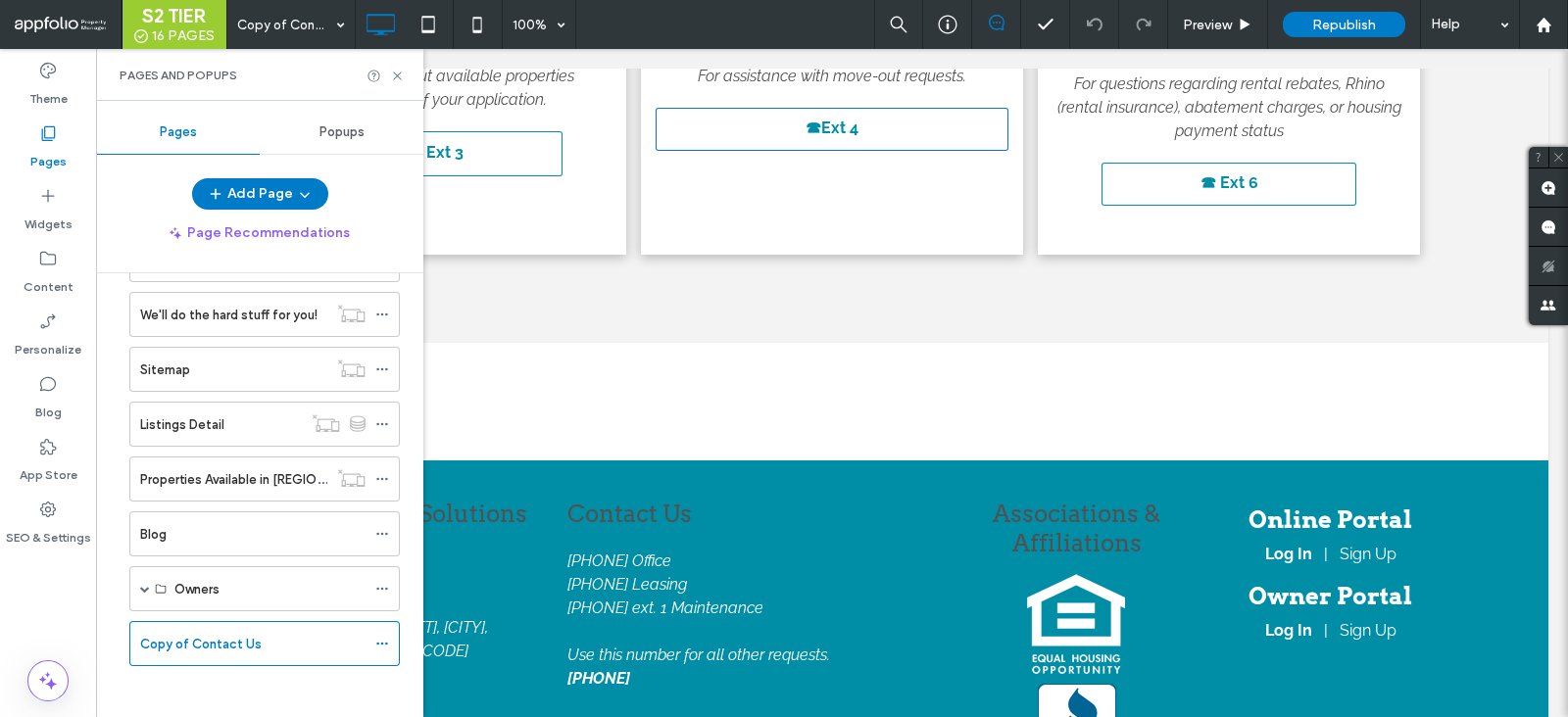 scroll, scrollTop: 347, scrollLeft: 0, axis: vertical 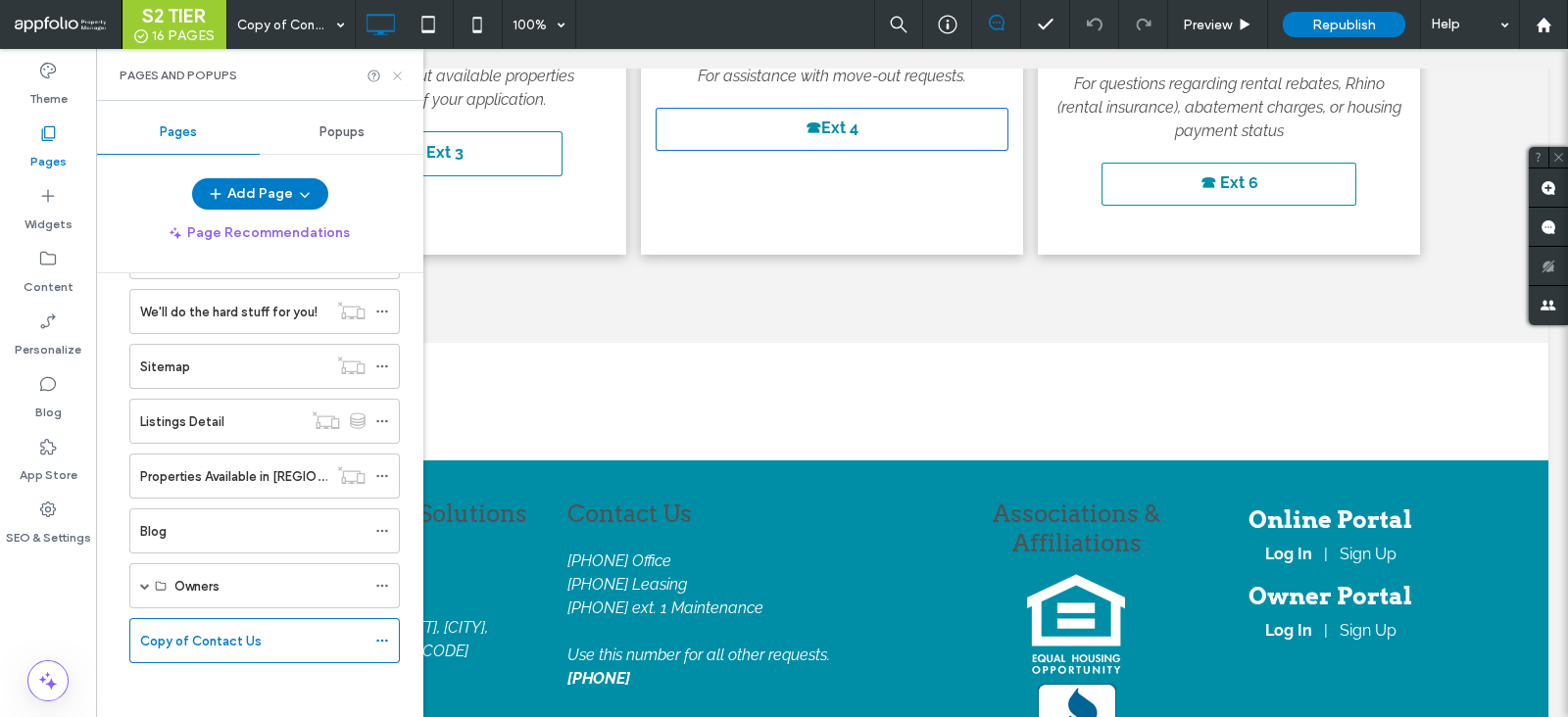 click 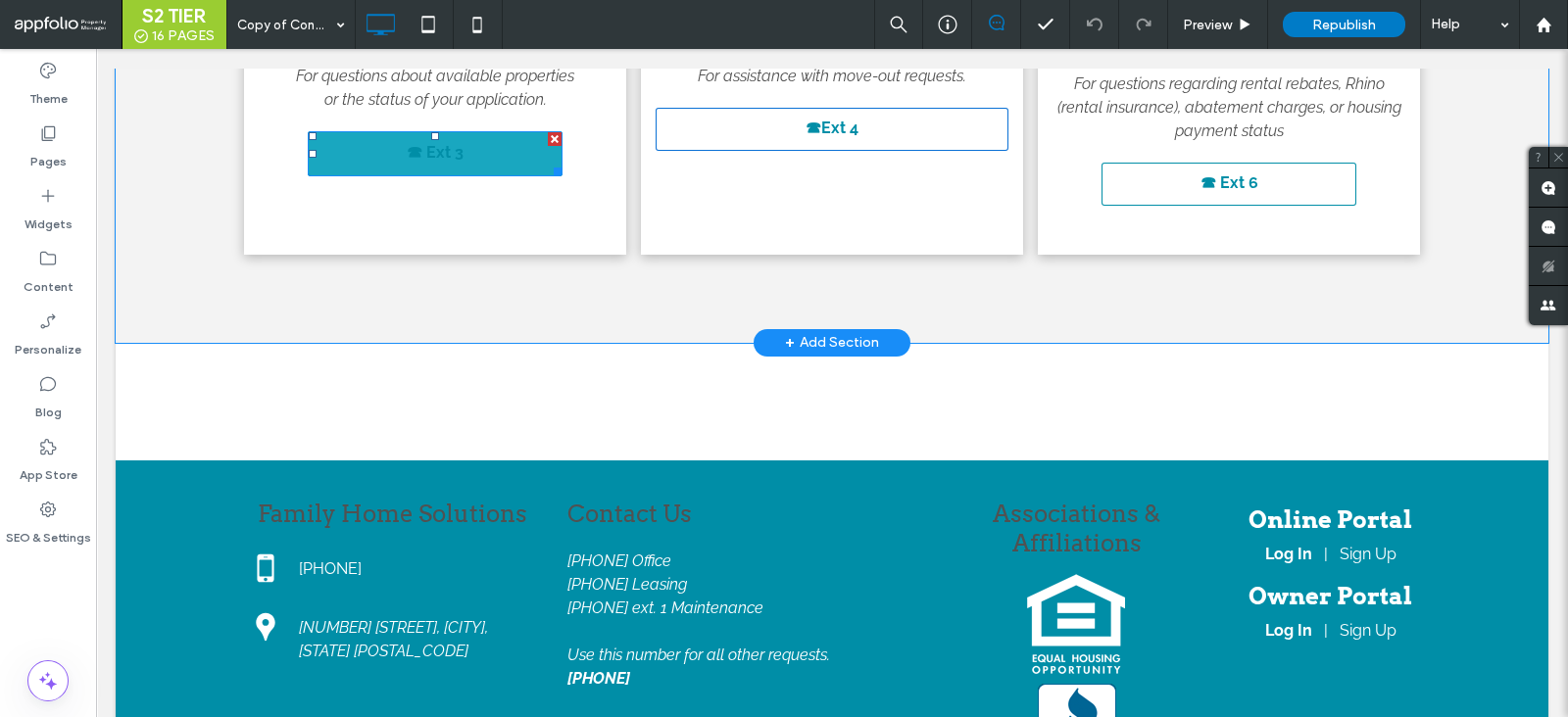 click on "☎ Ext 3" at bounding box center [435, 154] 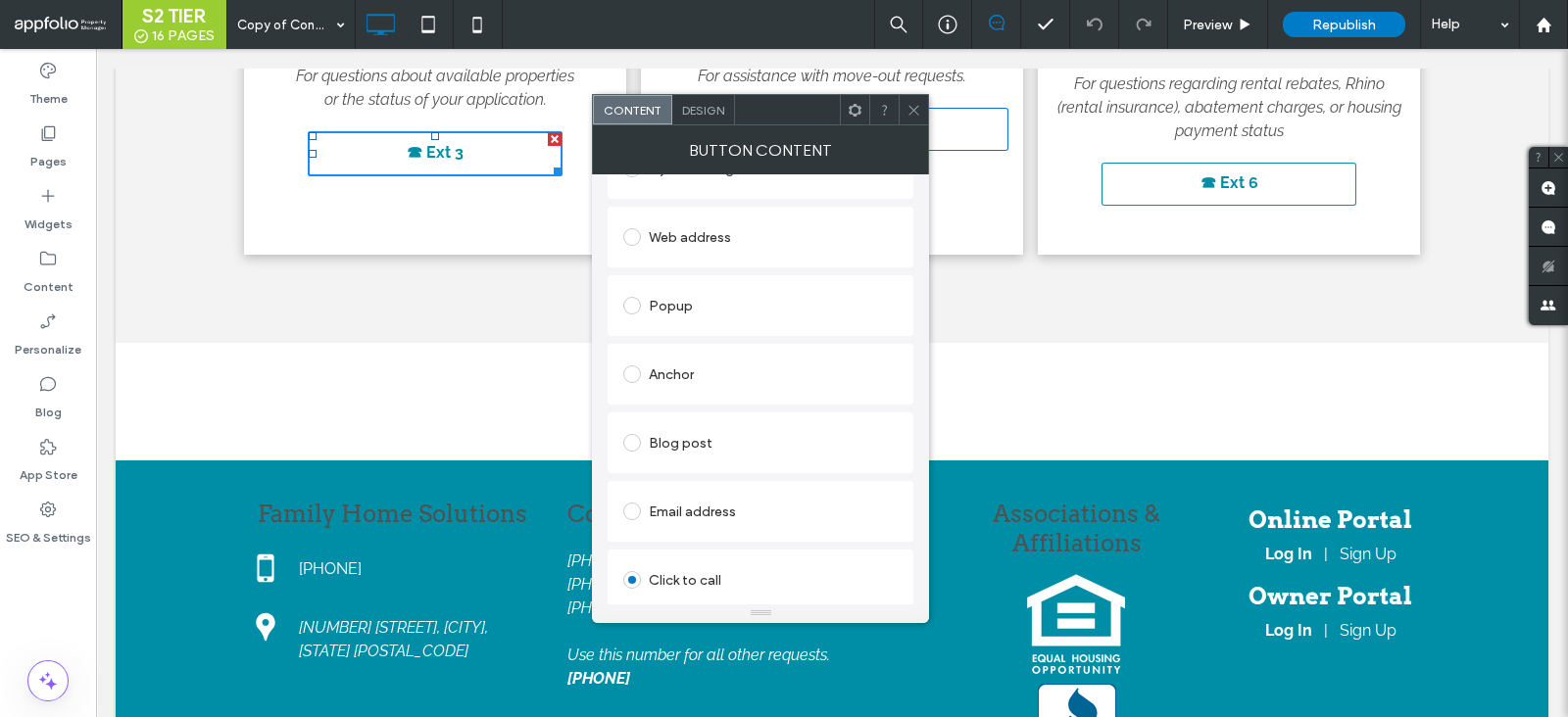 scroll, scrollTop: 474, scrollLeft: 0, axis: vertical 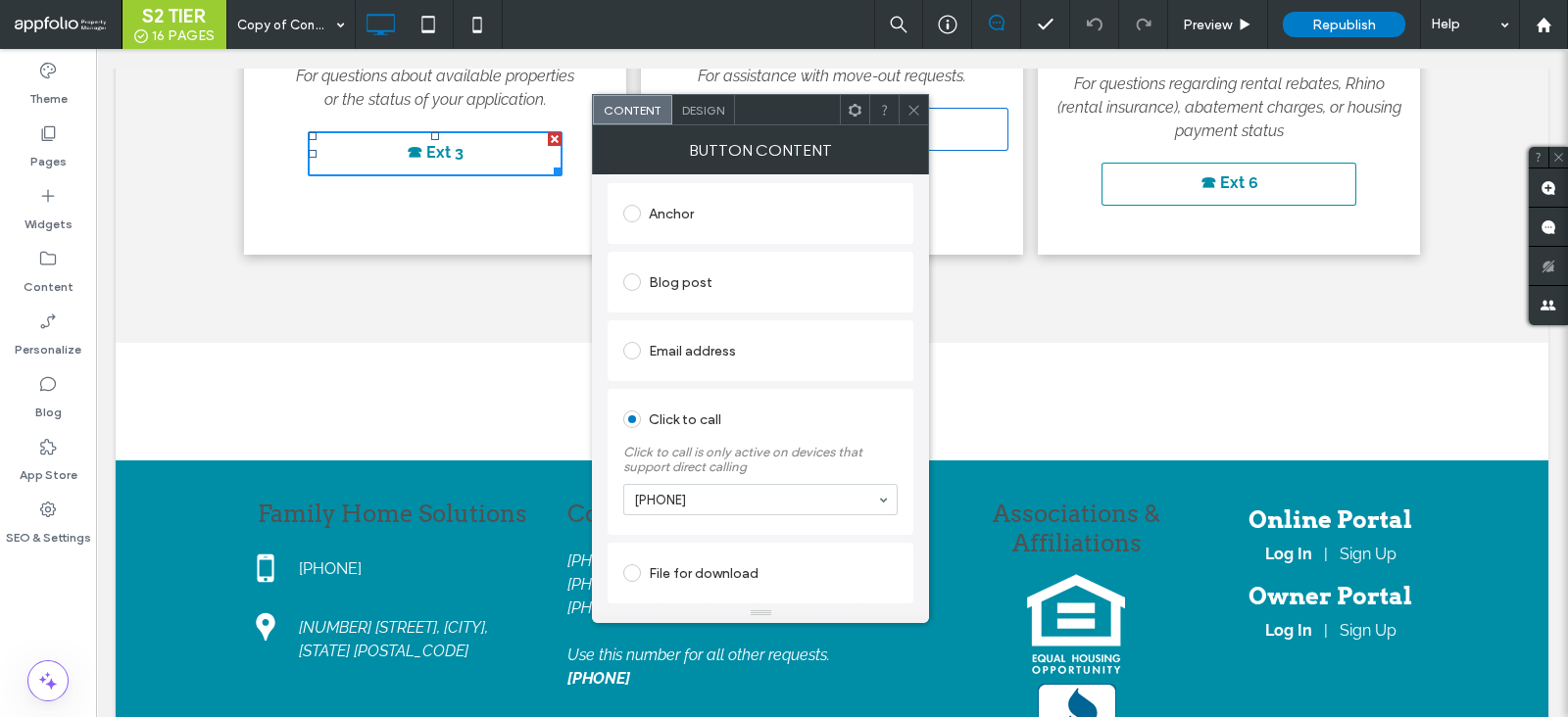 click on "Button Content" at bounding box center [760, 150] 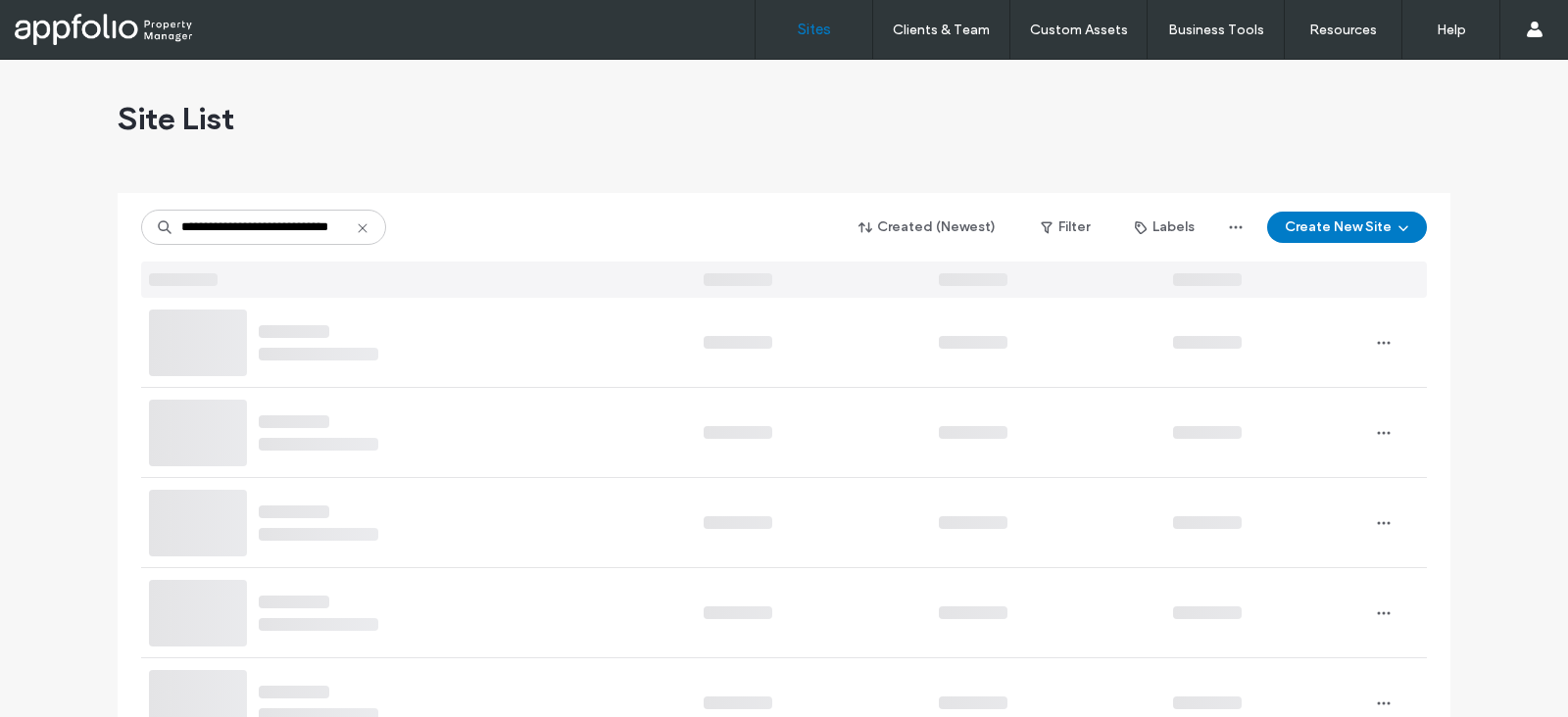 scroll, scrollTop: 0, scrollLeft: 0, axis: both 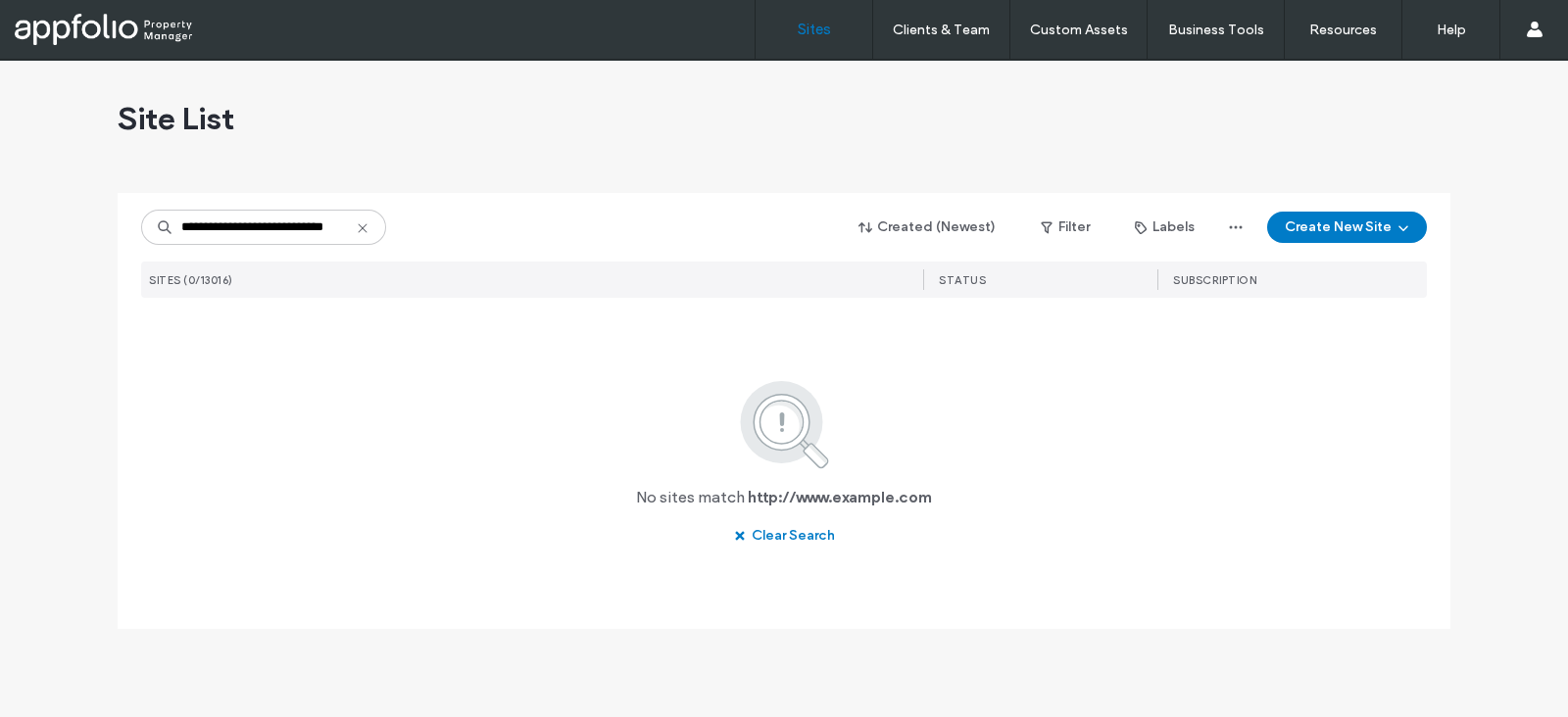 drag, startPoint x: 220, startPoint y: 223, endPoint x: 33, endPoint y: 237, distance: 187.5233 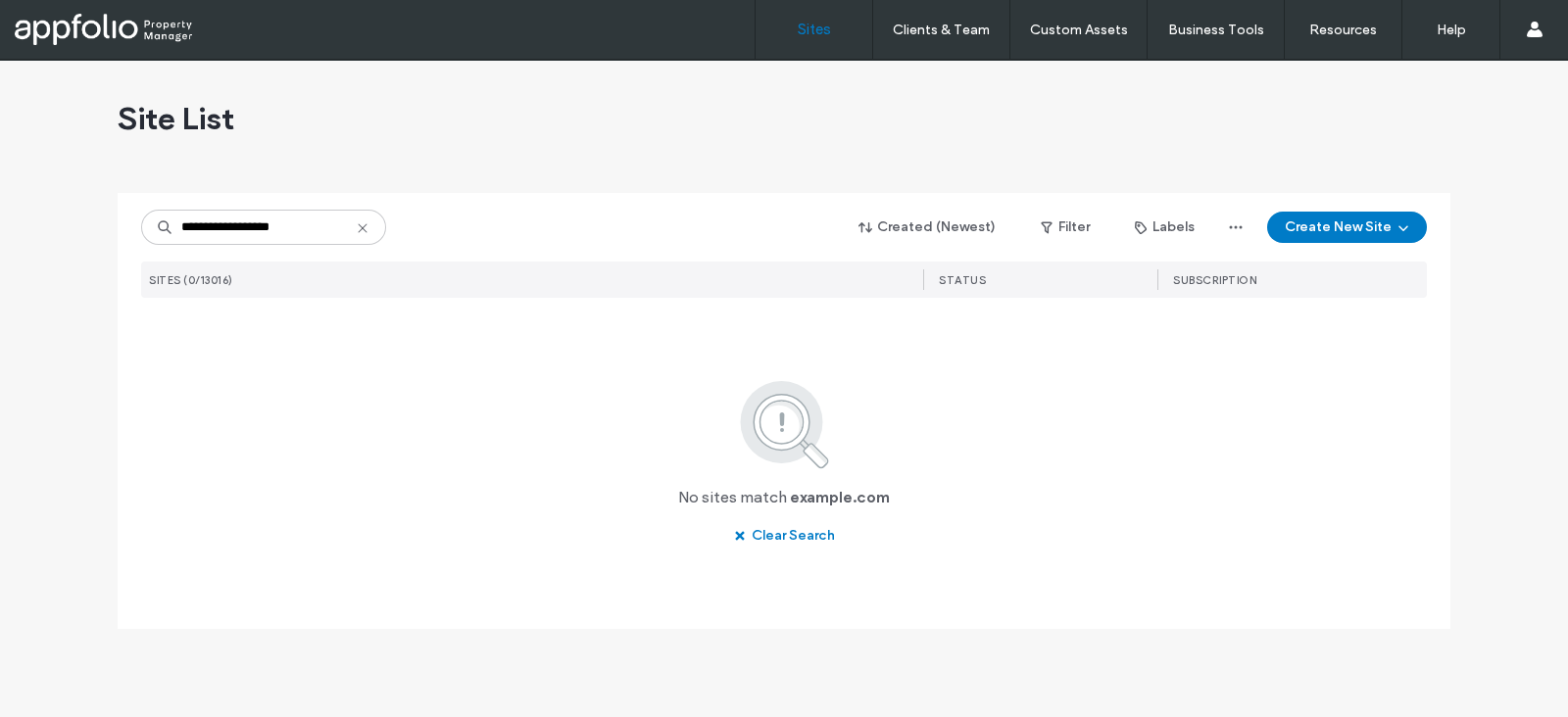 click on "**********" at bounding box center [264, 227] 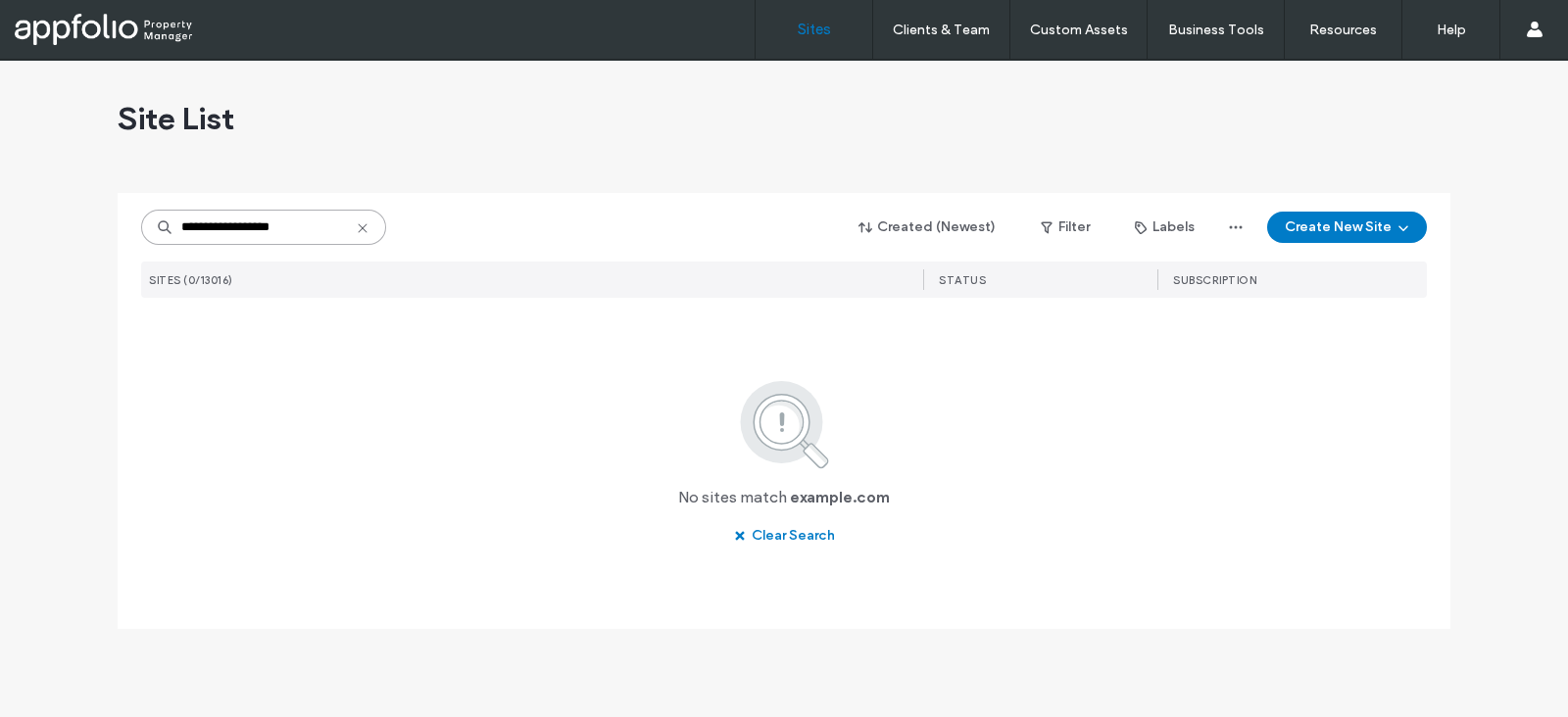 click on "**********" at bounding box center (264, 227) 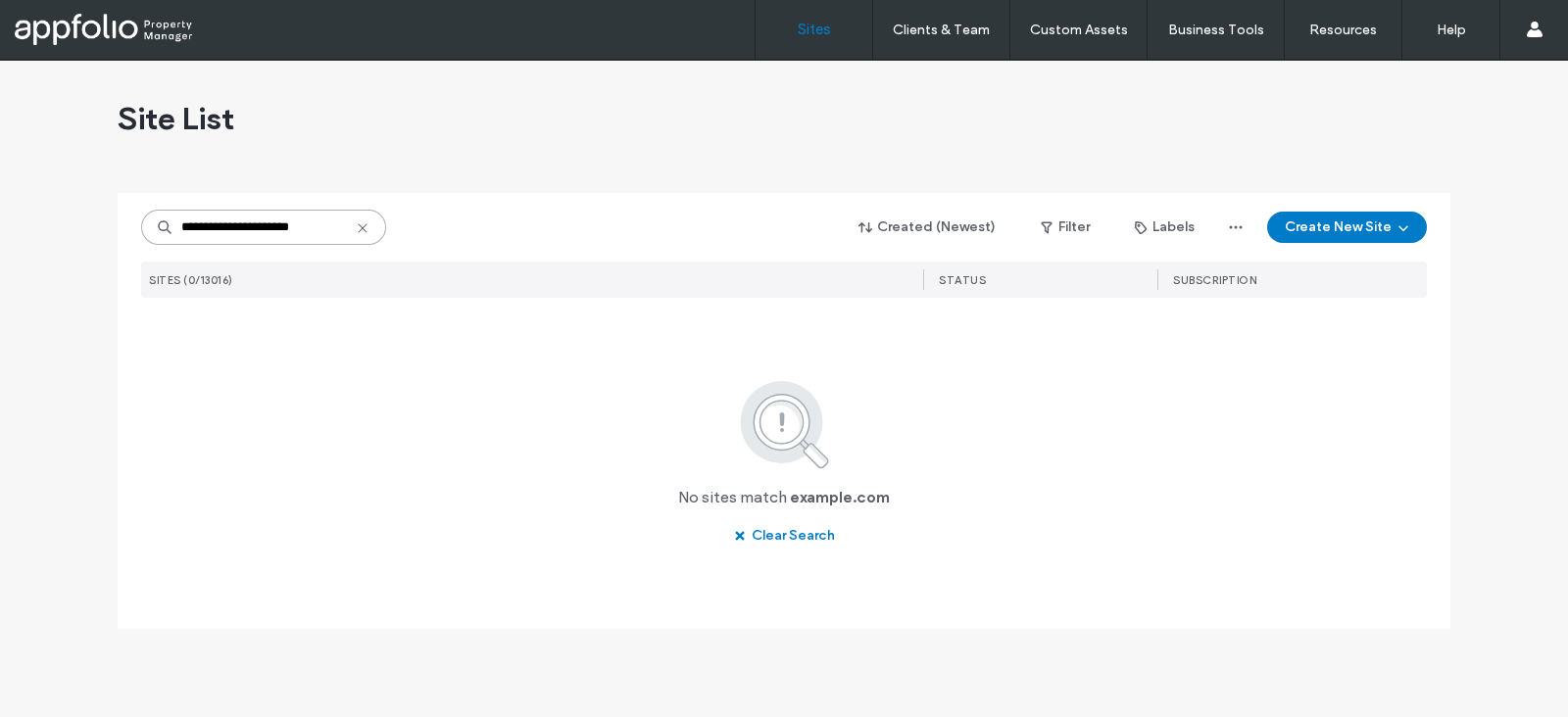 type on "**********" 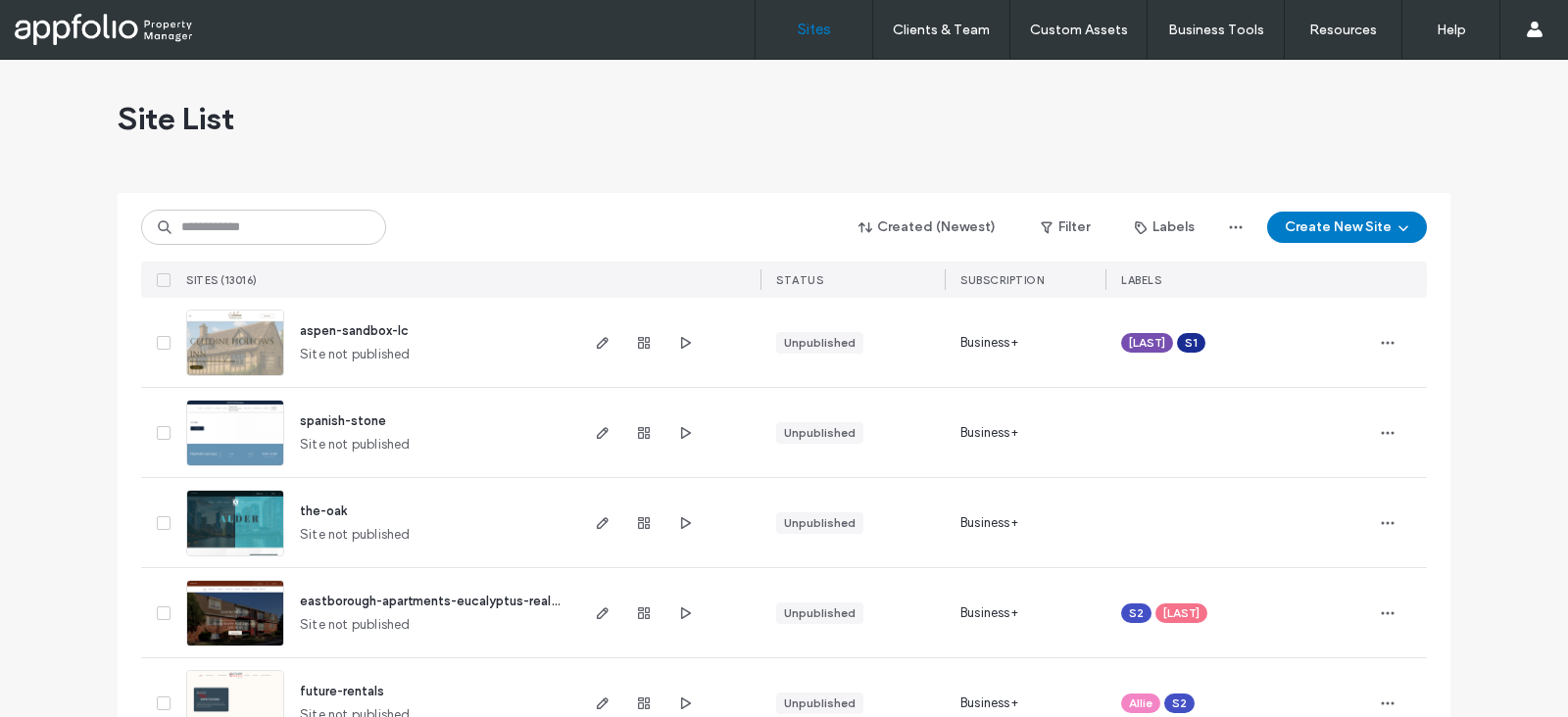 scroll, scrollTop: 0, scrollLeft: 0, axis: both 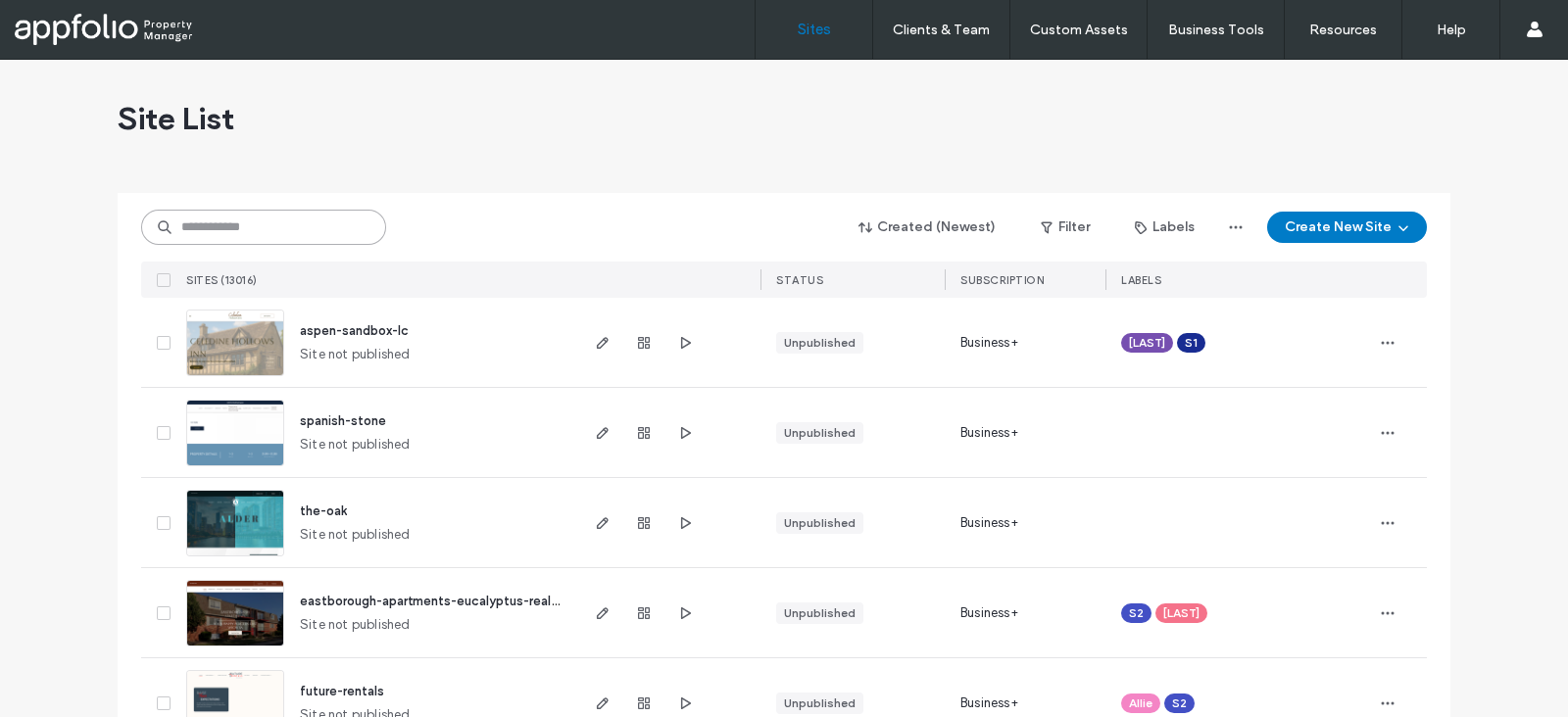 click at bounding box center [264, 227] 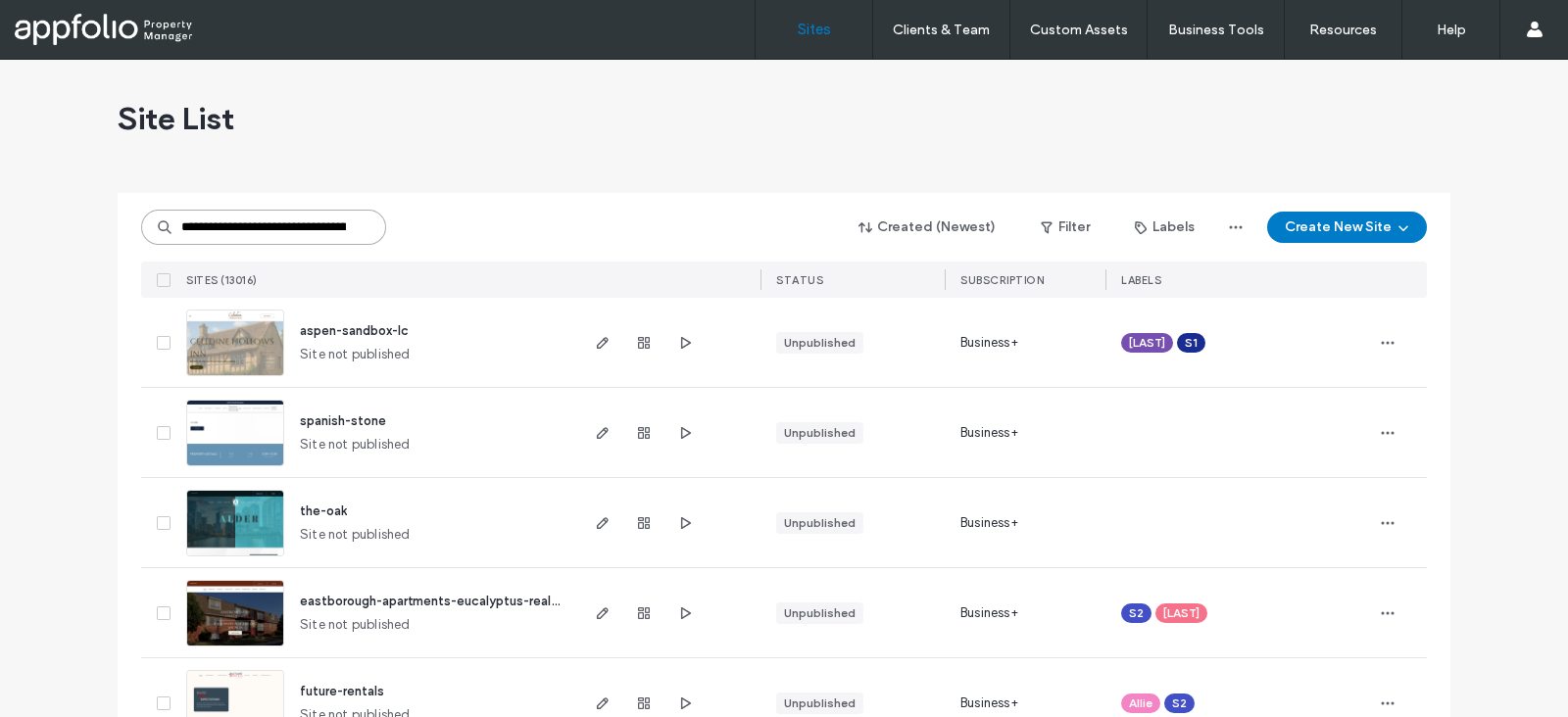 scroll, scrollTop: 0, scrollLeft: 144, axis: horizontal 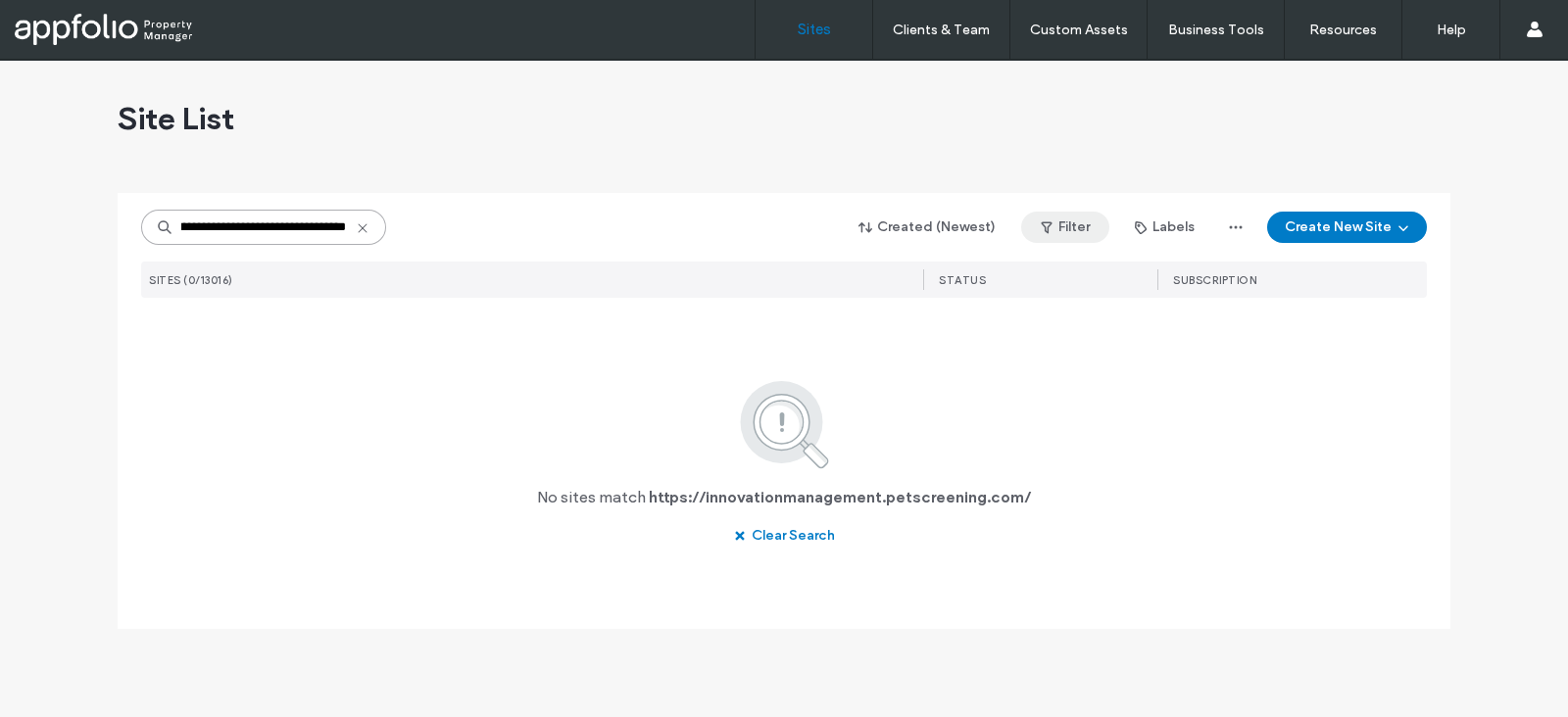 drag, startPoint x: 227, startPoint y: 232, endPoint x: 1043, endPoint y: 235, distance: 816.00551 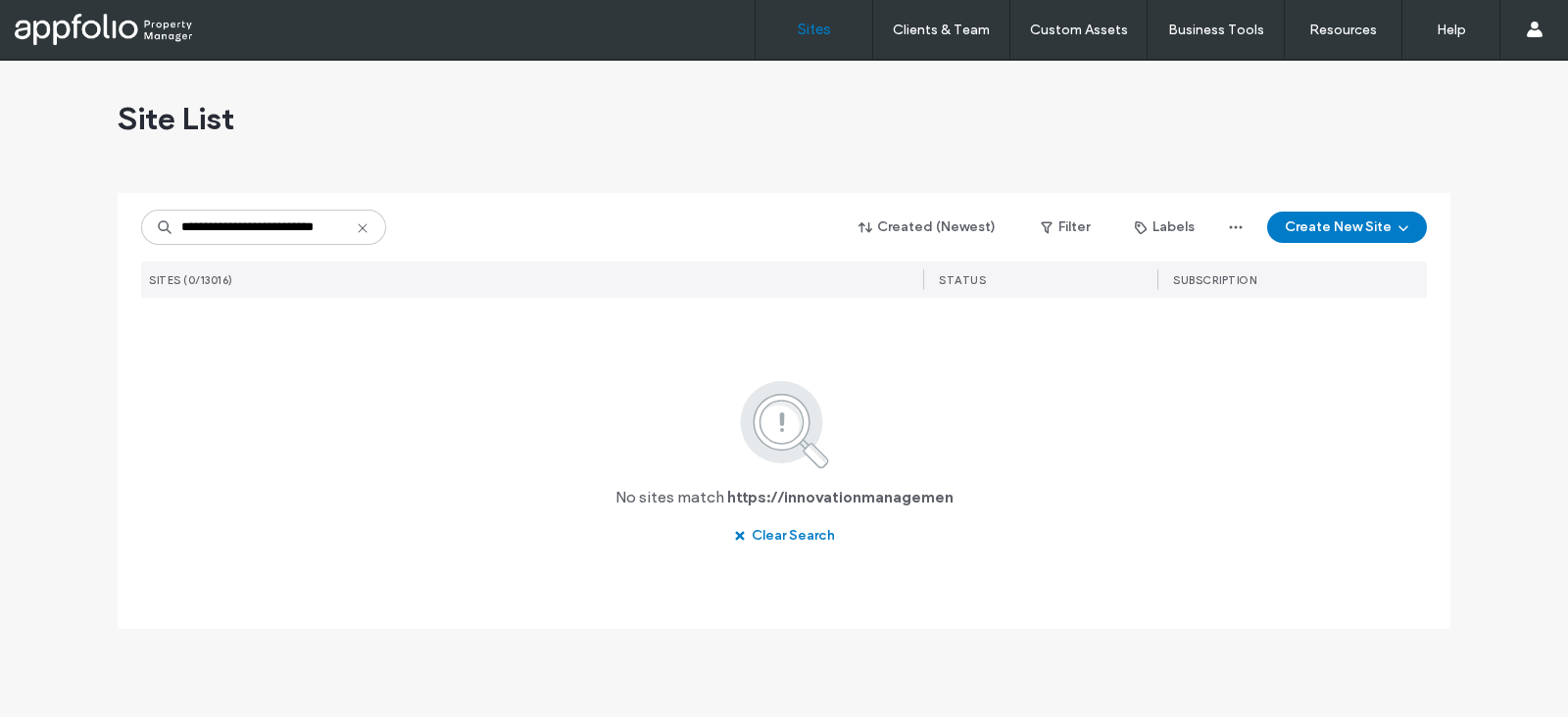 scroll, scrollTop: 0, scrollLeft: 0, axis: both 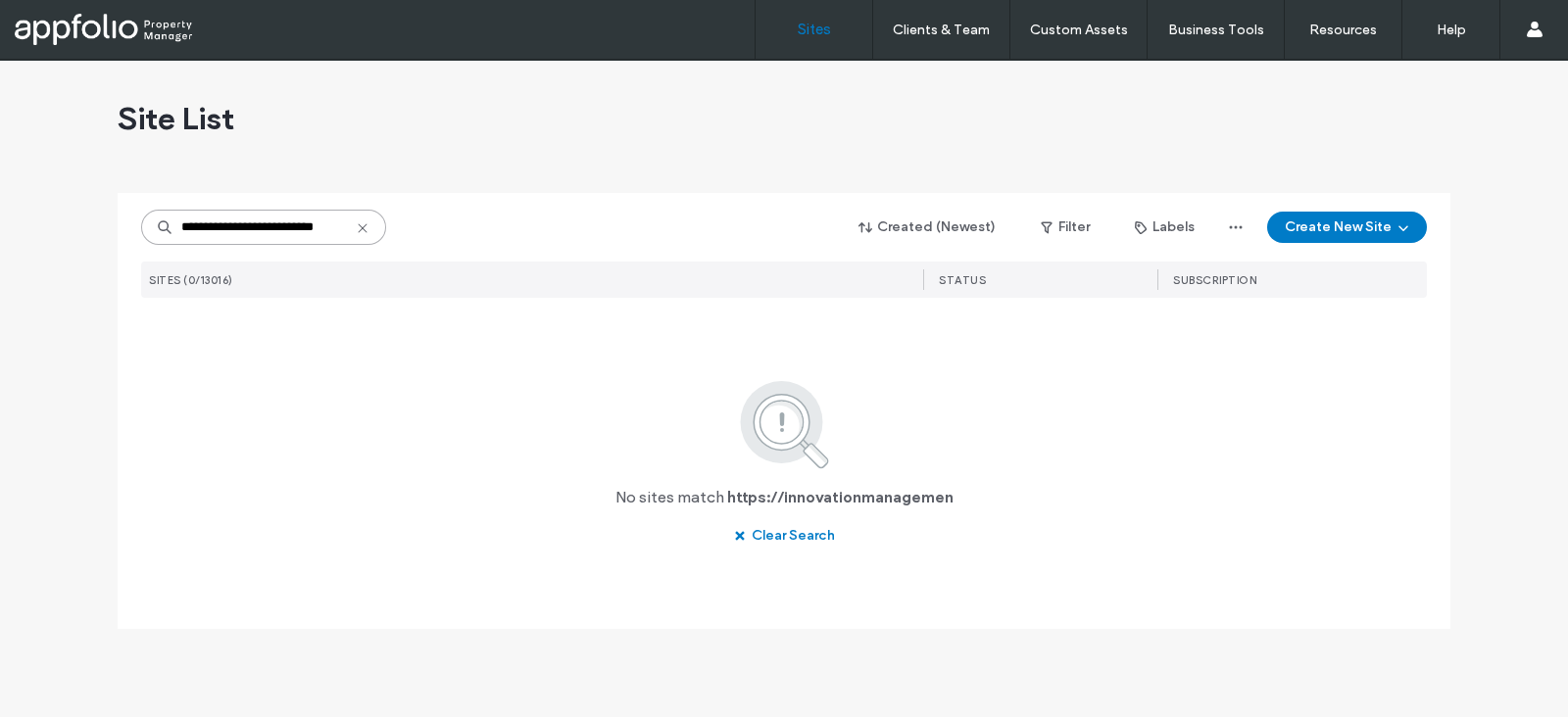 click on "**********" at bounding box center [264, 227] 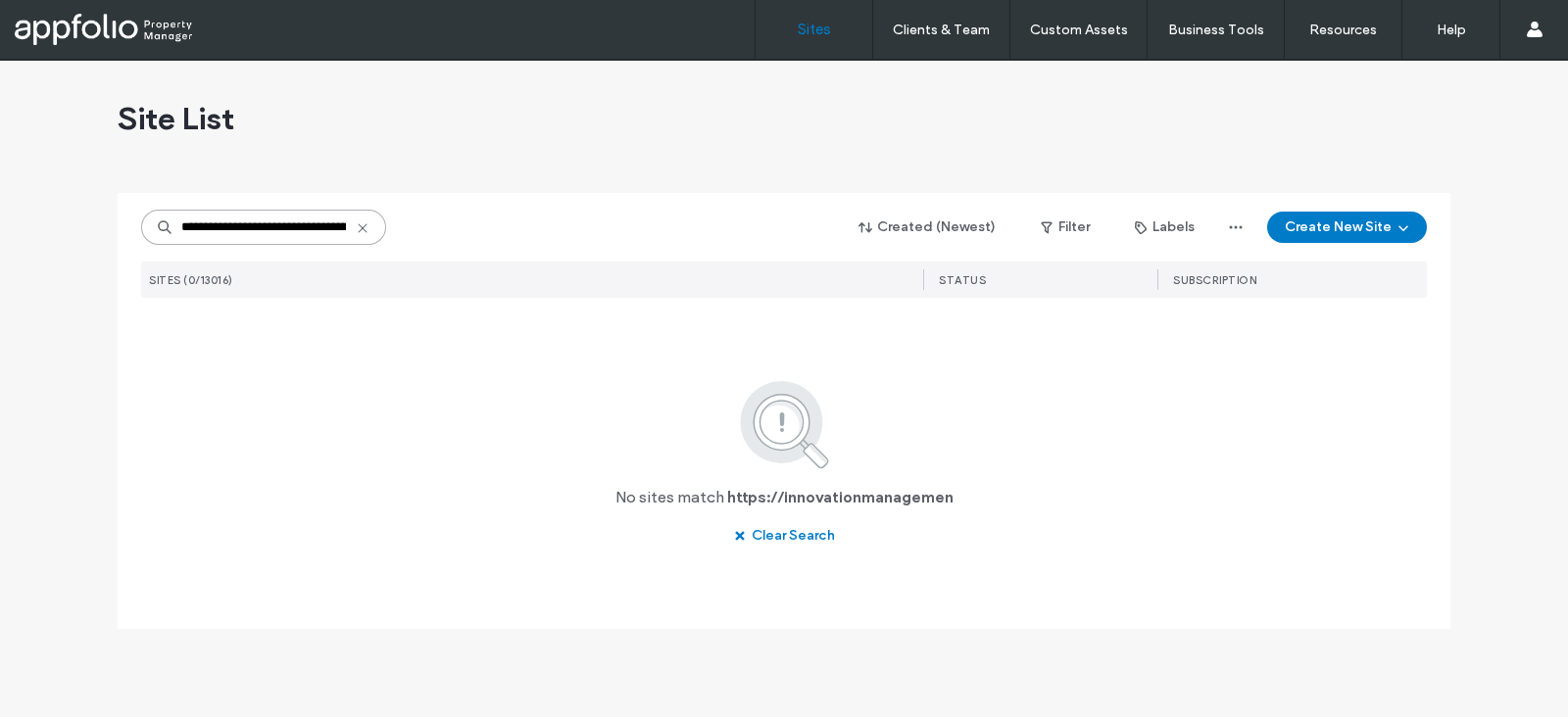 scroll, scrollTop: 0, scrollLeft: 144, axis: horizontal 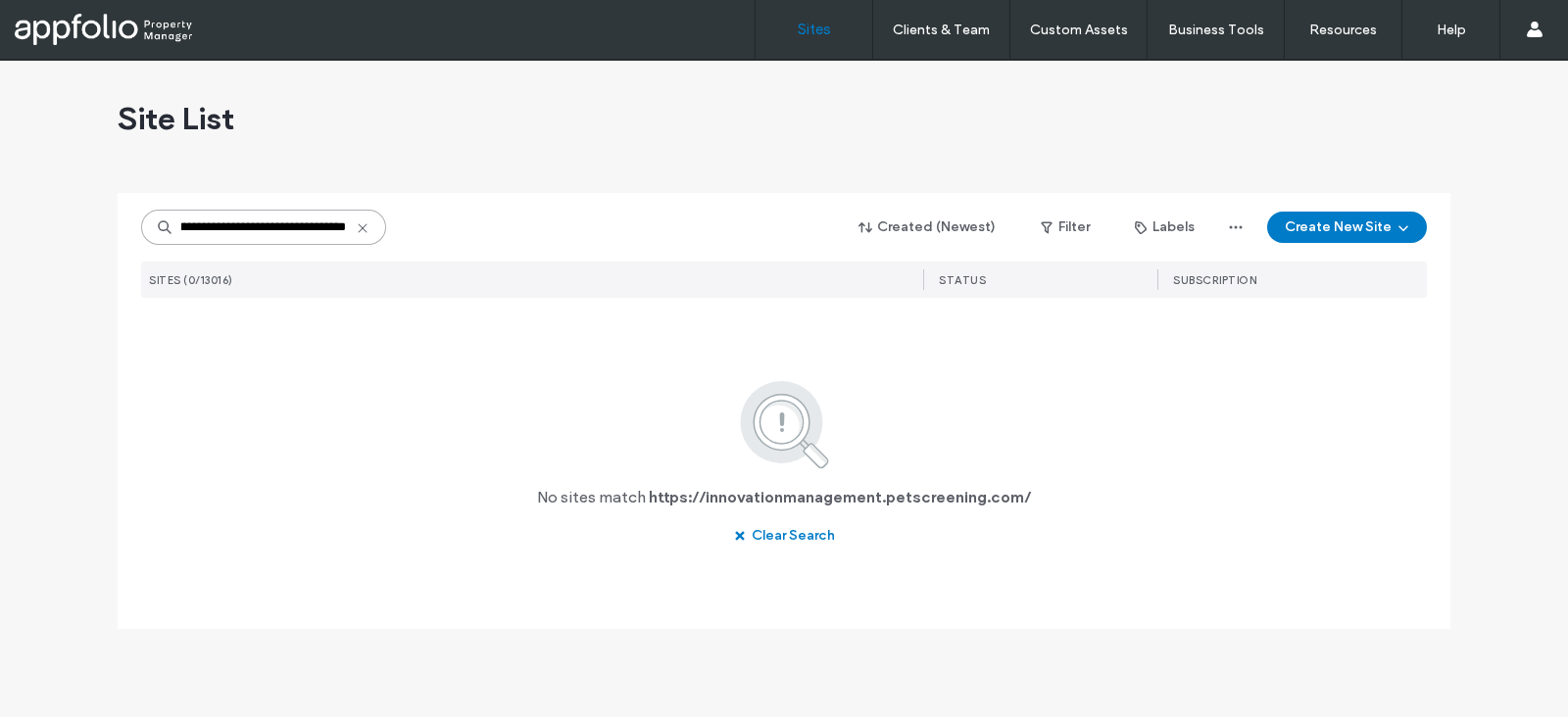 click on "**********" at bounding box center (264, 227) 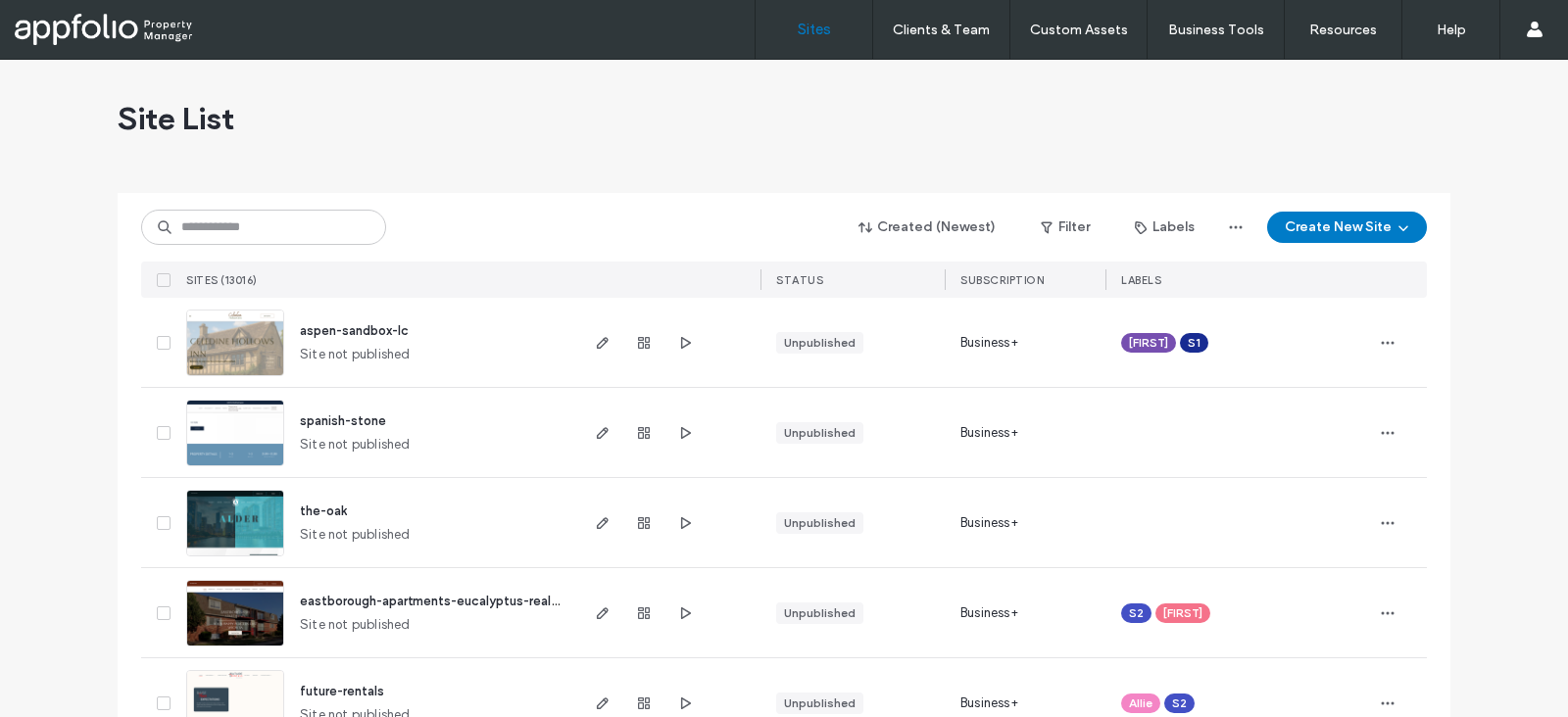 scroll, scrollTop: 0, scrollLeft: 0, axis: both 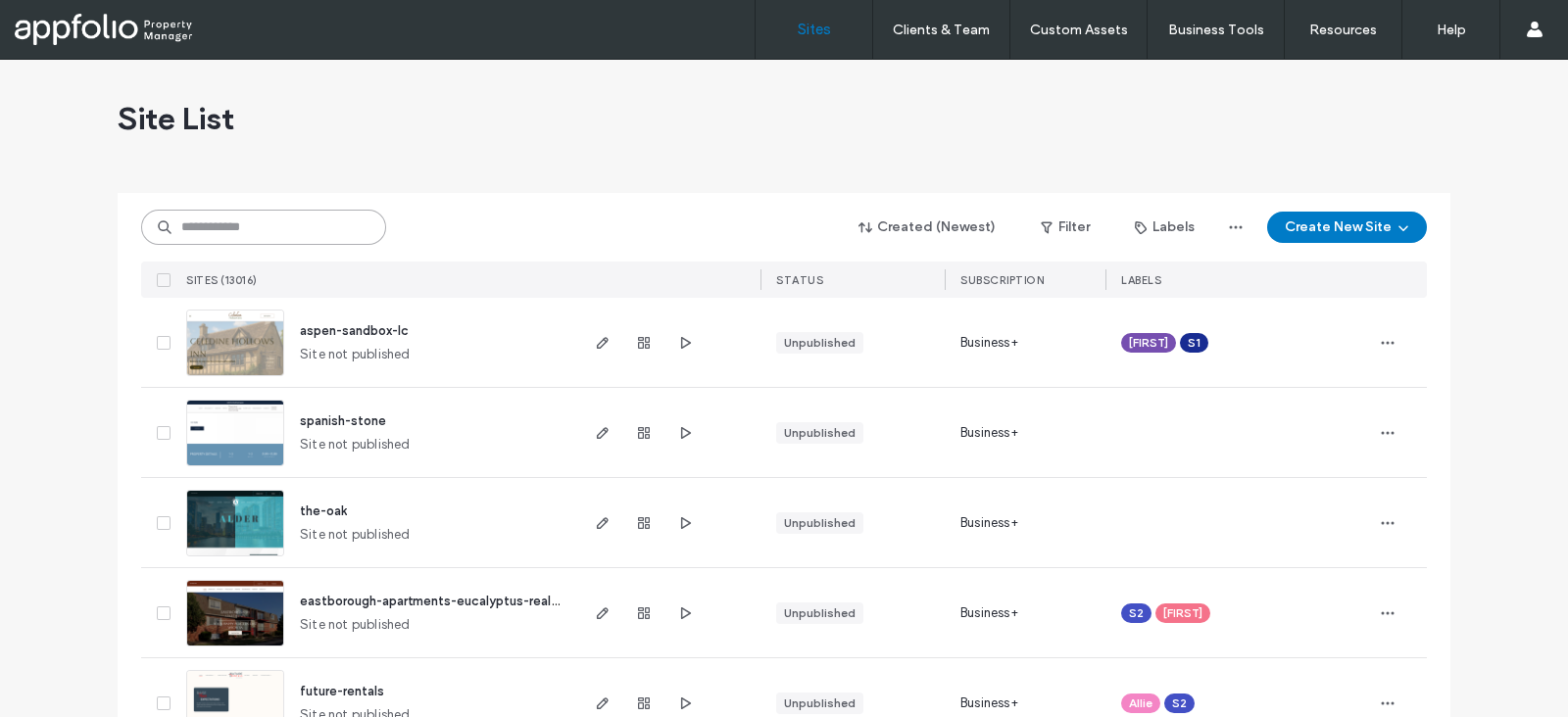 click at bounding box center [264, 227] 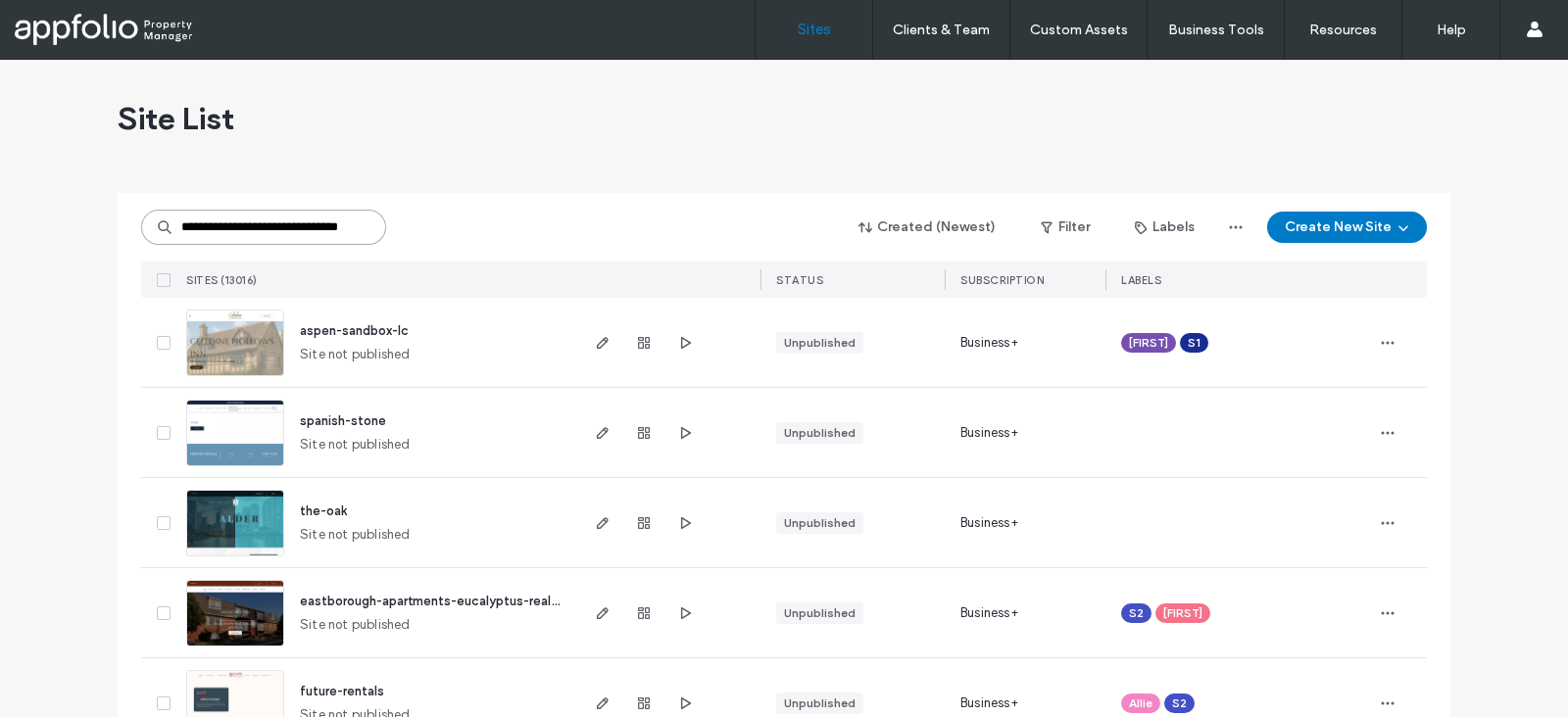 scroll, scrollTop: 0, scrollLeft: 52, axis: horizontal 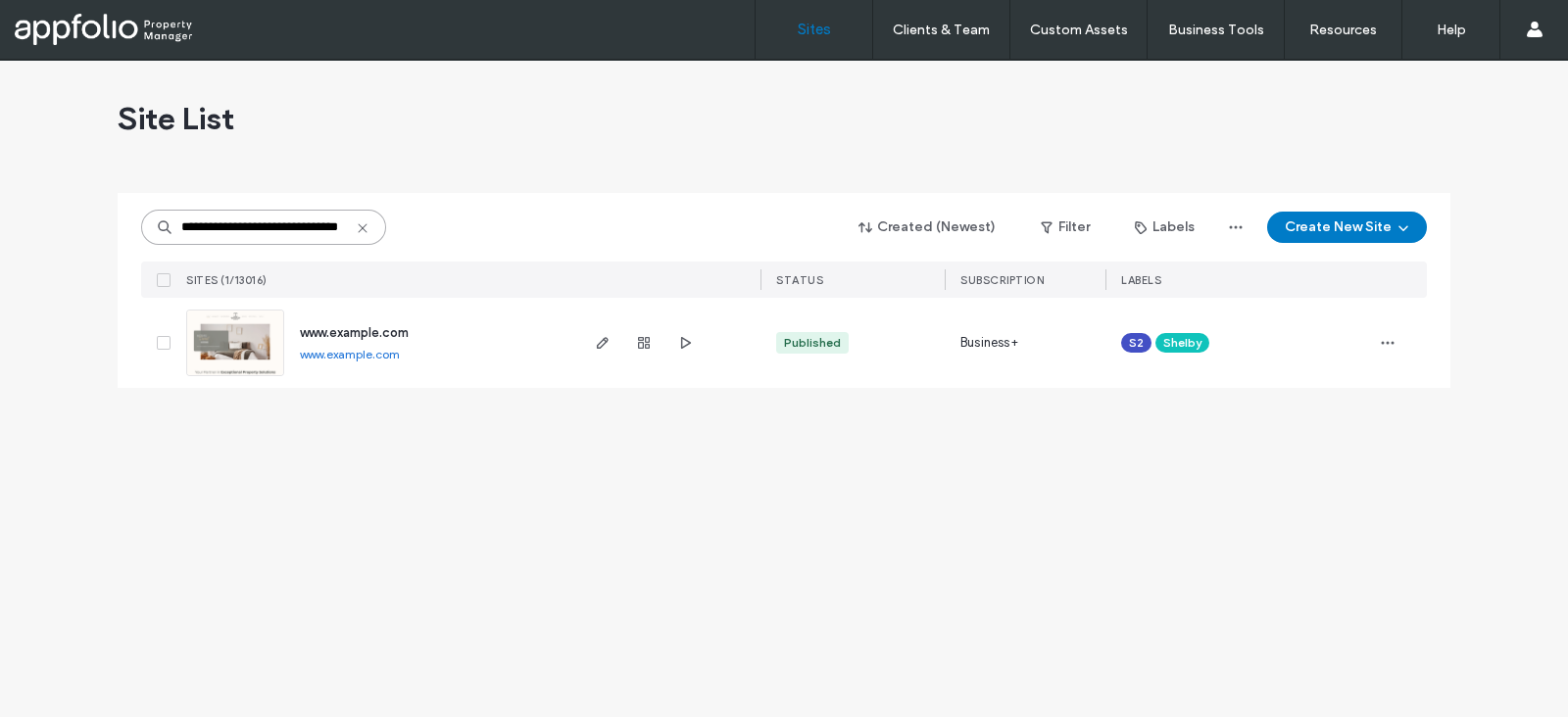 type on "**********" 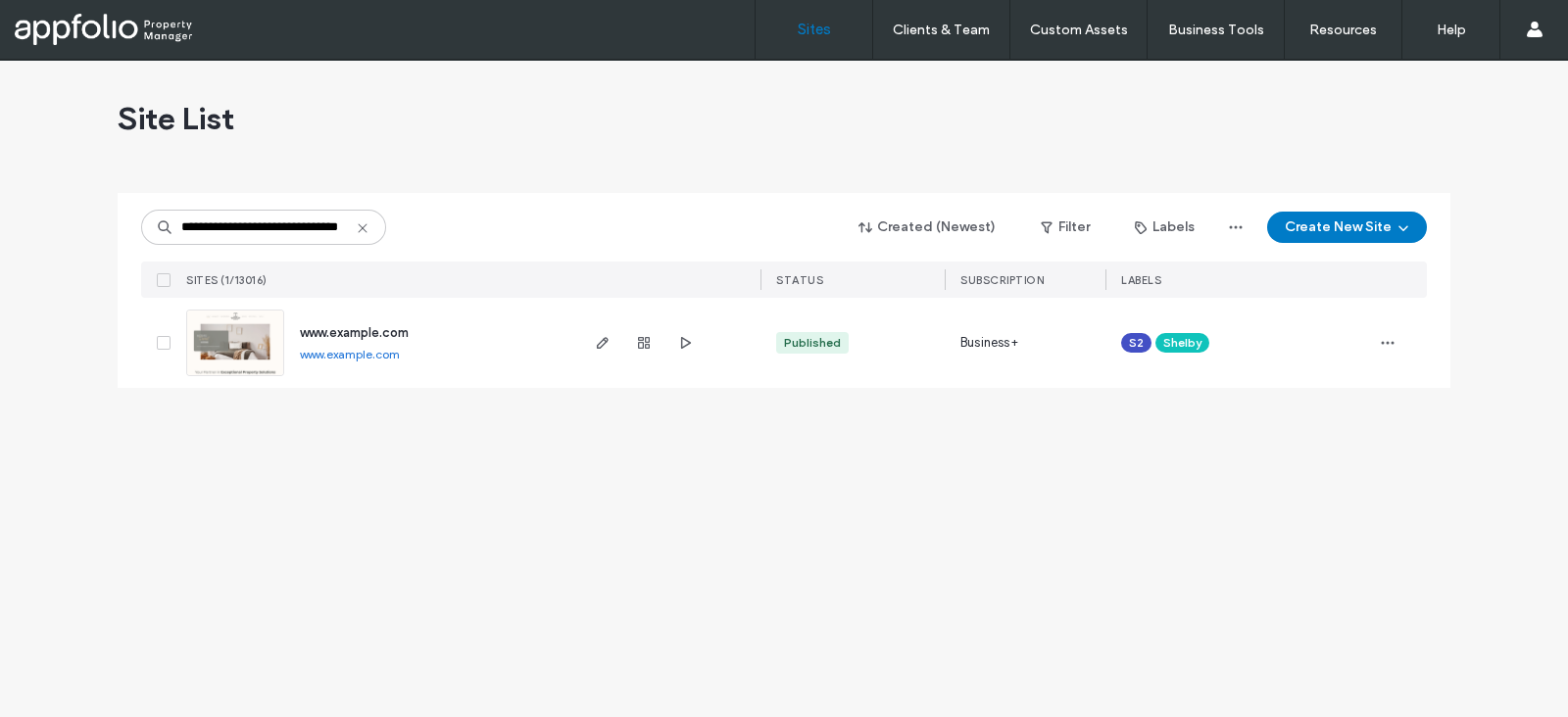 drag, startPoint x: 302, startPoint y: 330, endPoint x: 276, endPoint y: 328, distance: 26.07681 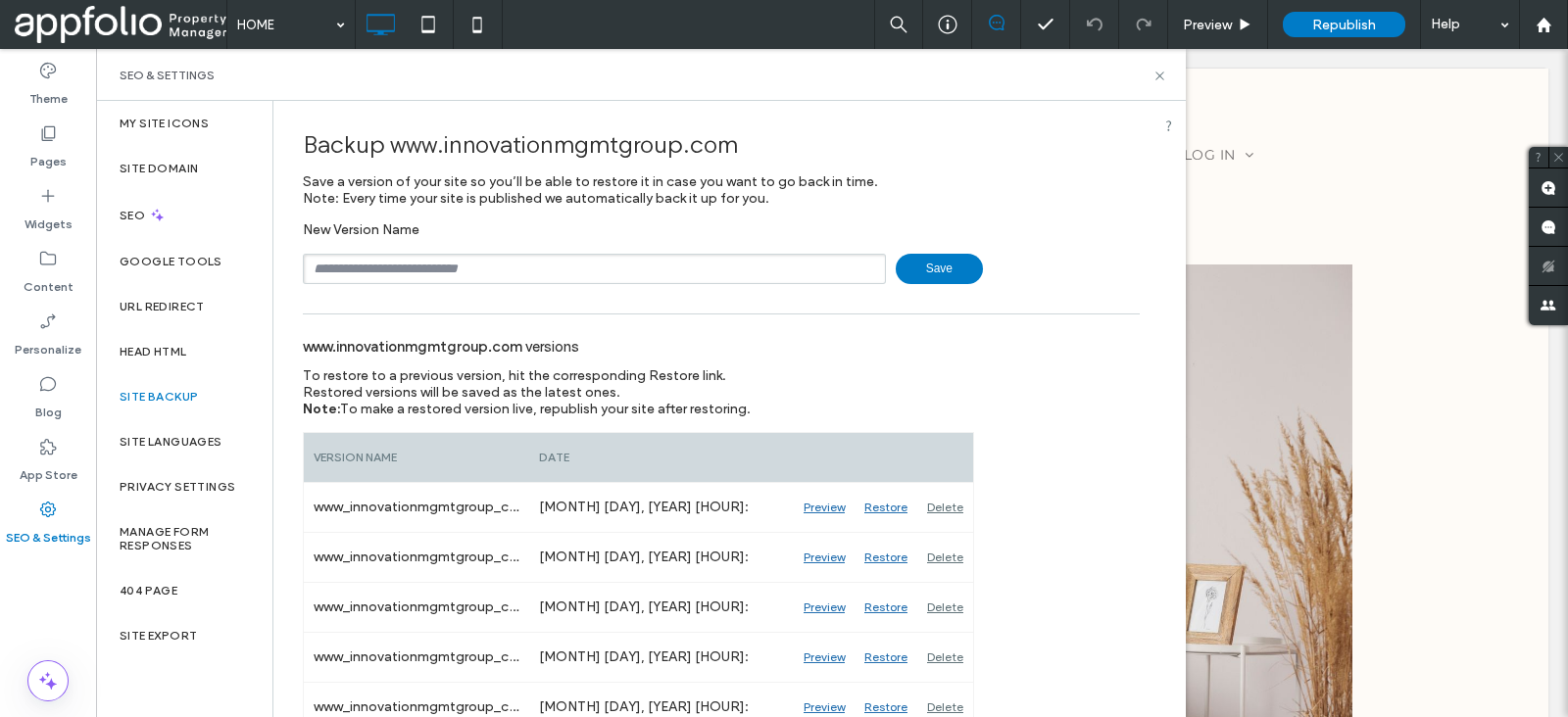 scroll, scrollTop: 0, scrollLeft: 0, axis: both 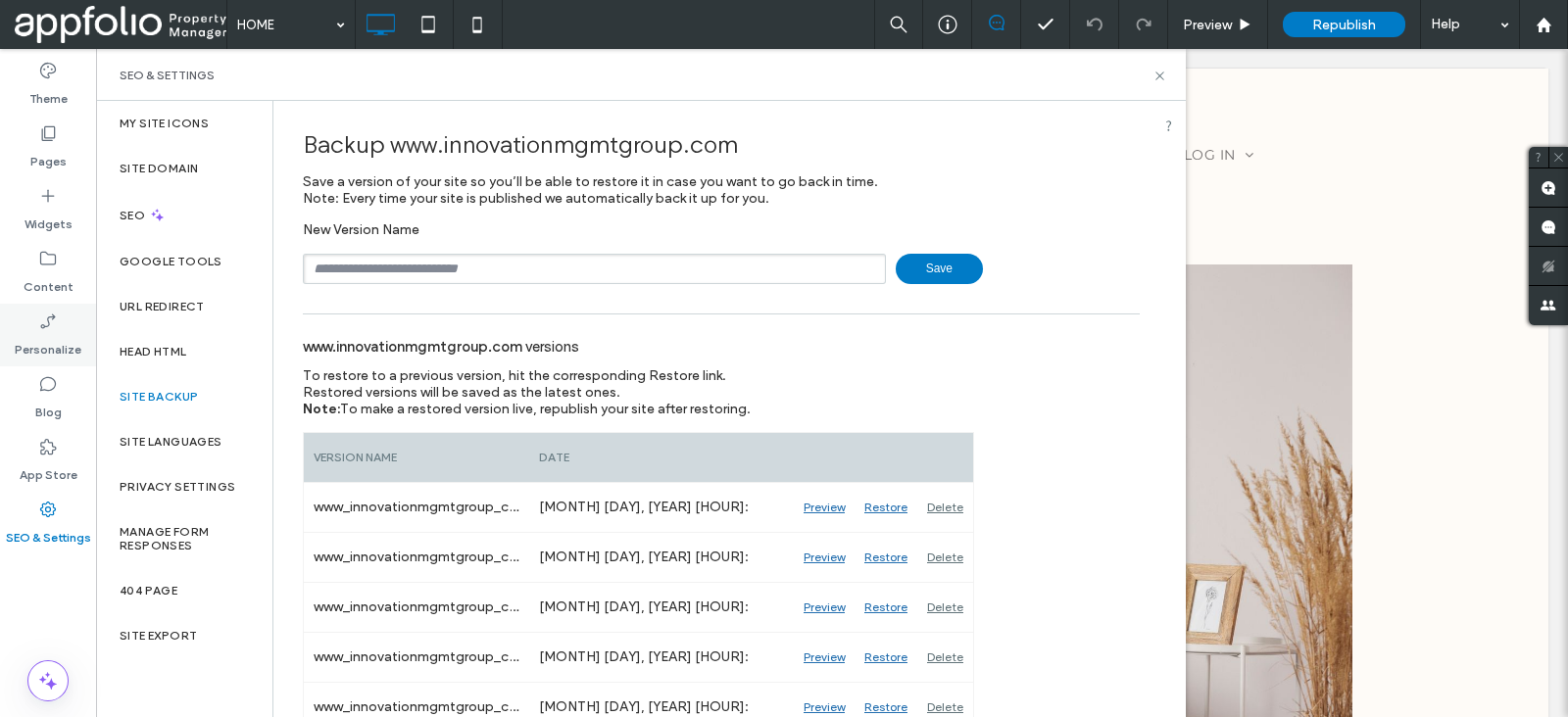 click 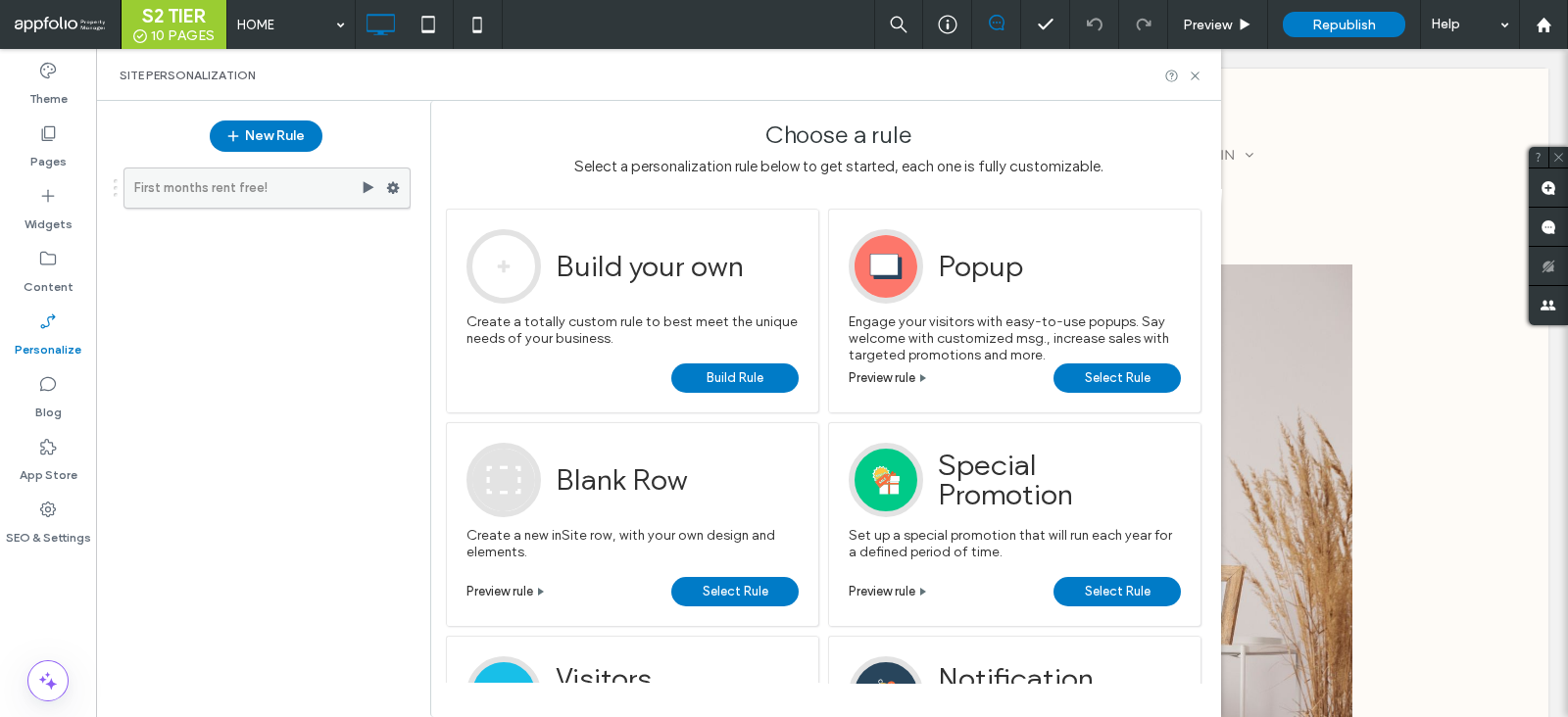 click on "First months rent free!" at bounding box center (247, 188) 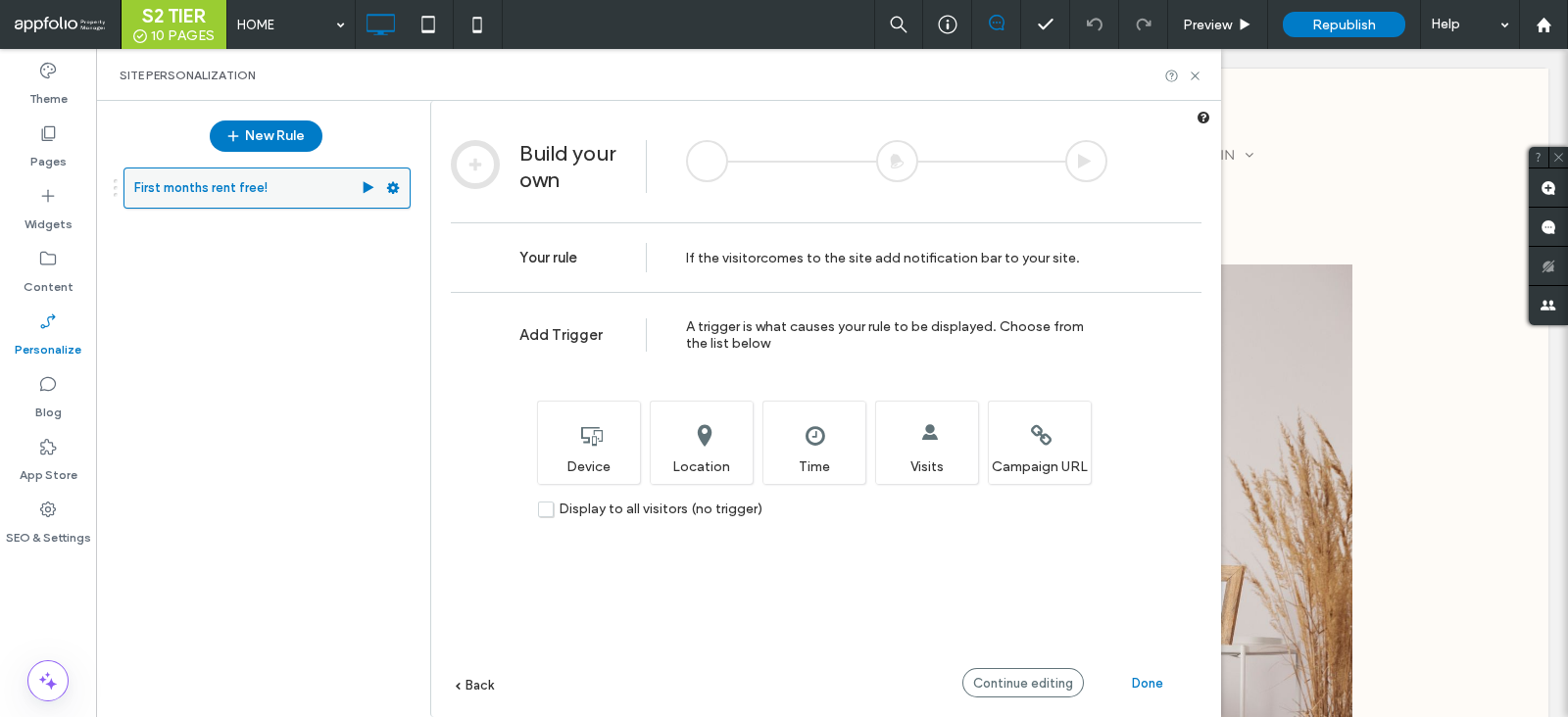 click on "First months rent free!" at bounding box center [247, 188] 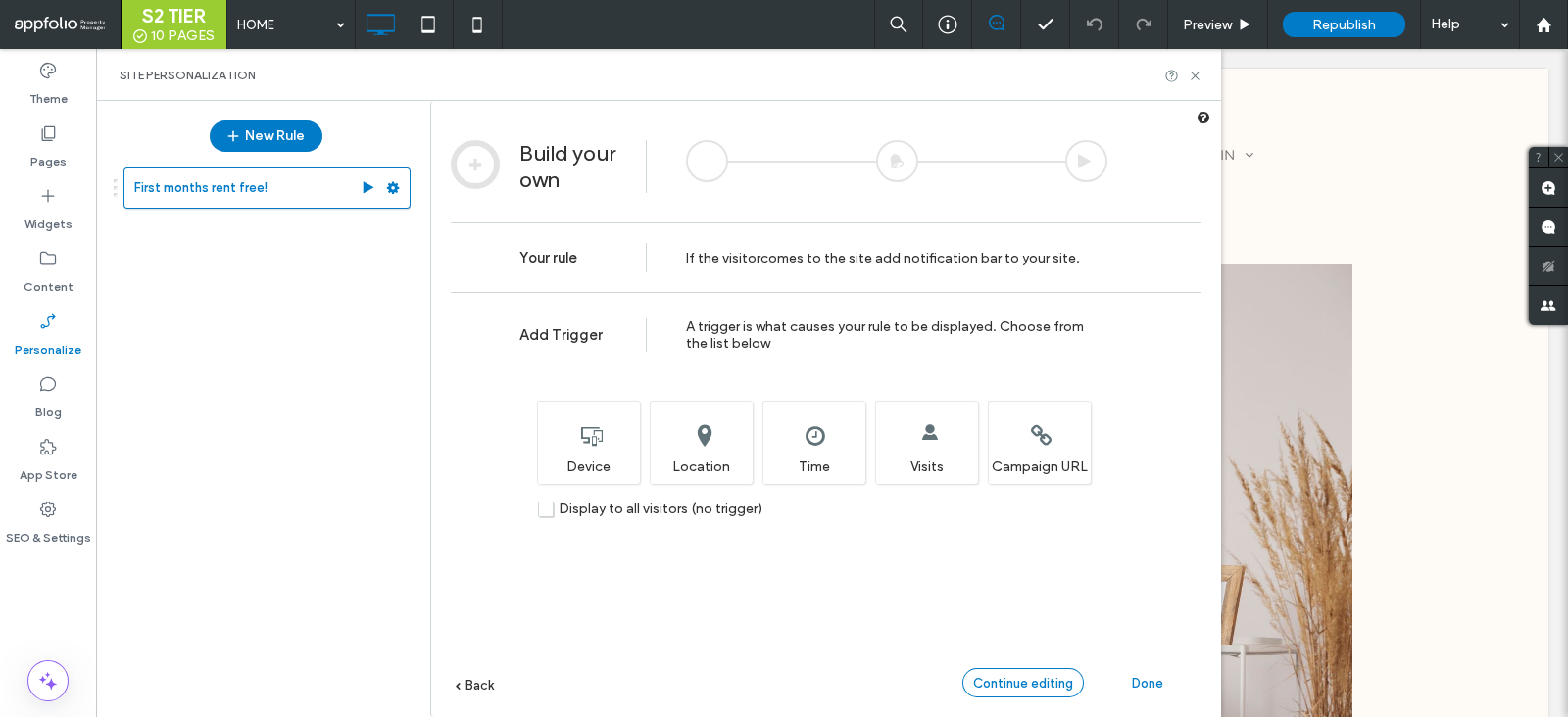 click on "Continue editing" at bounding box center (1023, 683) 